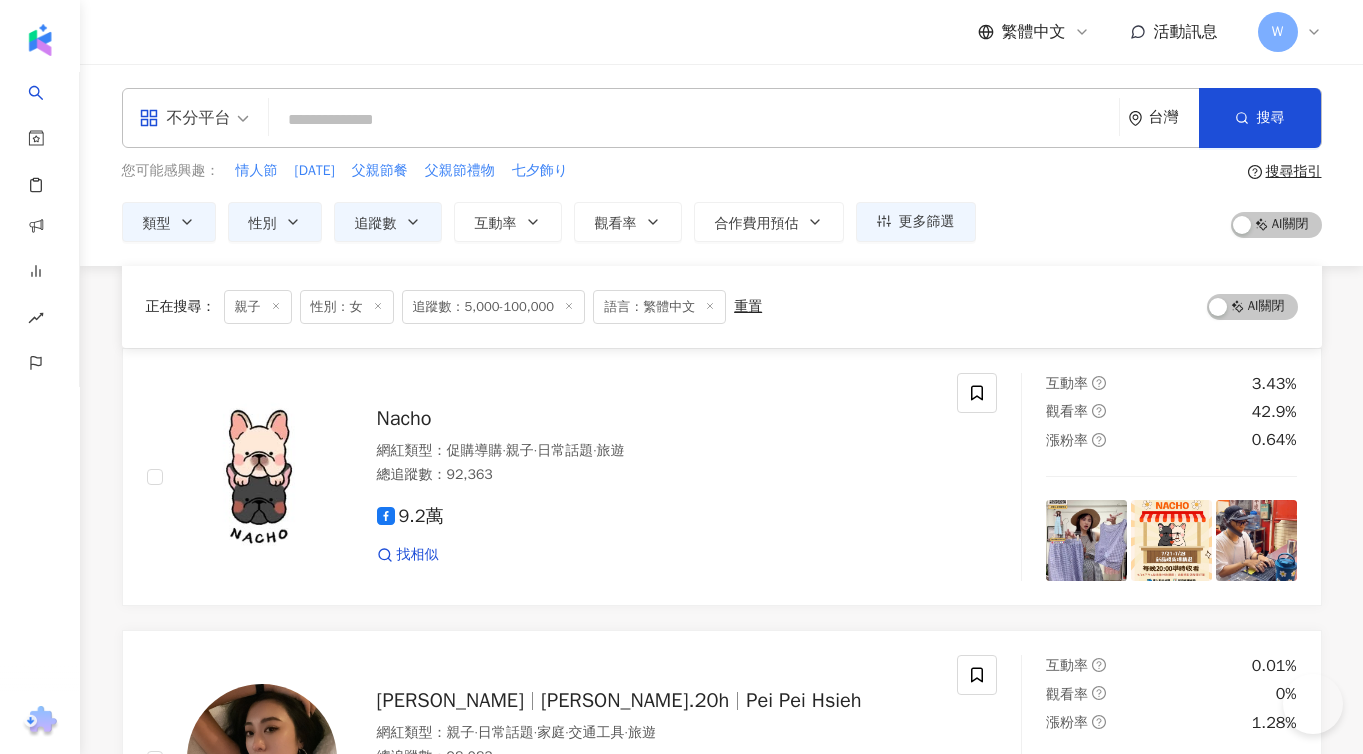 scroll, scrollTop: 37895, scrollLeft: 0, axis: vertical 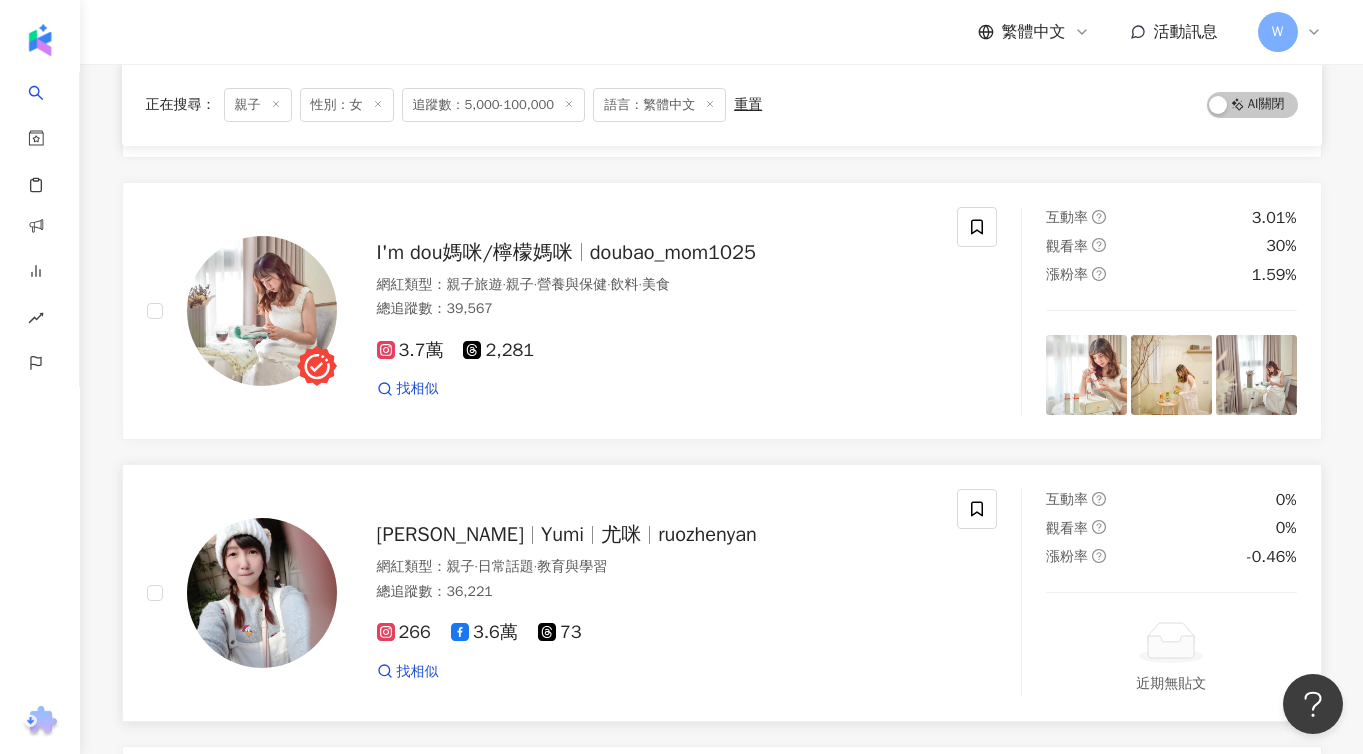 click on "顏若溱 Yumi 尤咪 ruozhenyan" at bounding box center [655, 535] 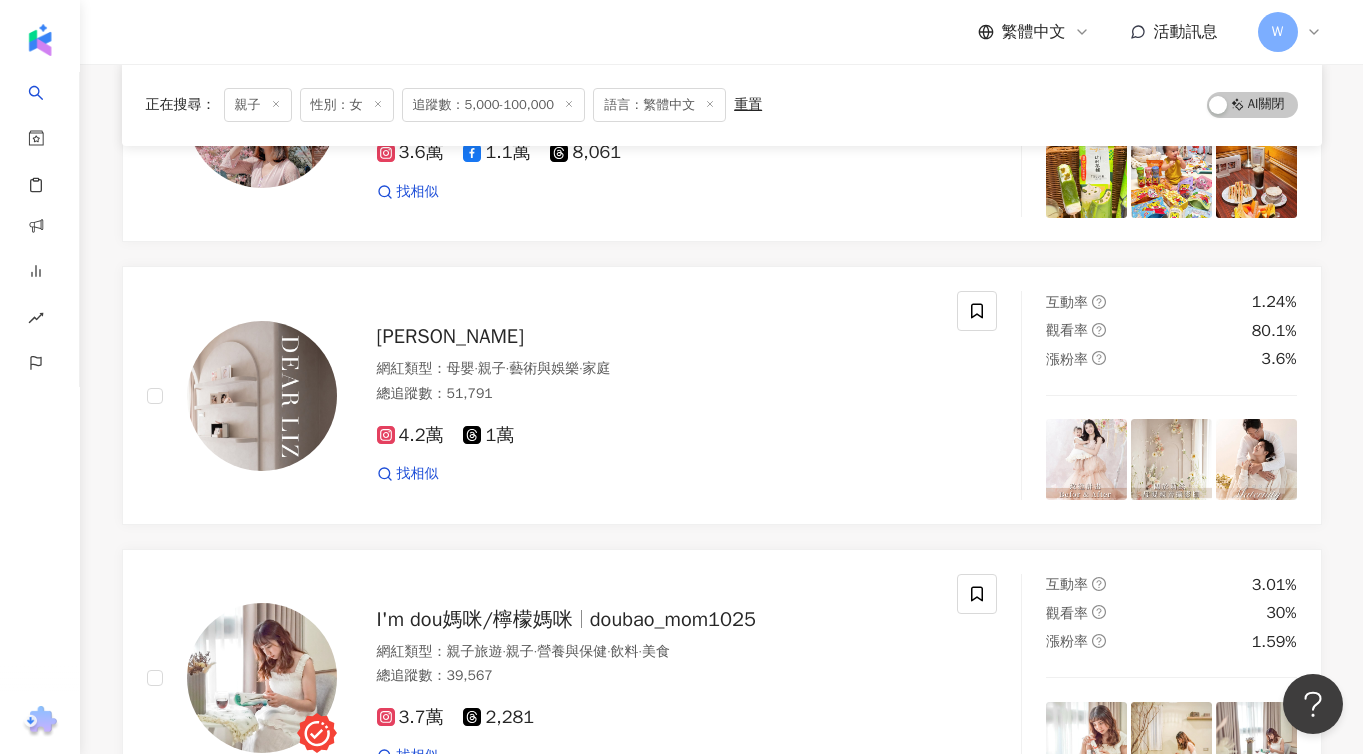 scroll, scrollTop: 36926, scrollLeft: 0, axis: vertical 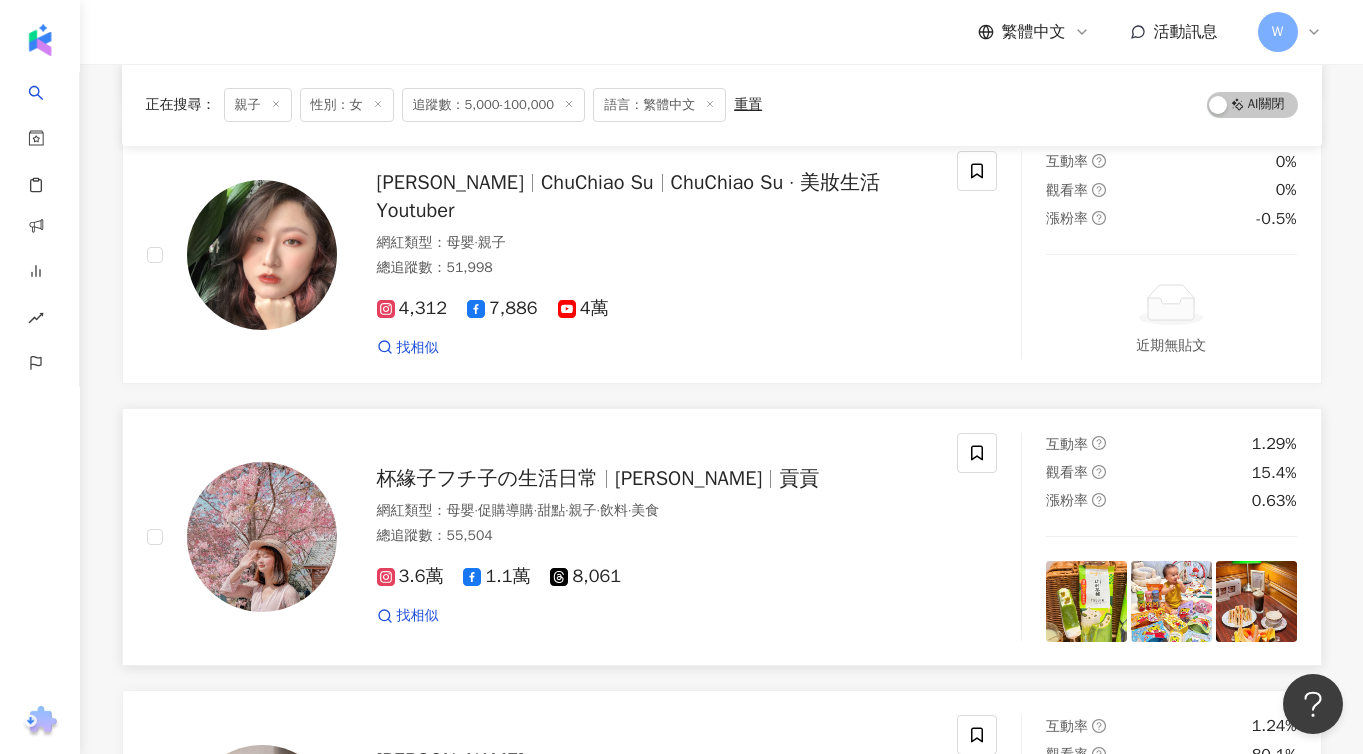 click on "杯緣子フチ子の生活日常" at bounding box center (496, 478) 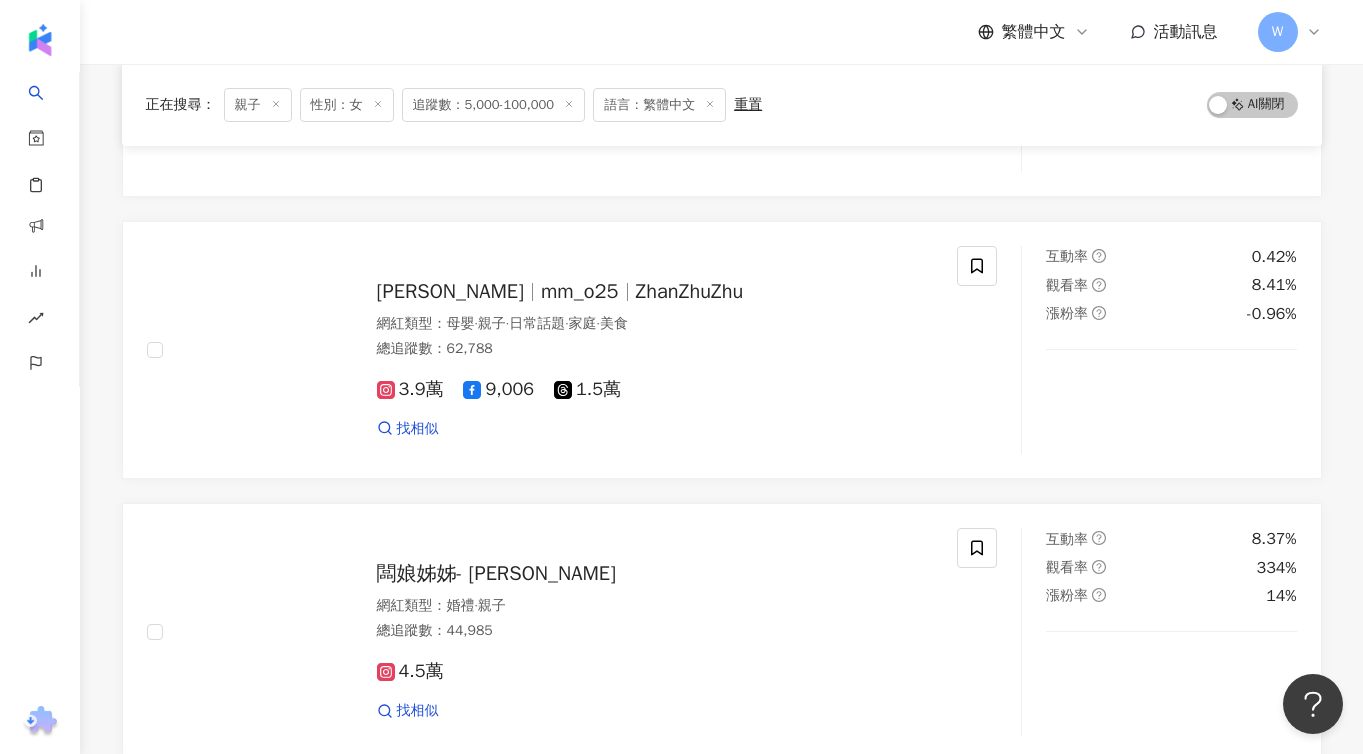 scroll, scrollTop: 39384, scrollLeft: 0, axis: vertical 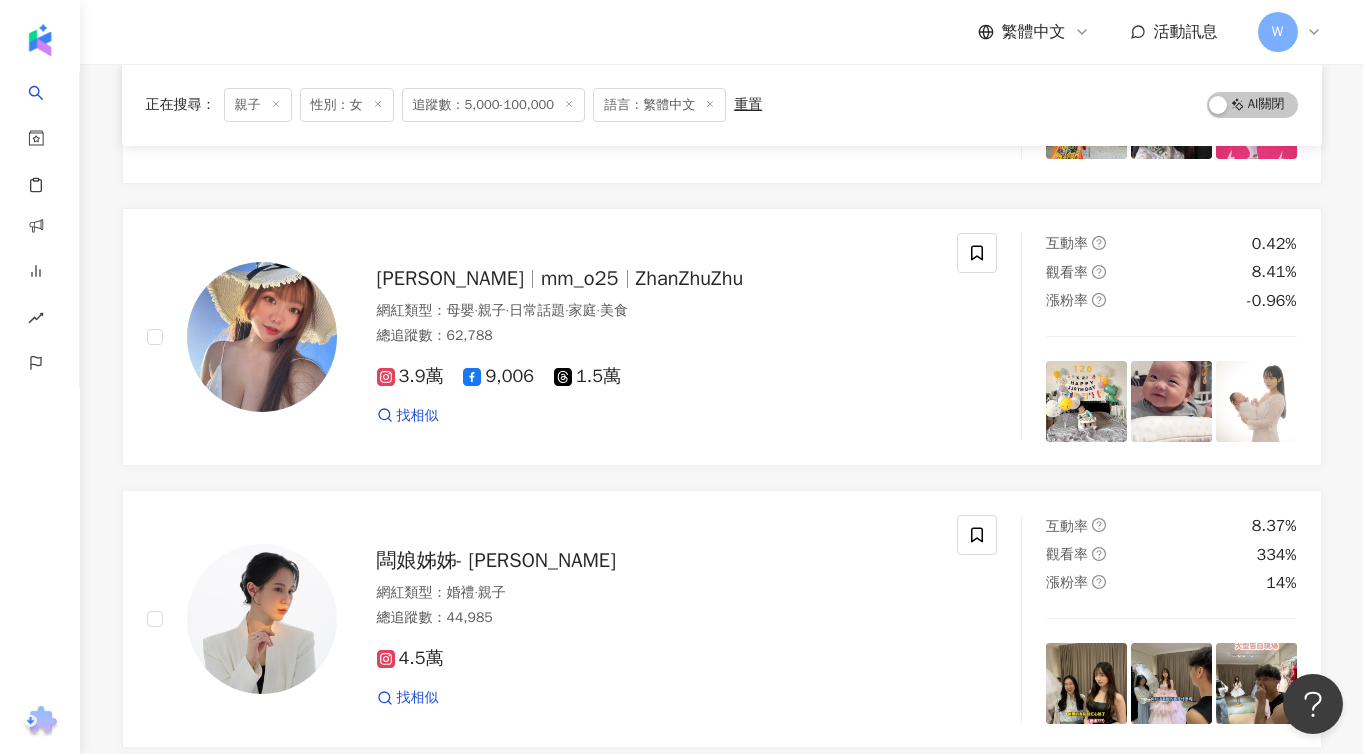 click on "mm_o25" at bounding box center [588, 278] 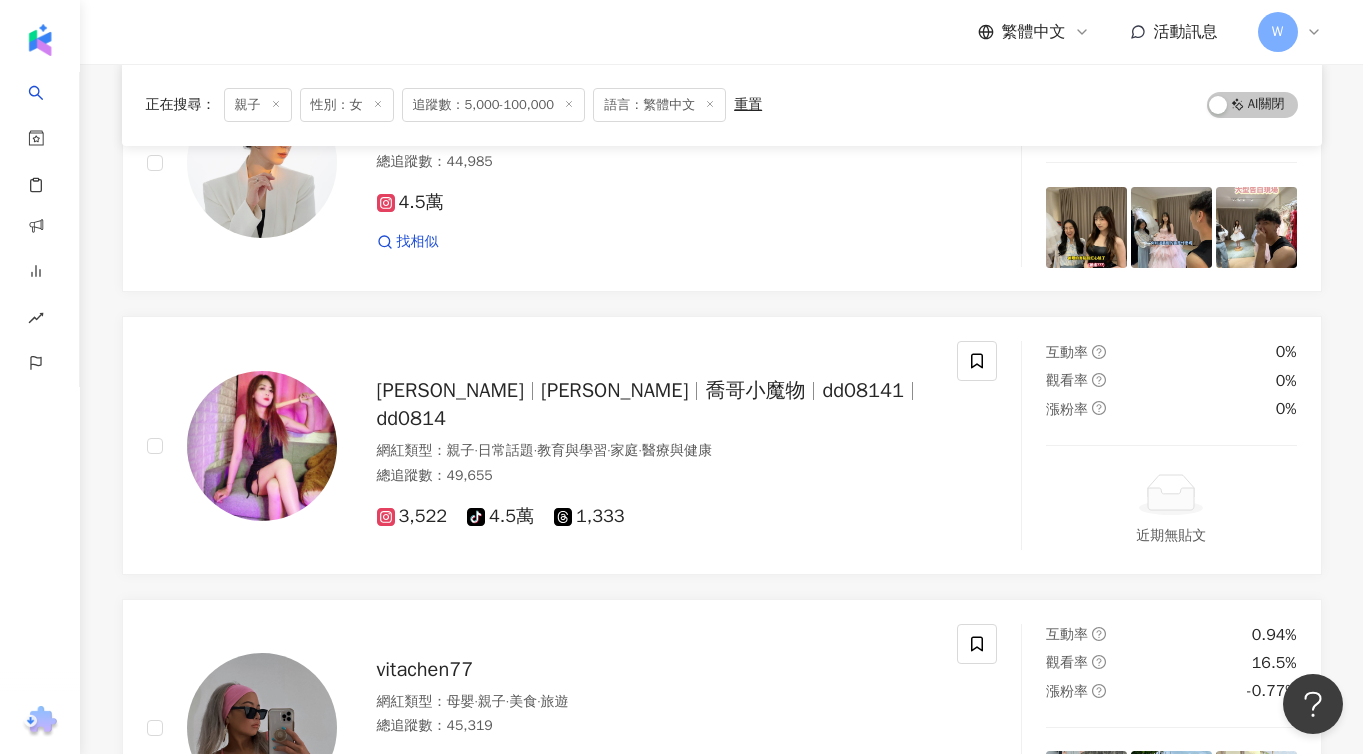click on "繼續看更多" at bounding box center [733, 1226] 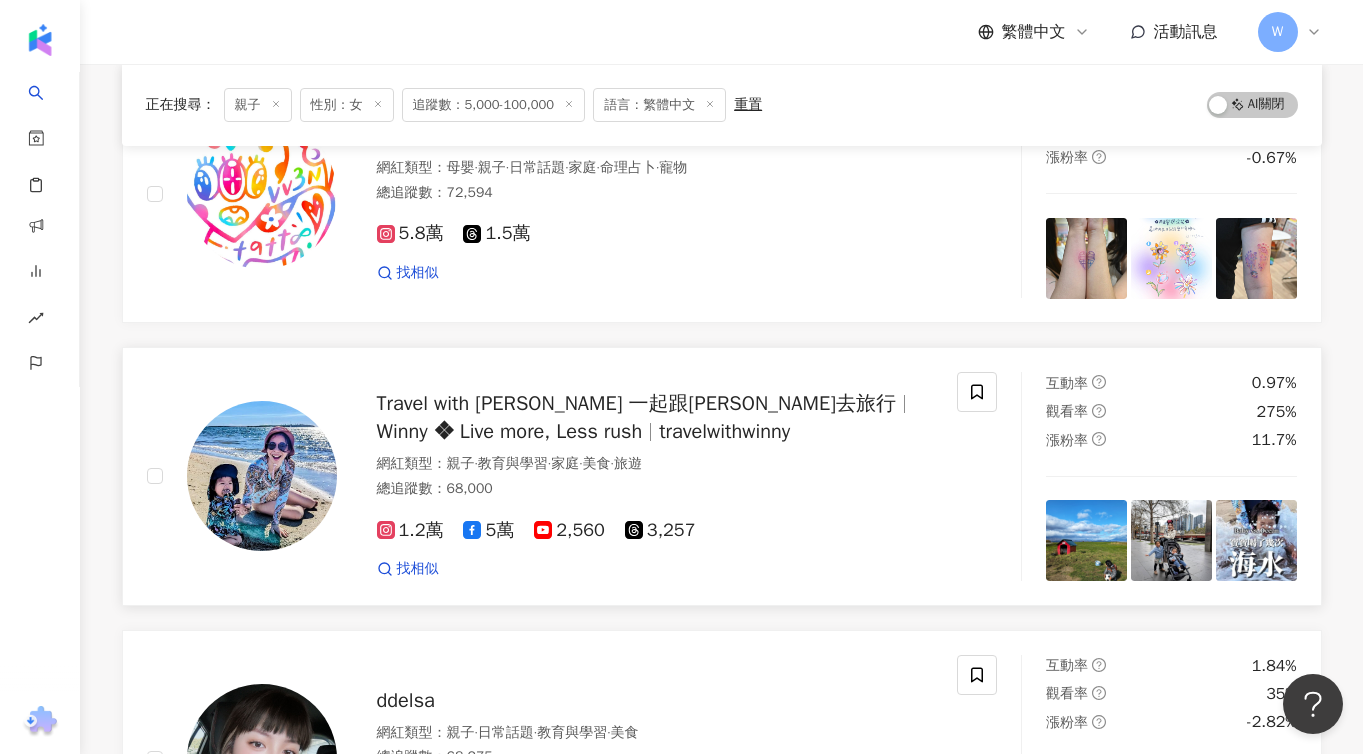 scroll, scrollTop: 40951, scrollLeft: 0, axis: vertical 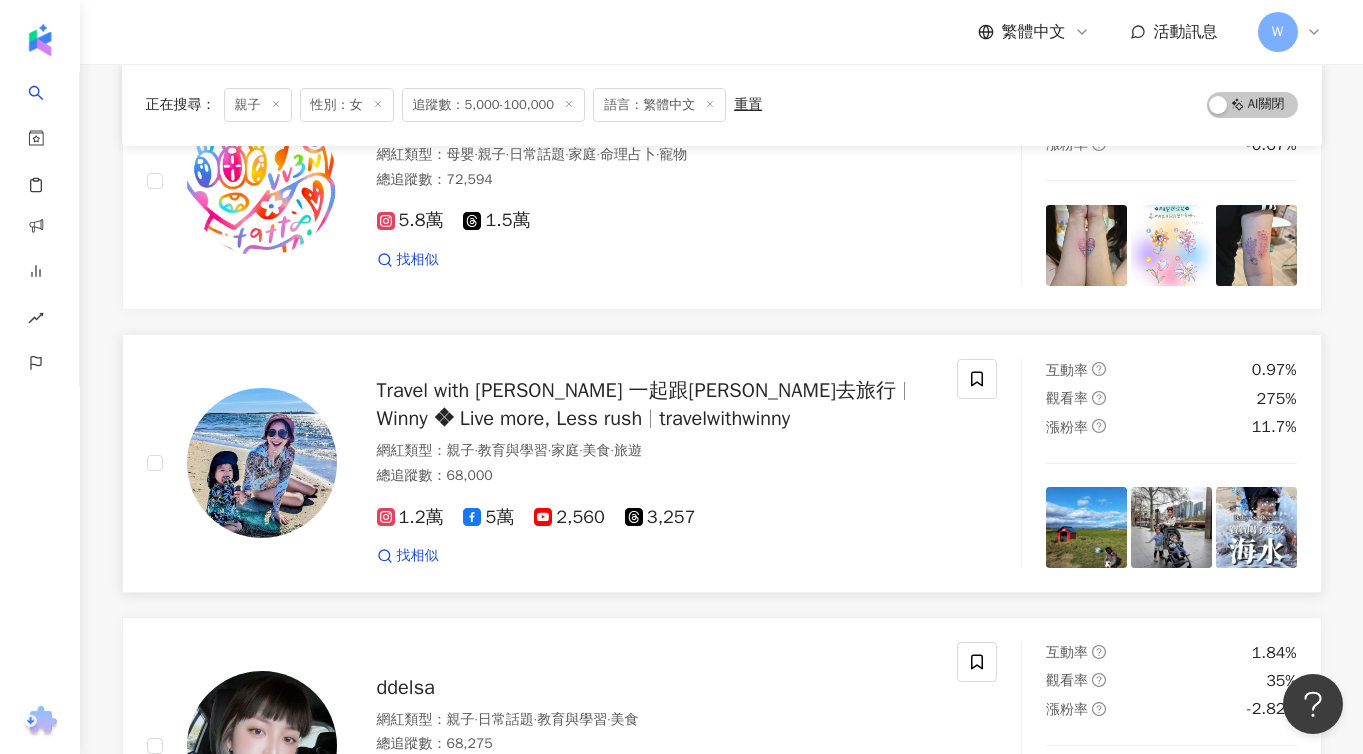 click on "Travel with Winny 一起跟昀去旅行" at bounding box center (637, 390) 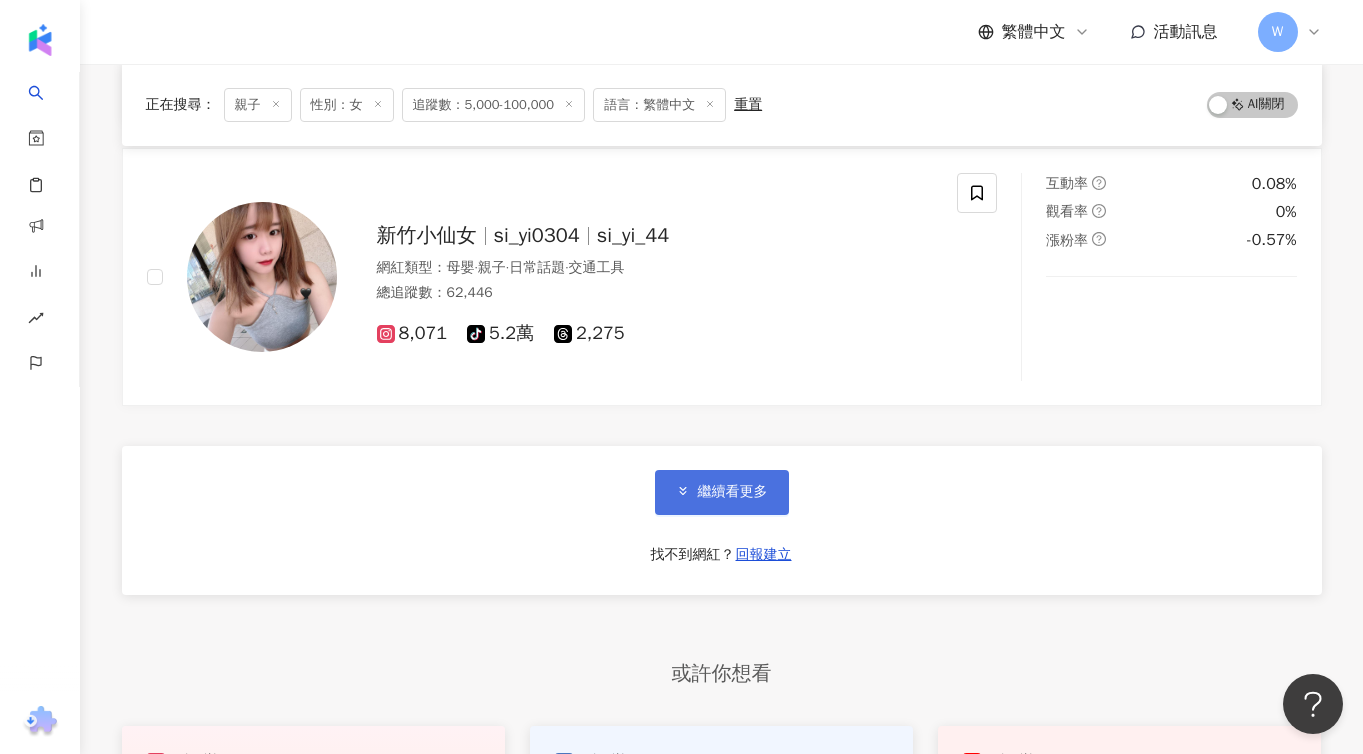 scroll, scrollTop: 43973, scrollLeft: 0, axis: vertical 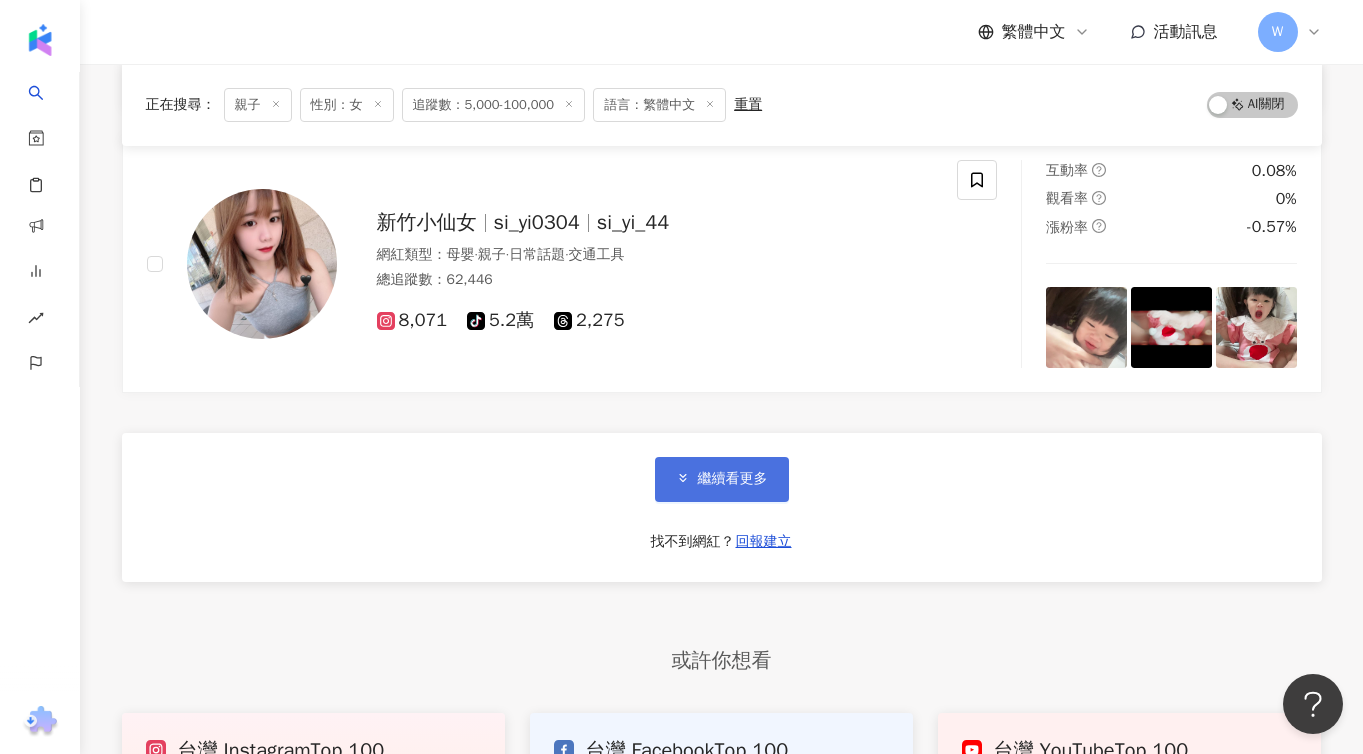 click on "繼續看更多" at bounding box center (722, 479) 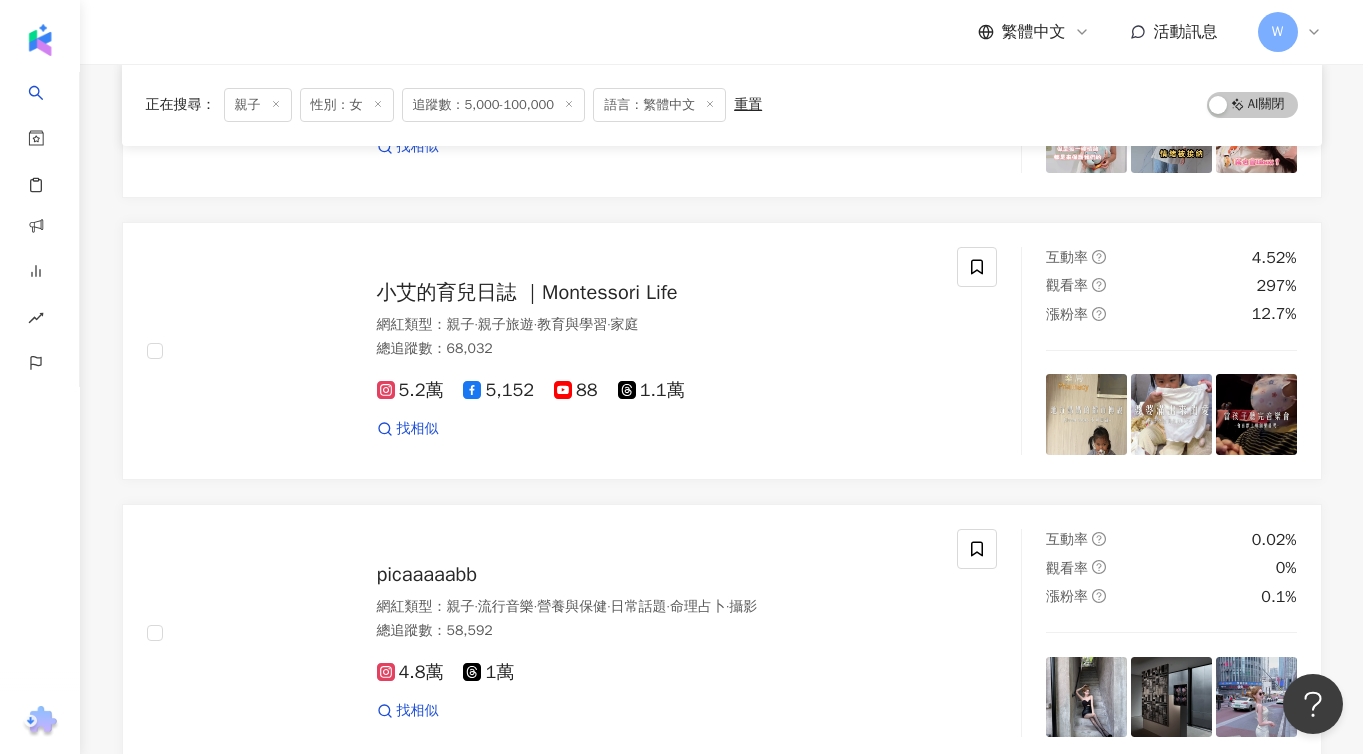 scroll, scrollTop: 45284, scrollLeft: 0, axis: vertical 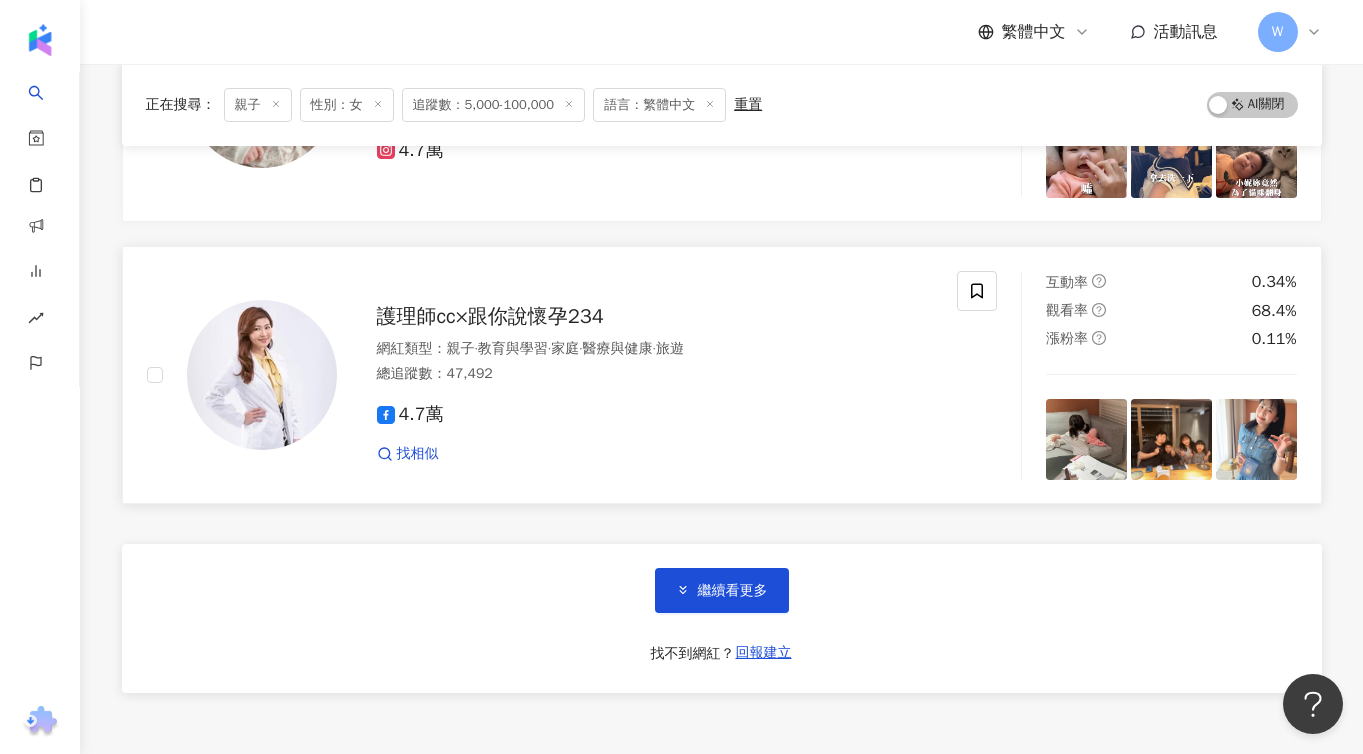 click on "護理師cc×跟你說懷孕234" at bounding box center (490, 316) 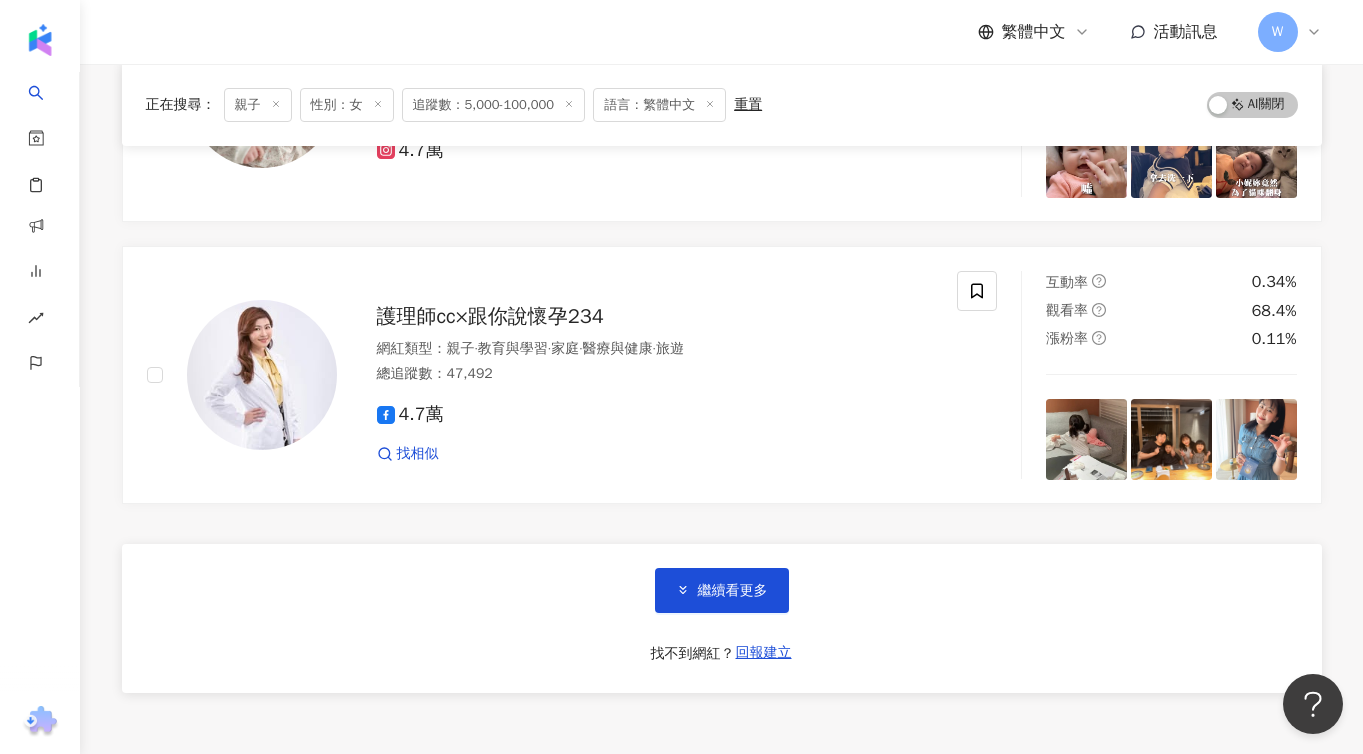 scroll, scrollTop: 47646, scrollLeft: 0, axis: vertical 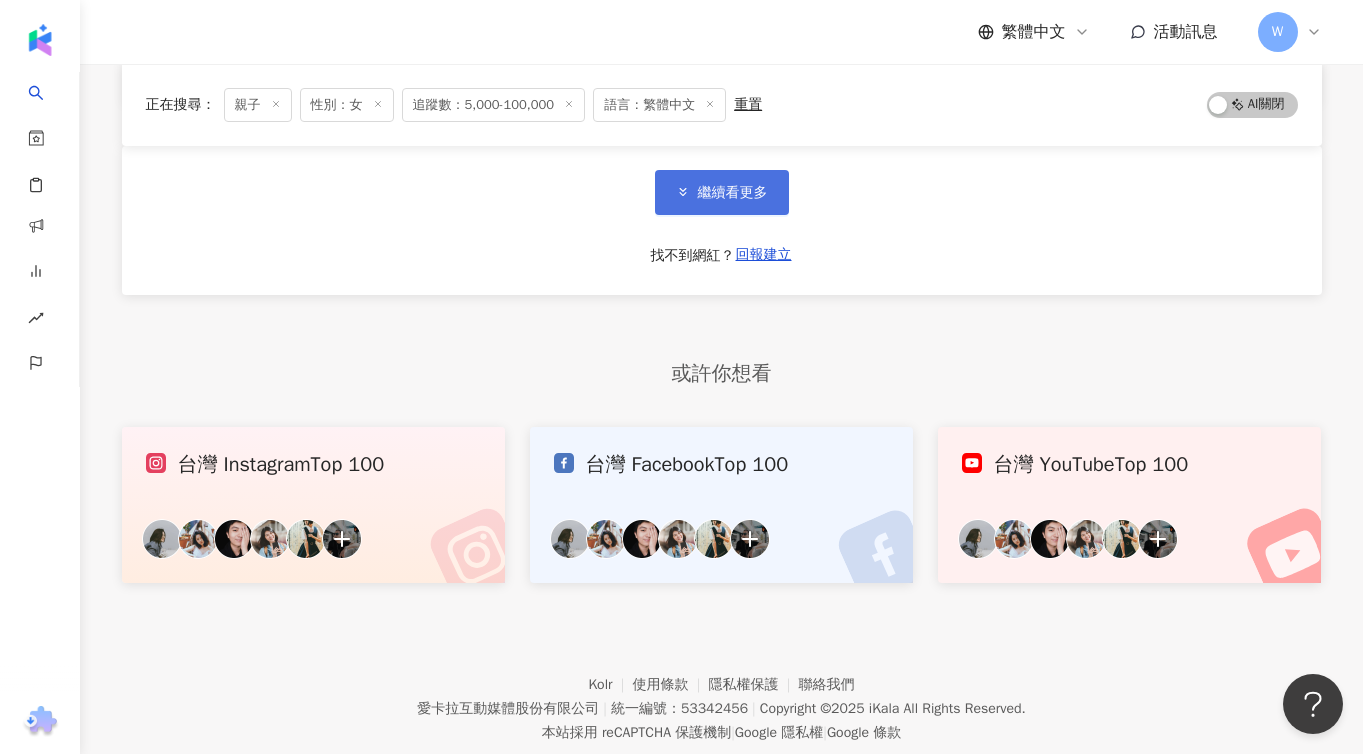 click on "繼續看更多" at bounding box center [733, 193] 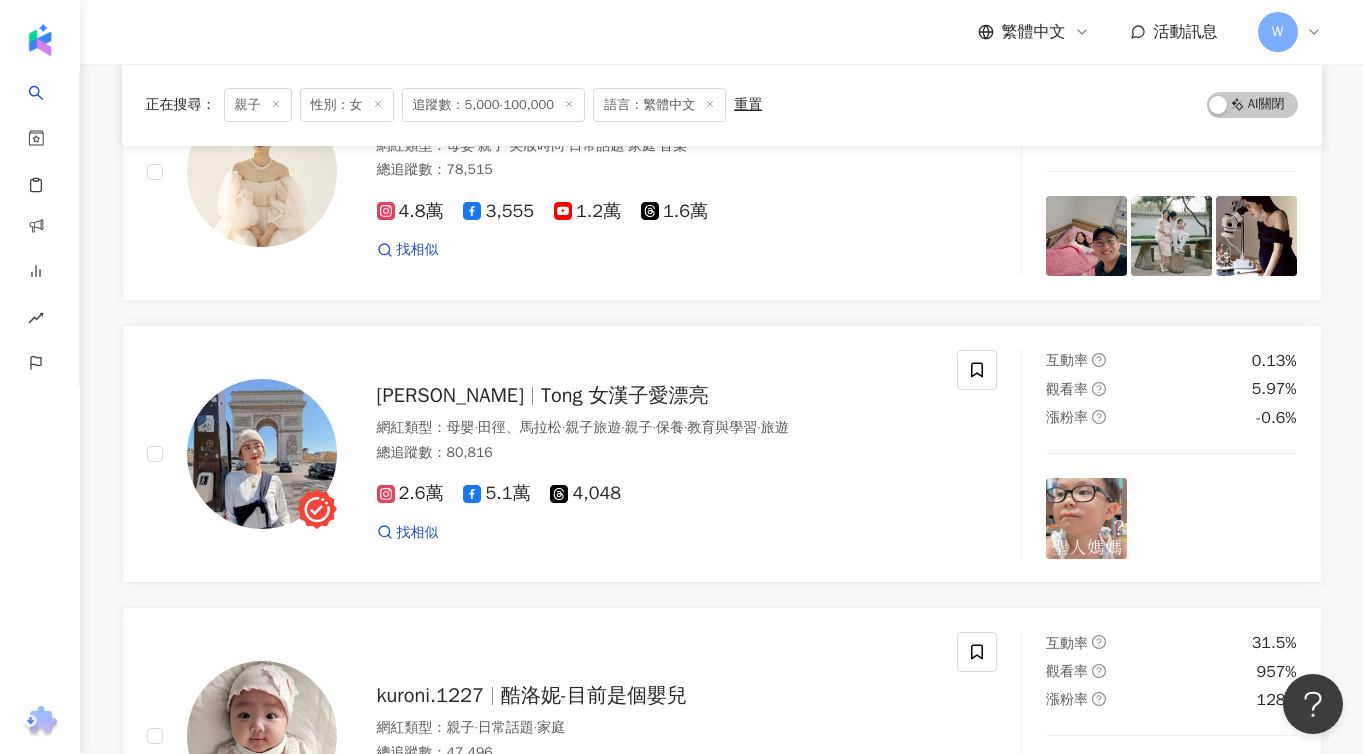 scroll, scrollTop: 48492, scrollLeft: 0, axis: vertical 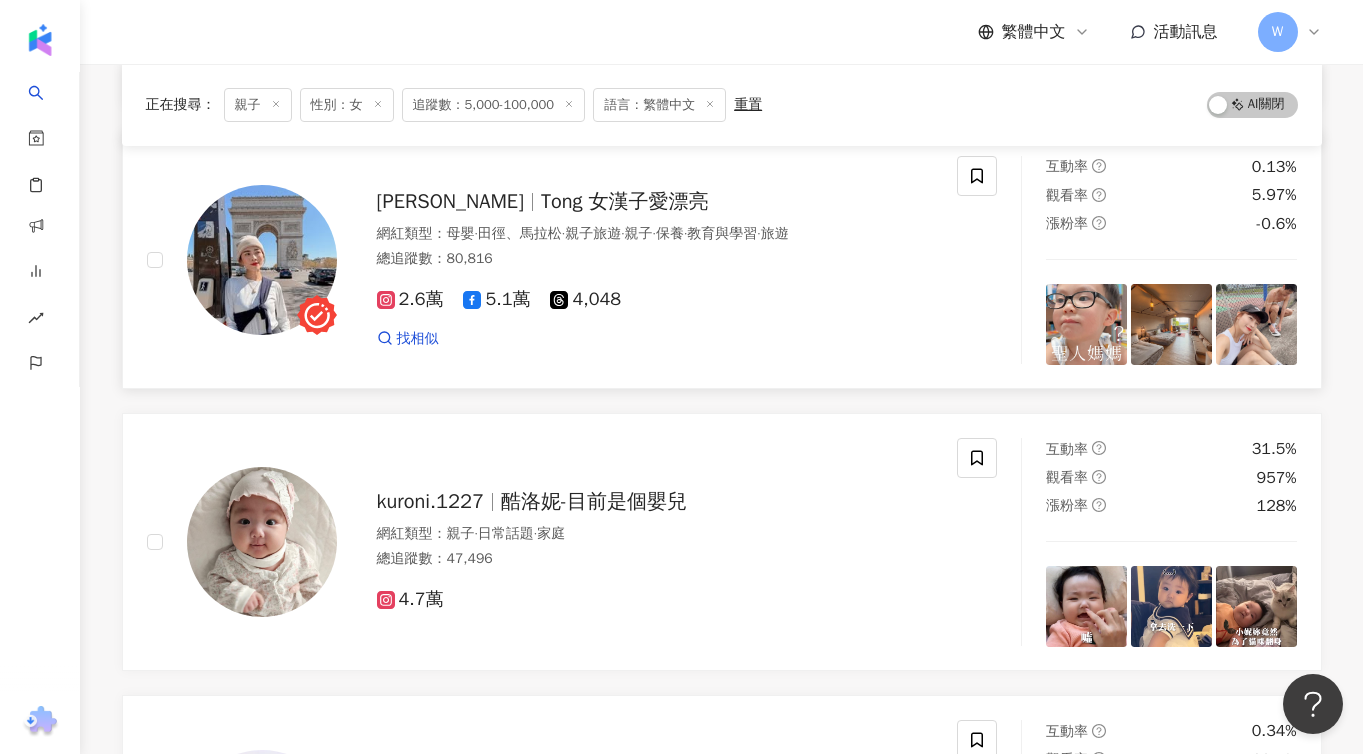 click on "Tong 女漢子愛漂亮" at bounding box center (625, 201) 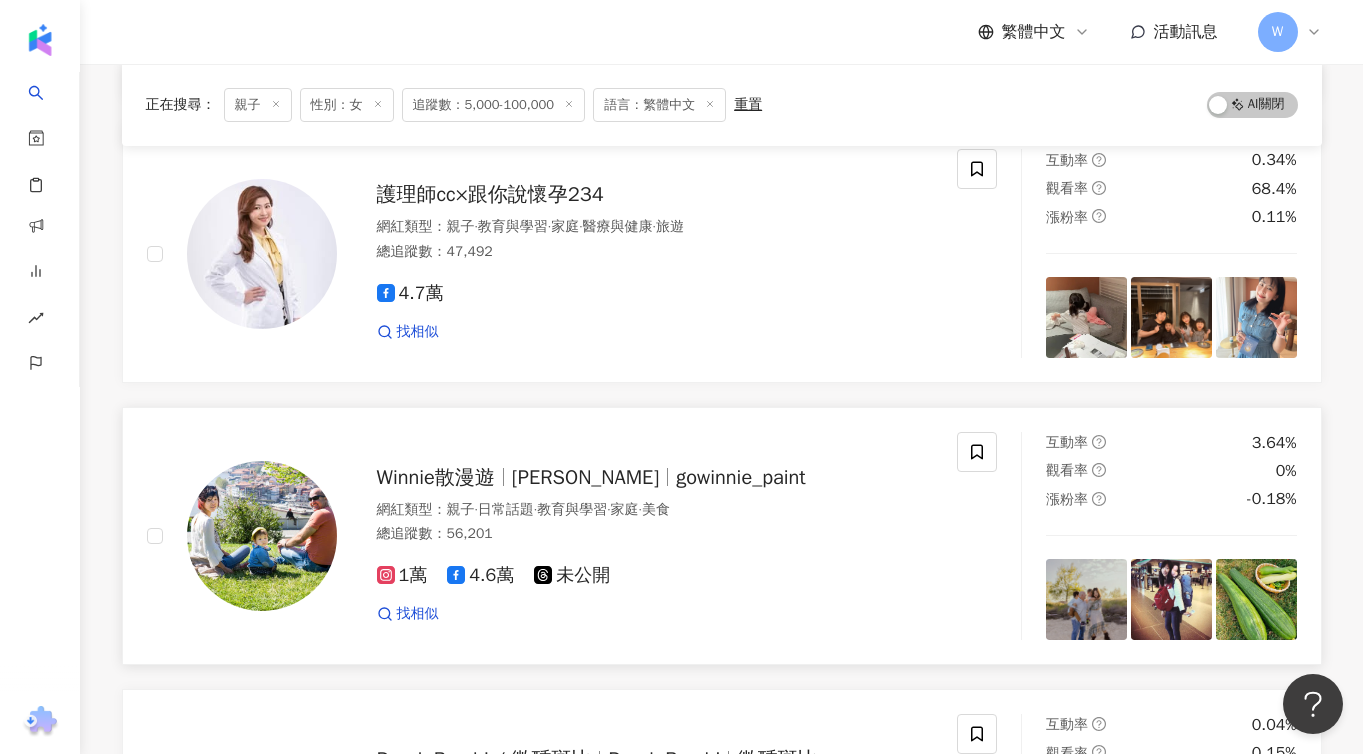 scroll, scrollTop: 49165, scrollLeft: 0, axis: vertical 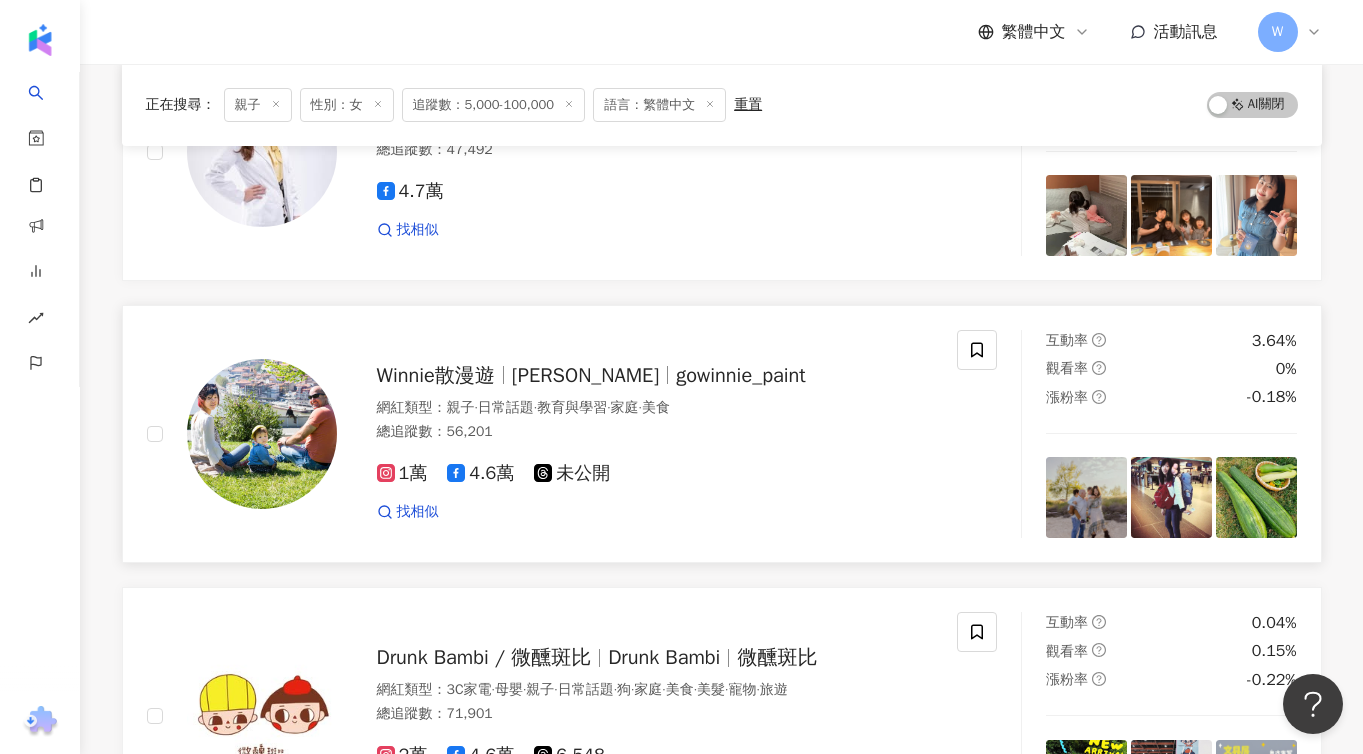 click on "Winnie Tseng" at bounding box center [585, 375] 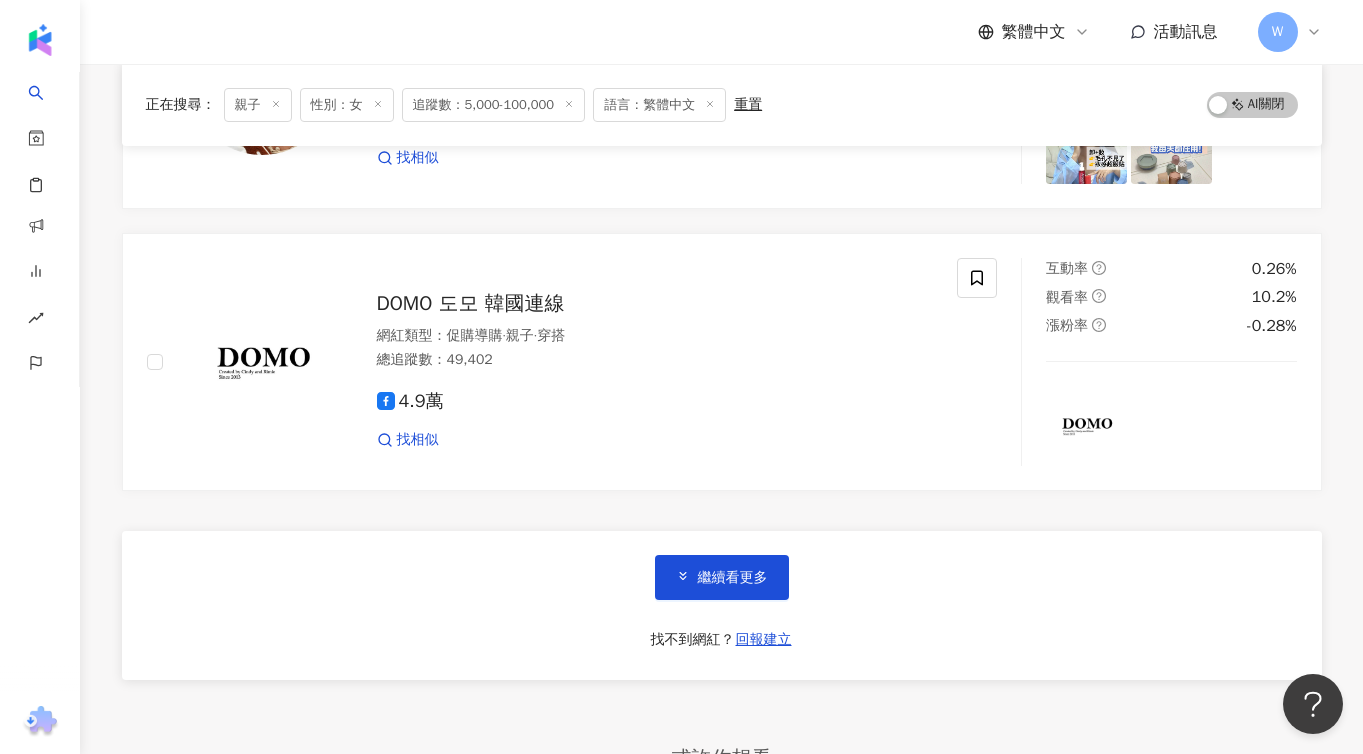 scroll, scrollTop: 50661, scrollLeft: 0, axis: vertical 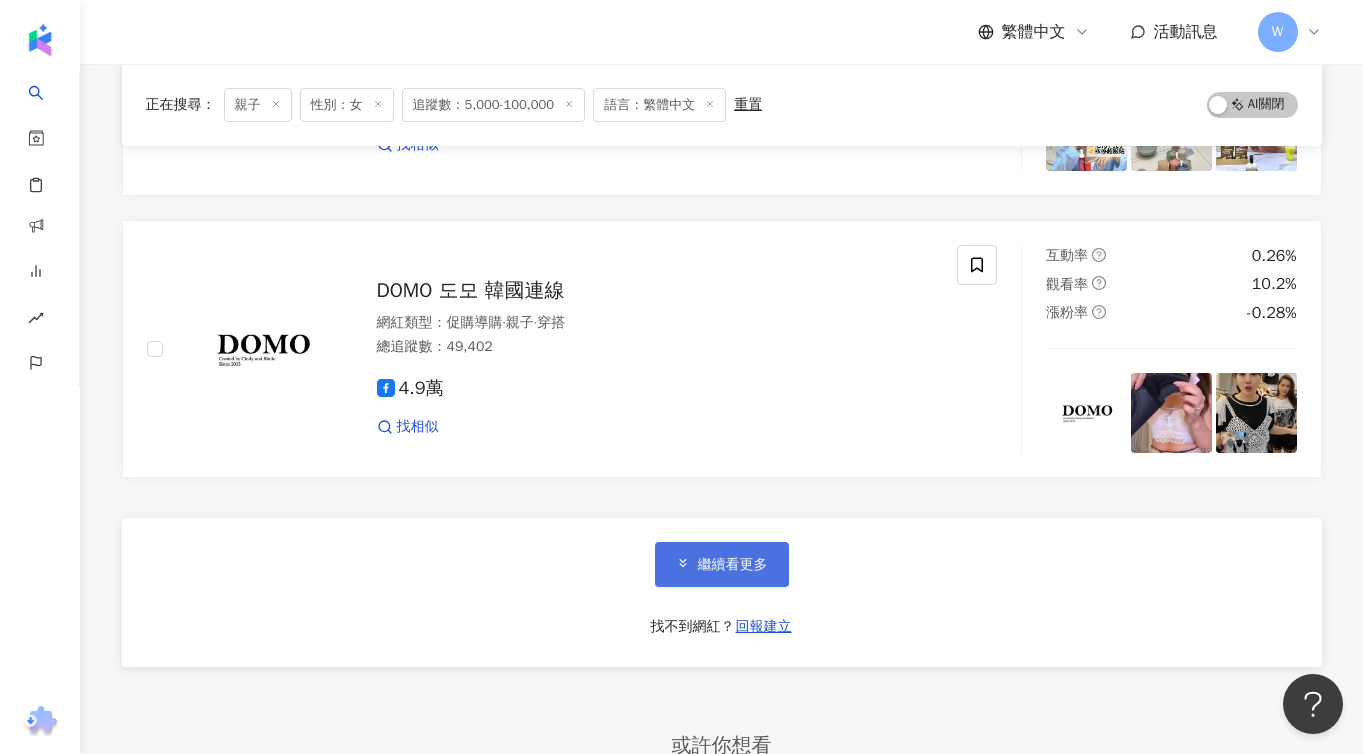 click on "繼續看更多" at bounding box center (733, 565) 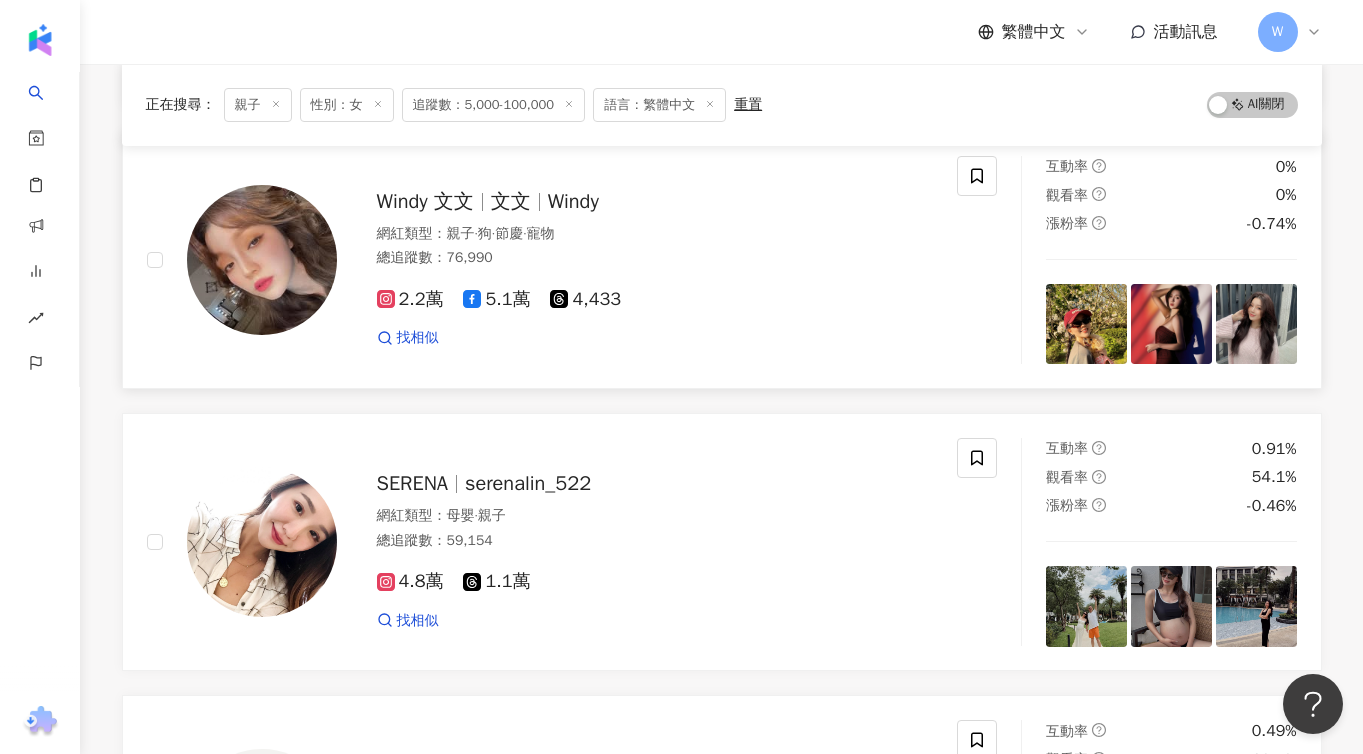 scroll, scrollTop: 52149, scrollLeft: 0, axis: vertical 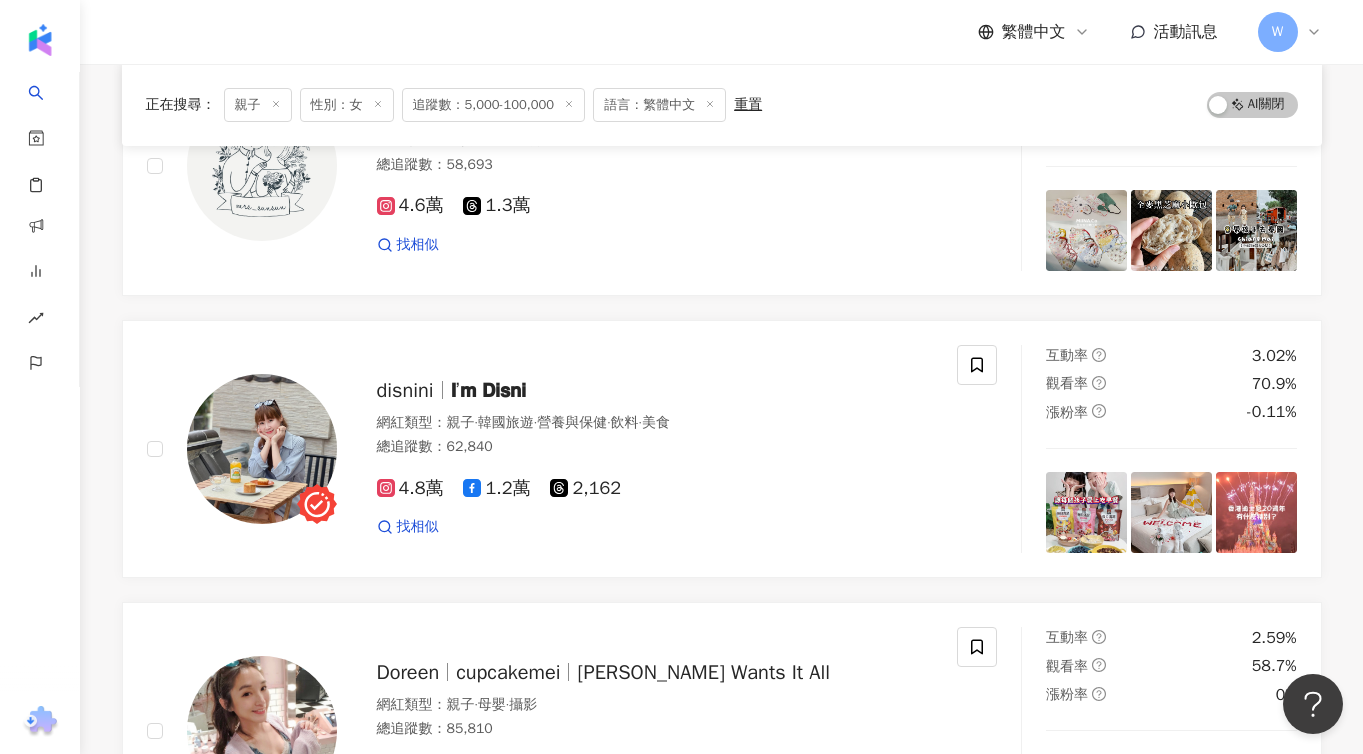 drag, startPoint x: 469, startPoint y: 365, endPoint x: 662, endPoint y: 121, distance: 311.10287 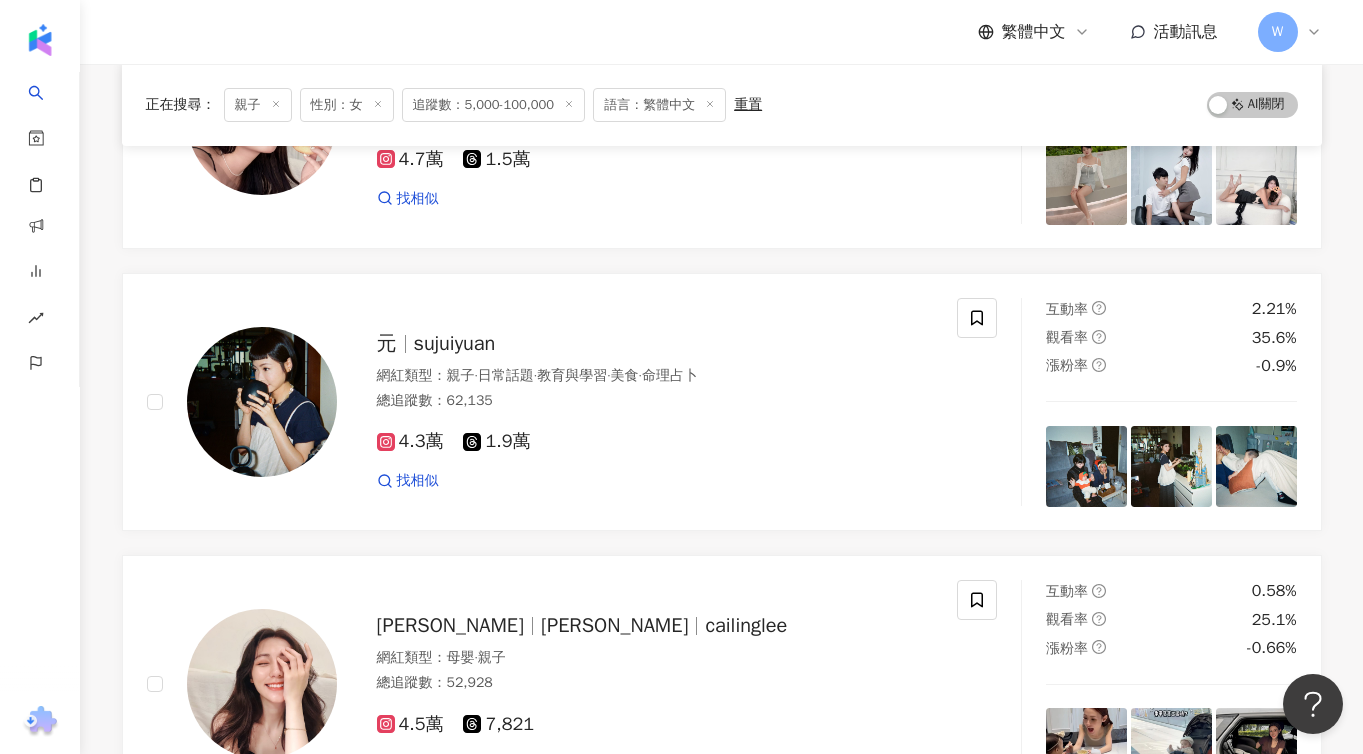 scroll, scrollTop: 53930, scrollLeft: 0, axis: vertical 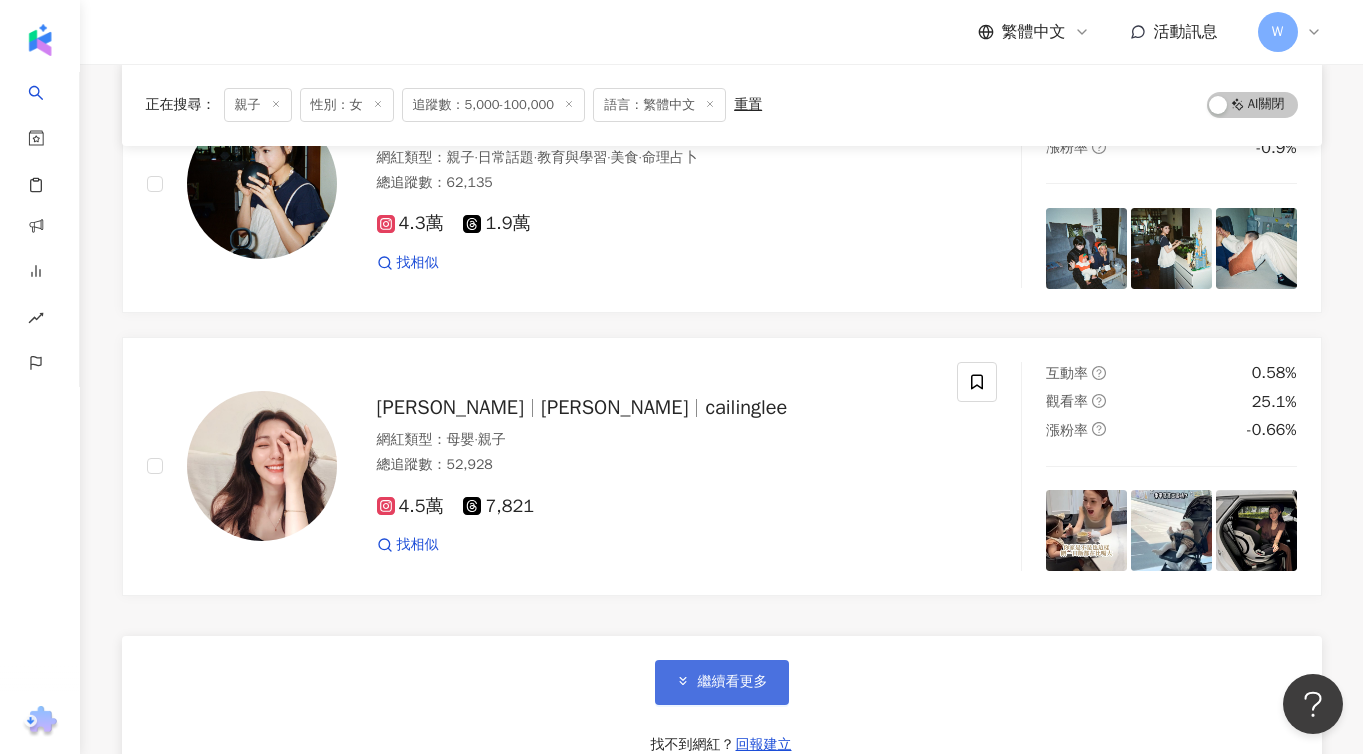 click on "繼續看更多" at bounding box center (733, 682) 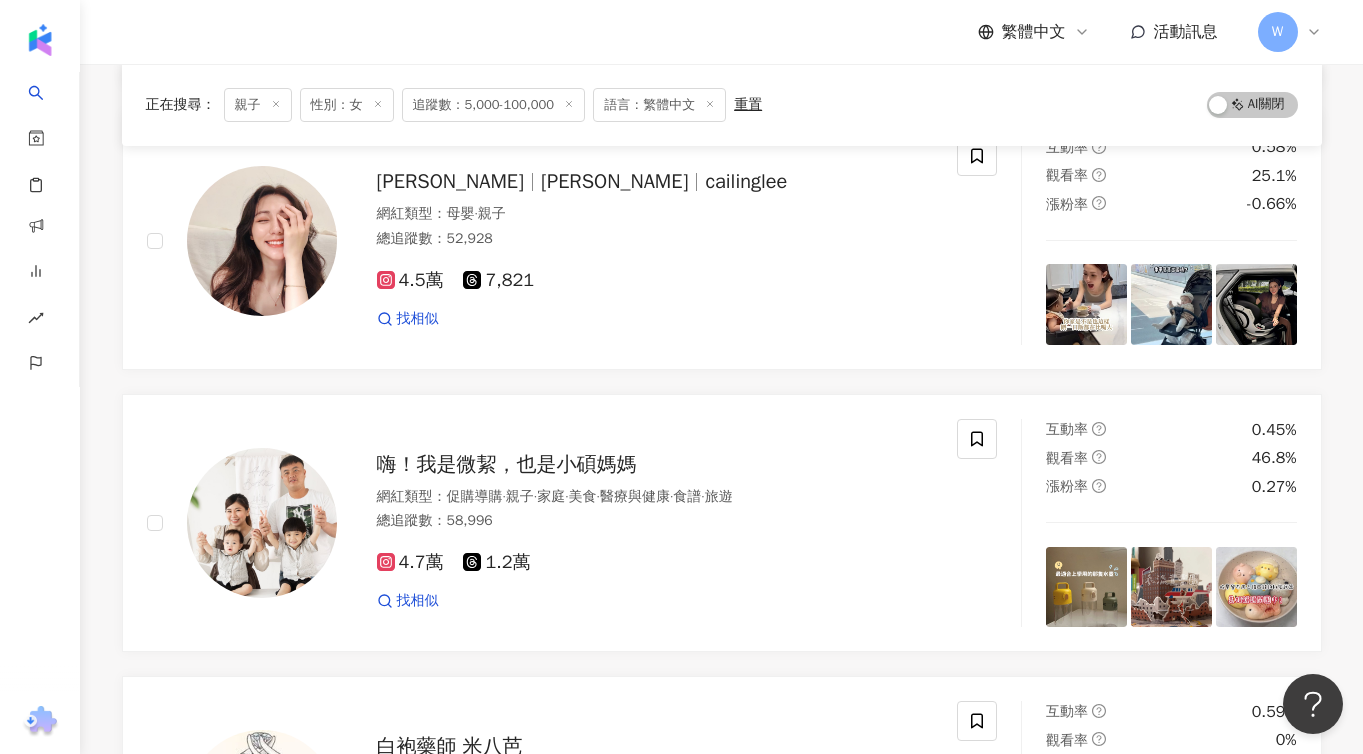 scroll, scrollTop: 55580, scrollLeft: 0, axis: vertical 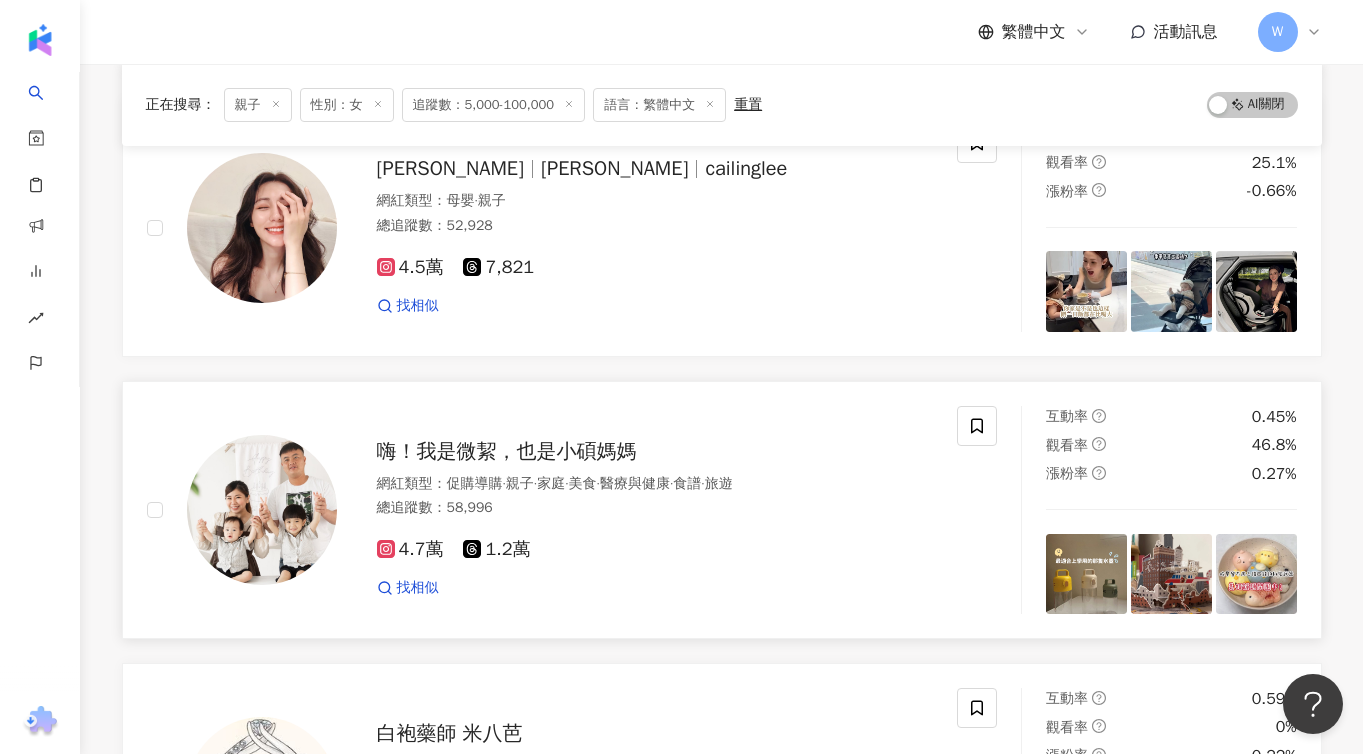 click on "嗨！我是微絜，也是小碩媽媽" at bounding box center (507, 451) 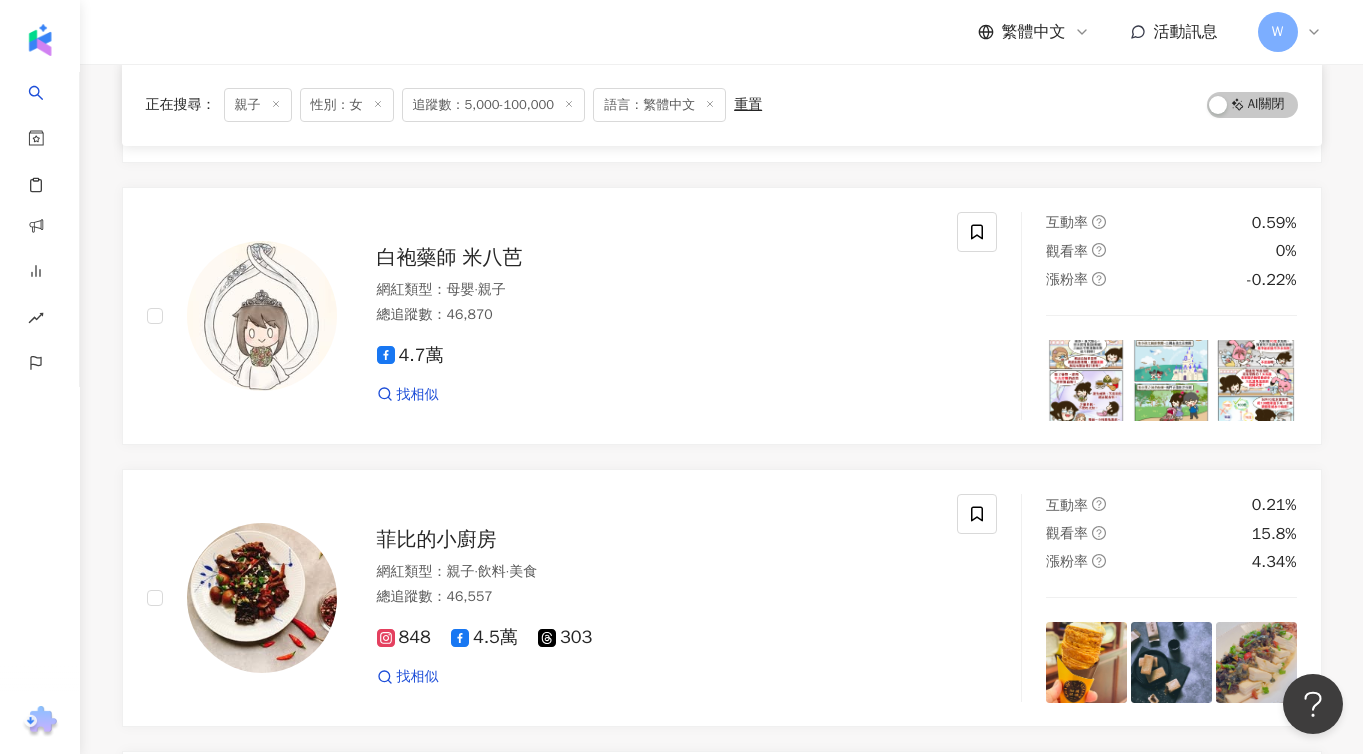 scroll, scrollTop: 56396, scrollLeft: 0, axis: vertical 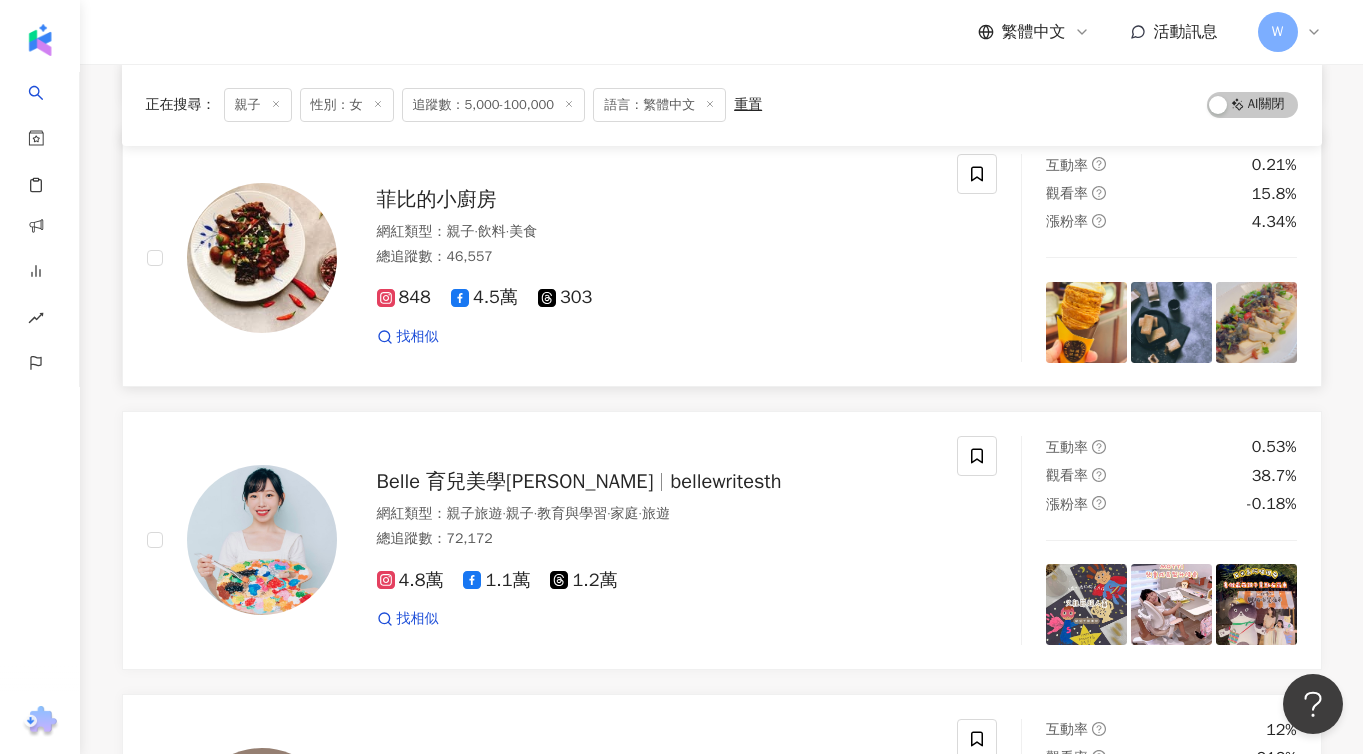 click on "菲比的小廚房" at bounding box center (437, 199) 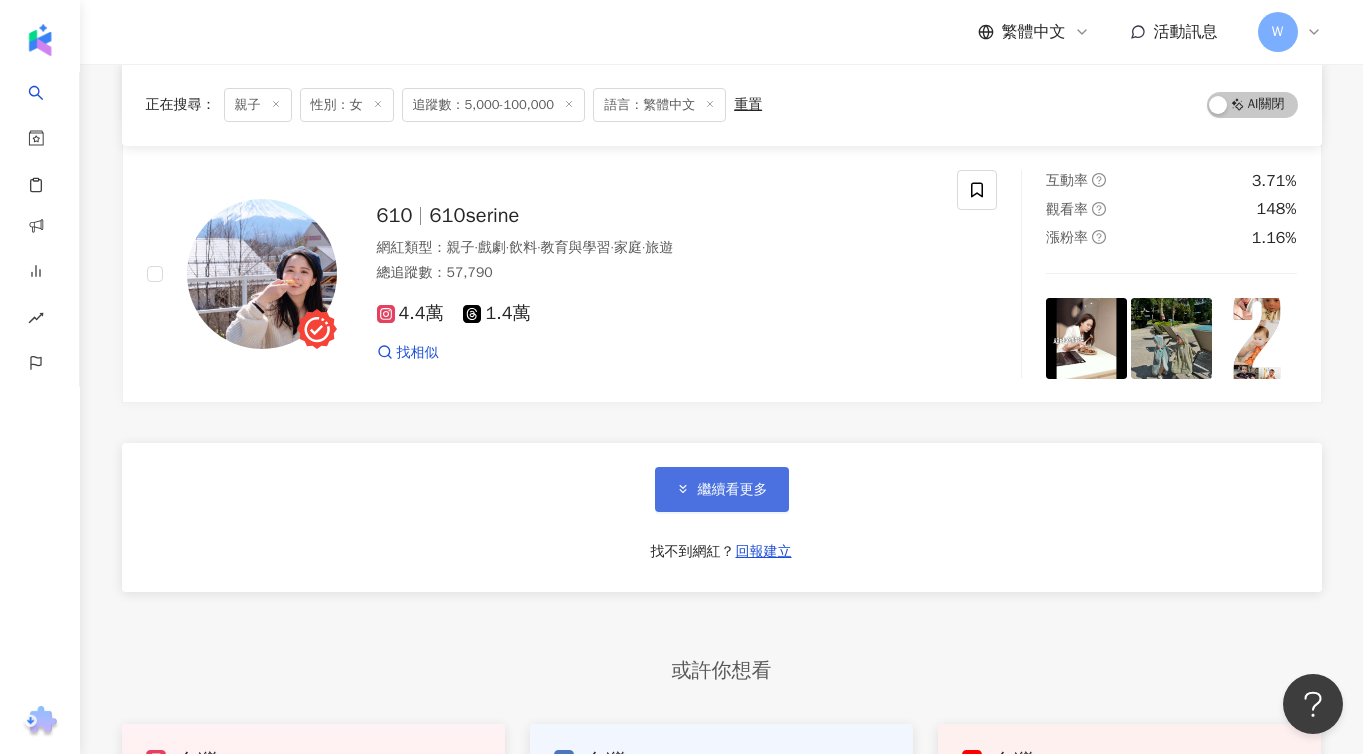 scroll, scrollTop: 57522, scrollLeft: 0, axis: vertical 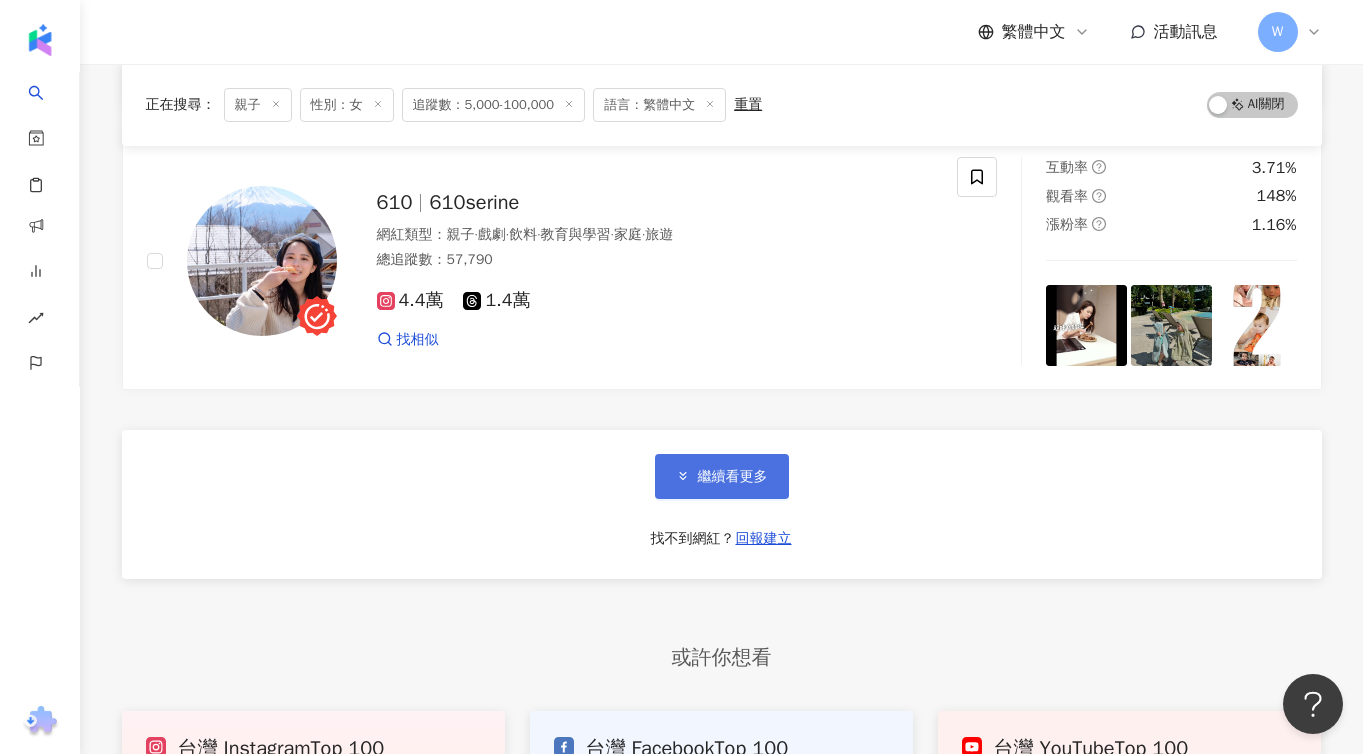 click on "繼續看更多" at bounding box center [733, 477] 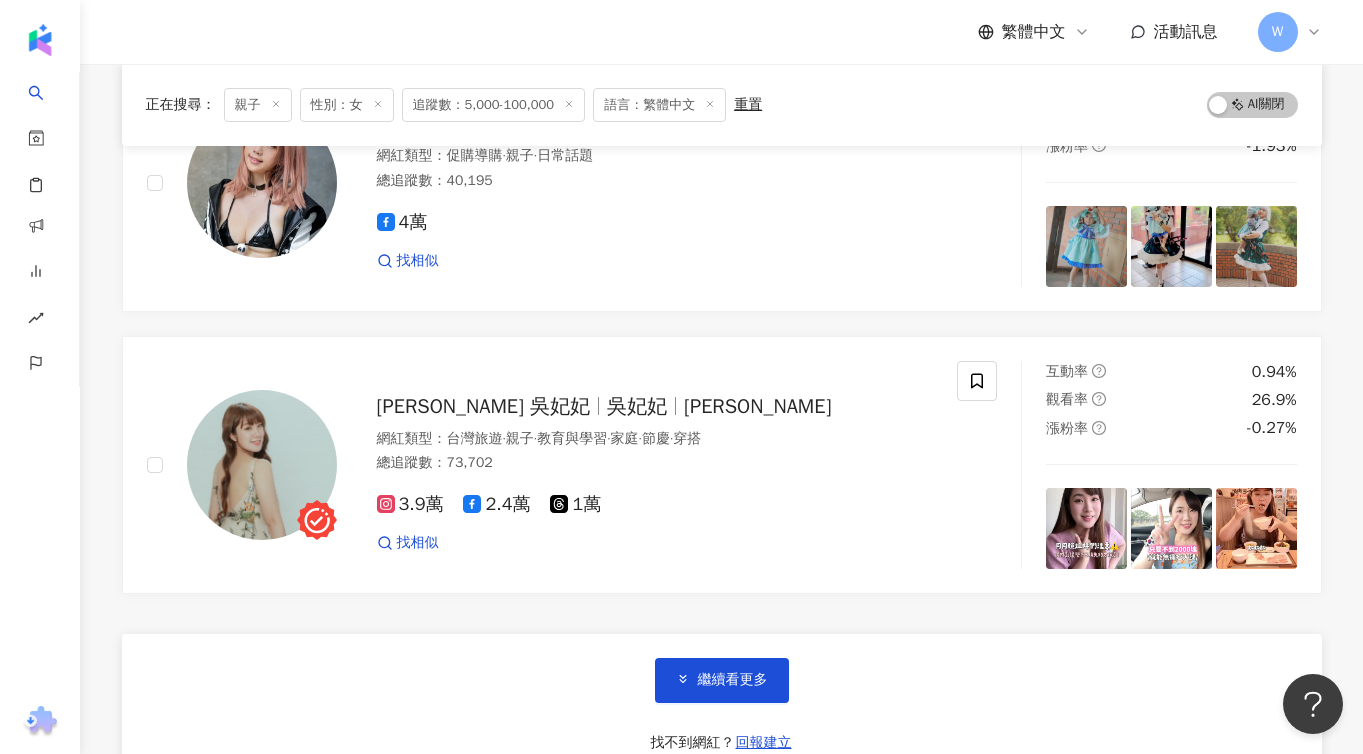 scroll, scrollTop: 60808, scrollLeft: 0, axis: vertical 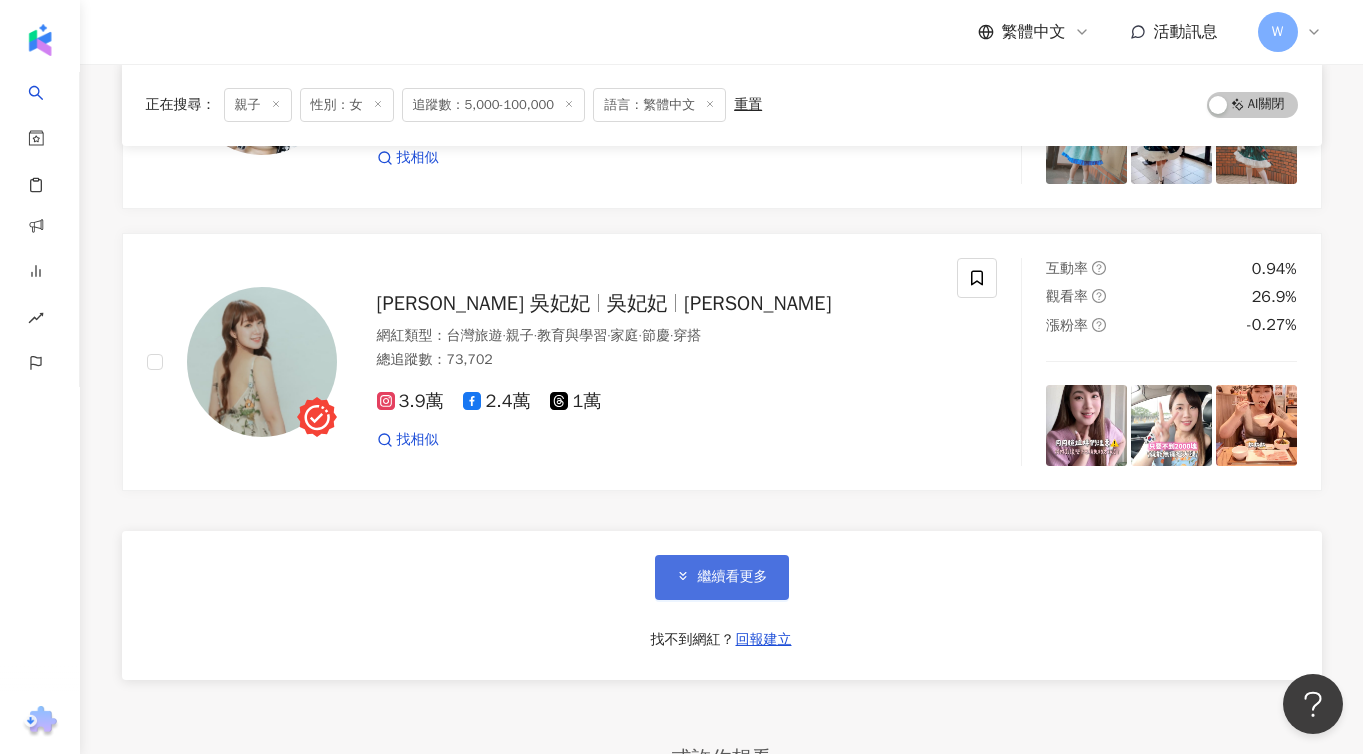 click on "繼續看更多" at bounding box center [733, 577] 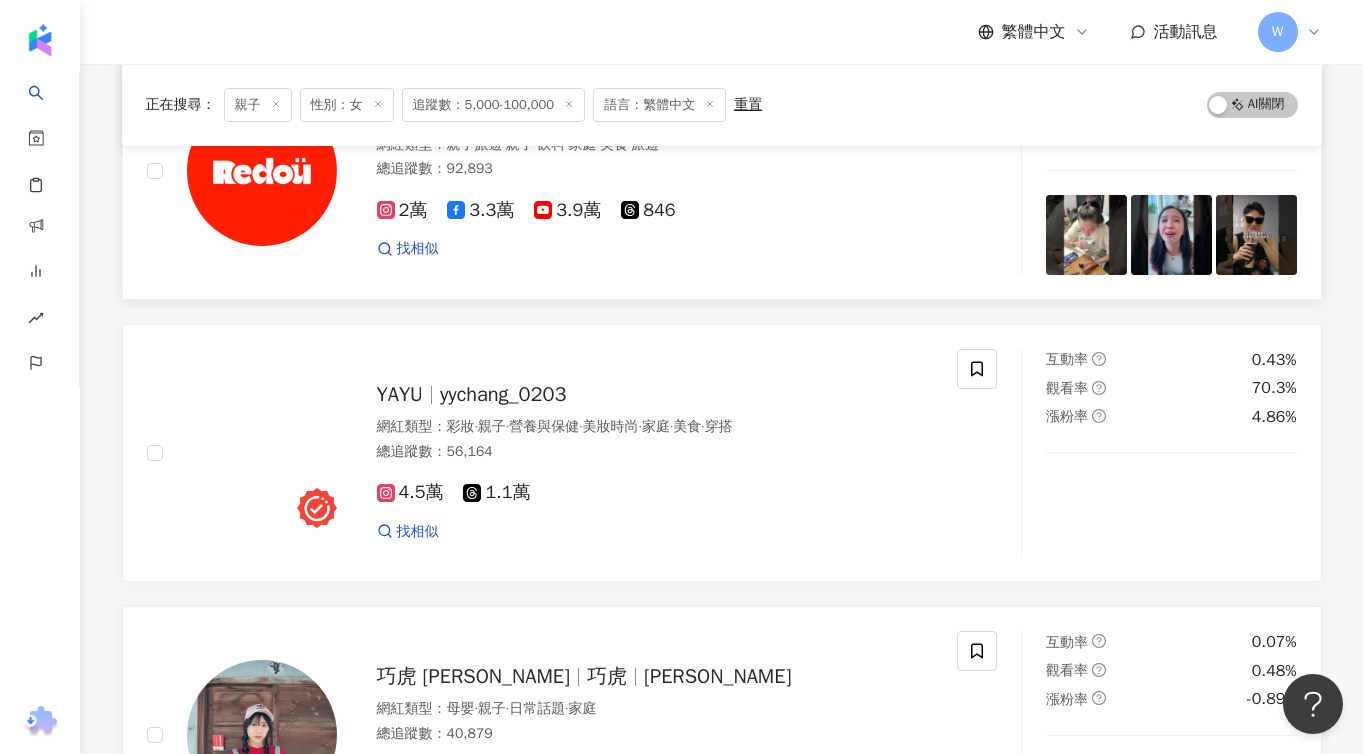 scroll, scrollTop: 61182, scrollLeft: 0, axis: vertical 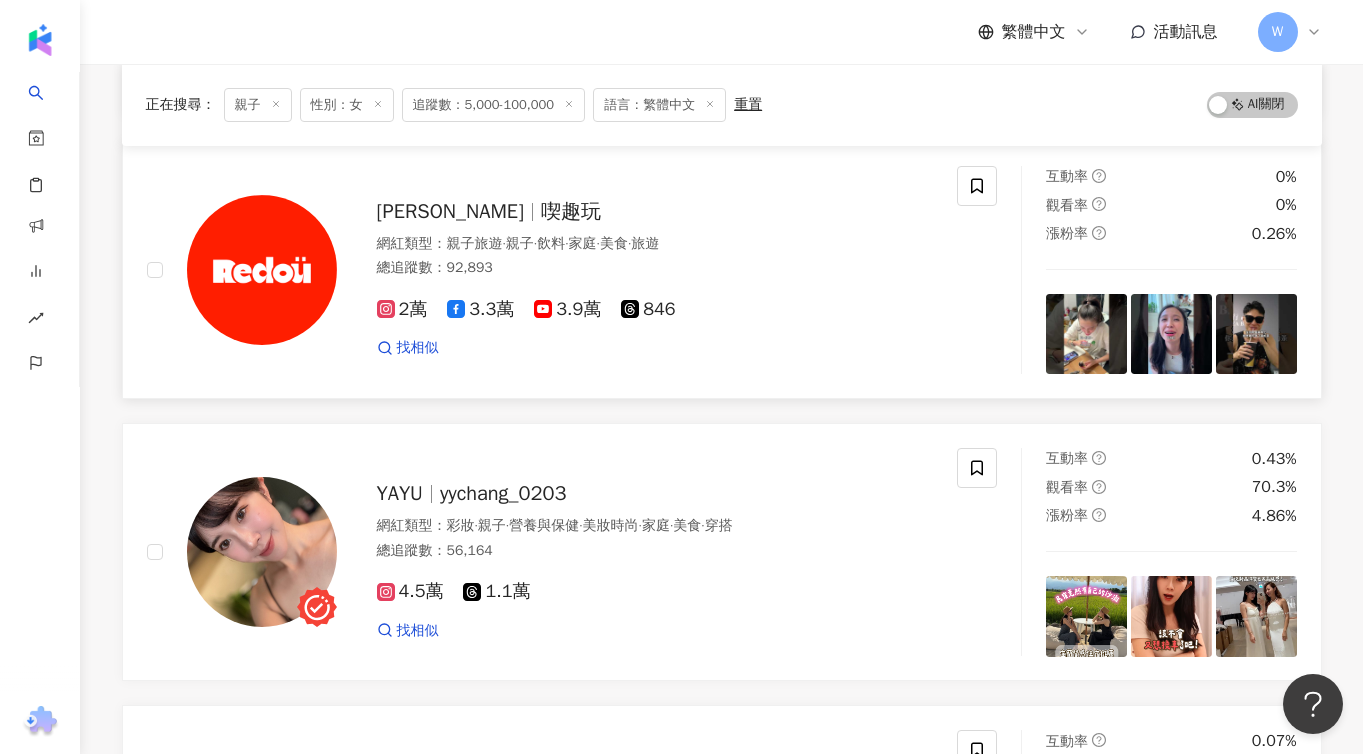 click on "喫趣玩" at bounding box center (571, 211) 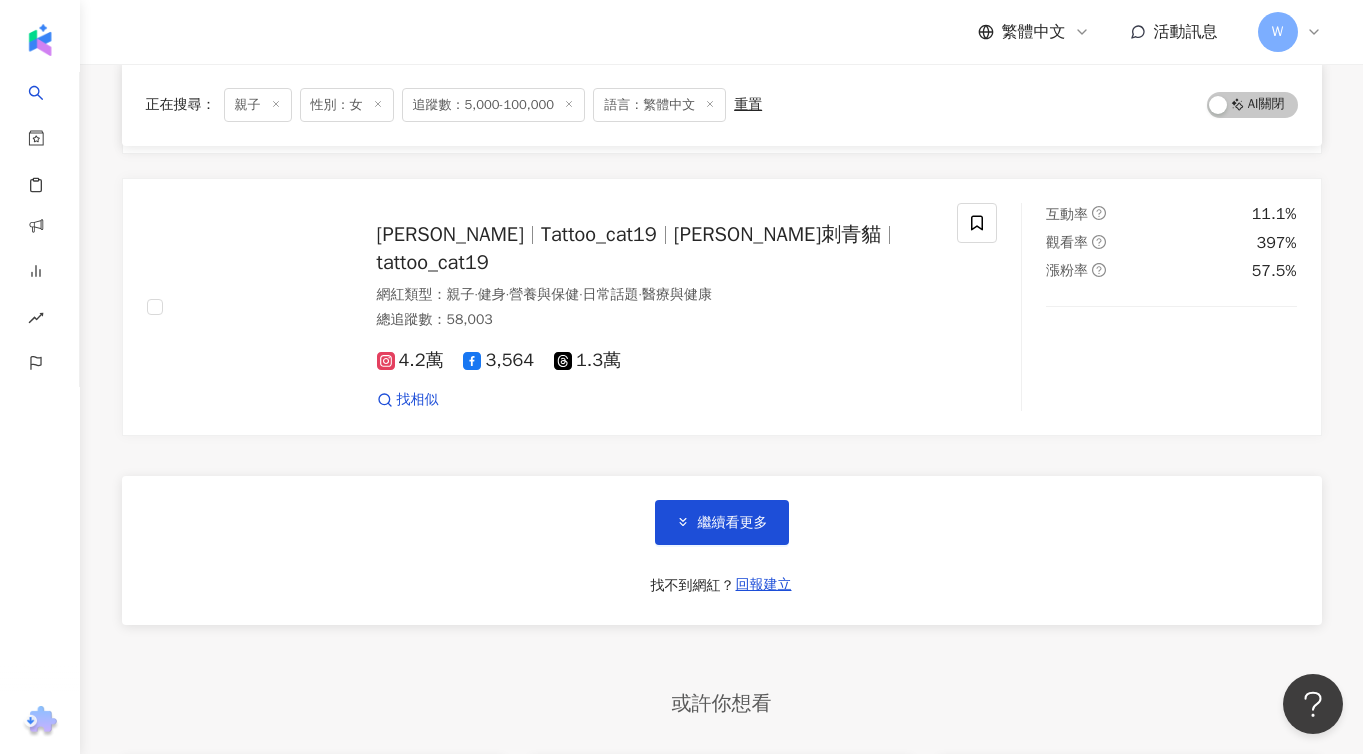 scroll, scrollTop: 64352, scrollLeft: 0, axis: vertical 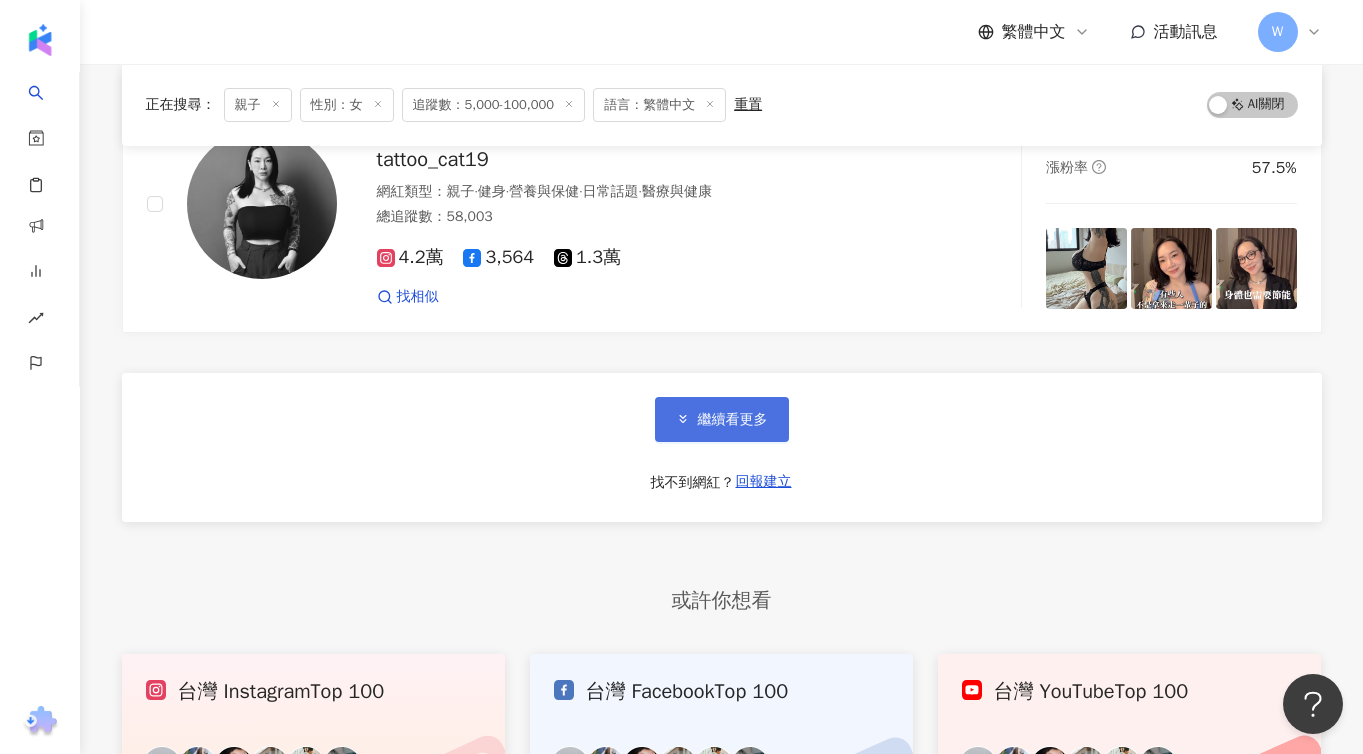 click on "繼續看更多" at bounding box center [733, 420] 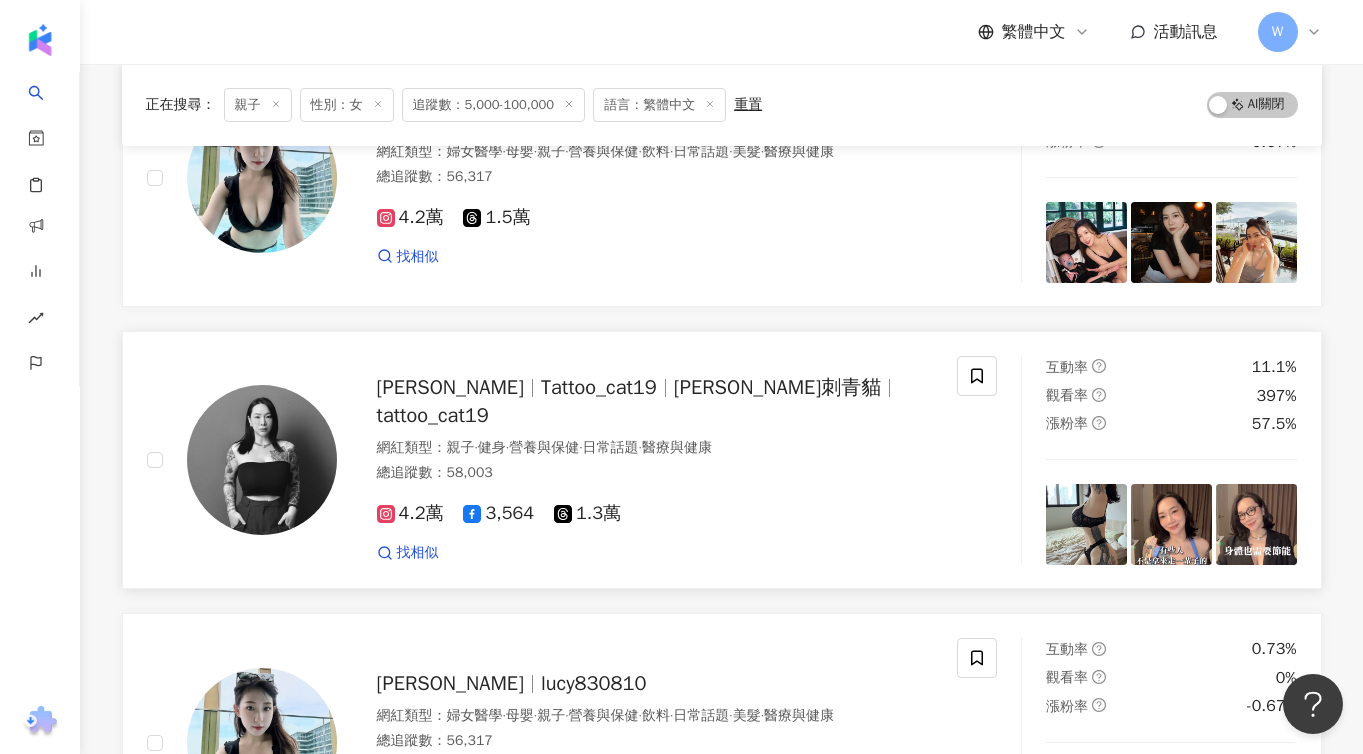 scroll, scrollTop: 64468, scrollLeft: 0, axis: vertical 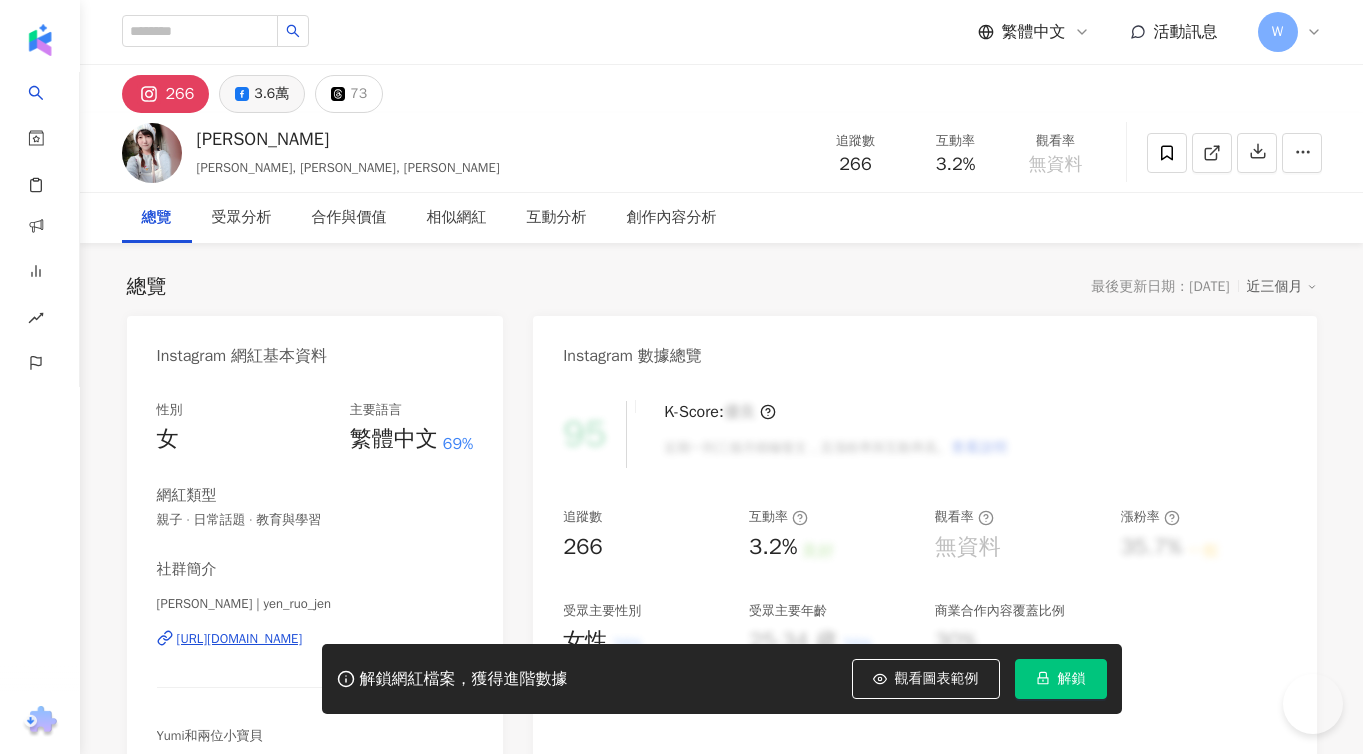 click on "3.6萬" at bounding box center [271, 94] 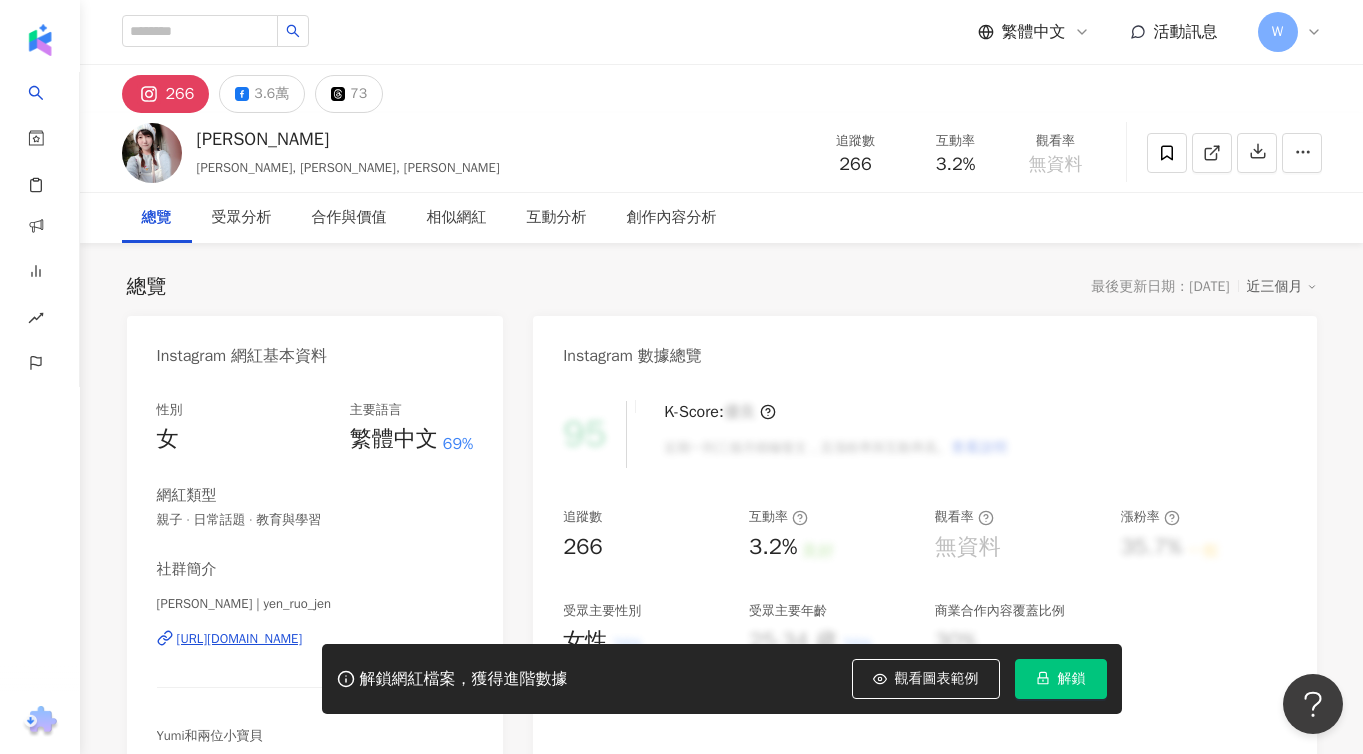 scroll, scrollTop: 0, scrollLeft: 0, axis: both 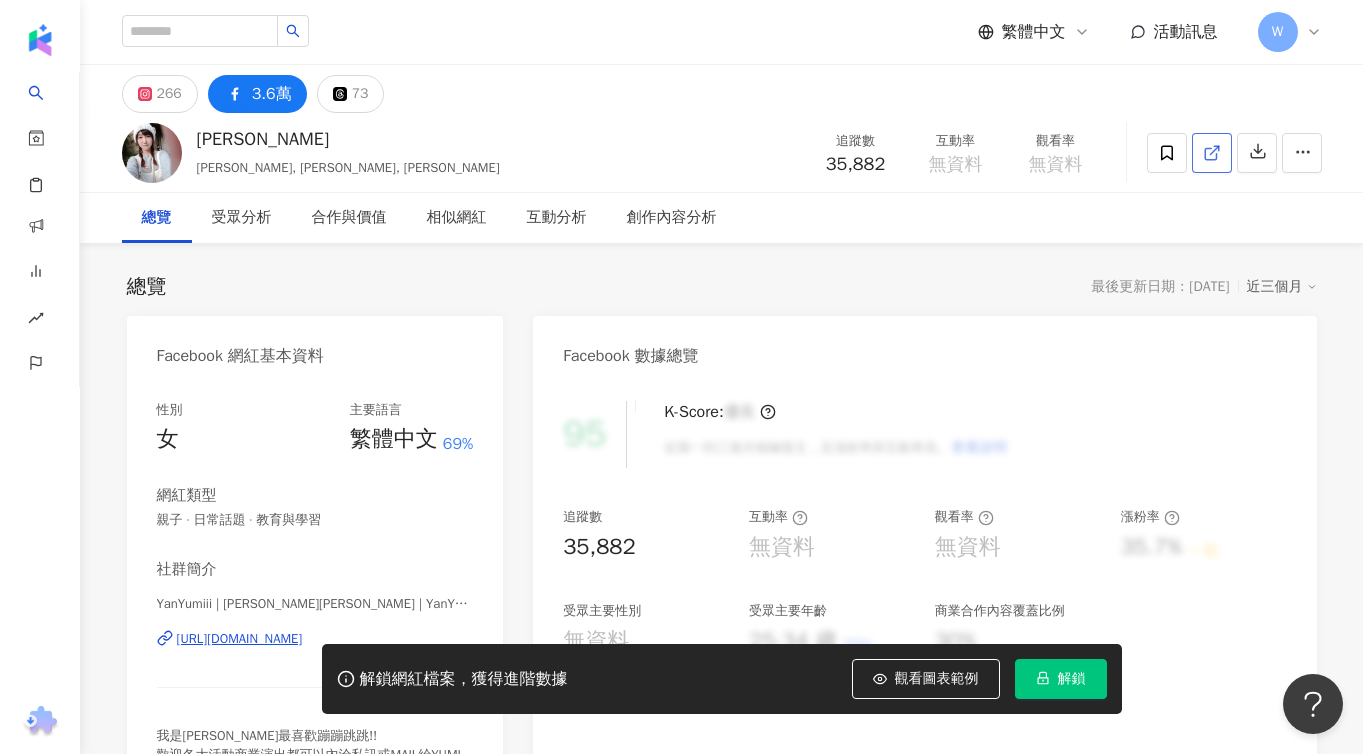 click 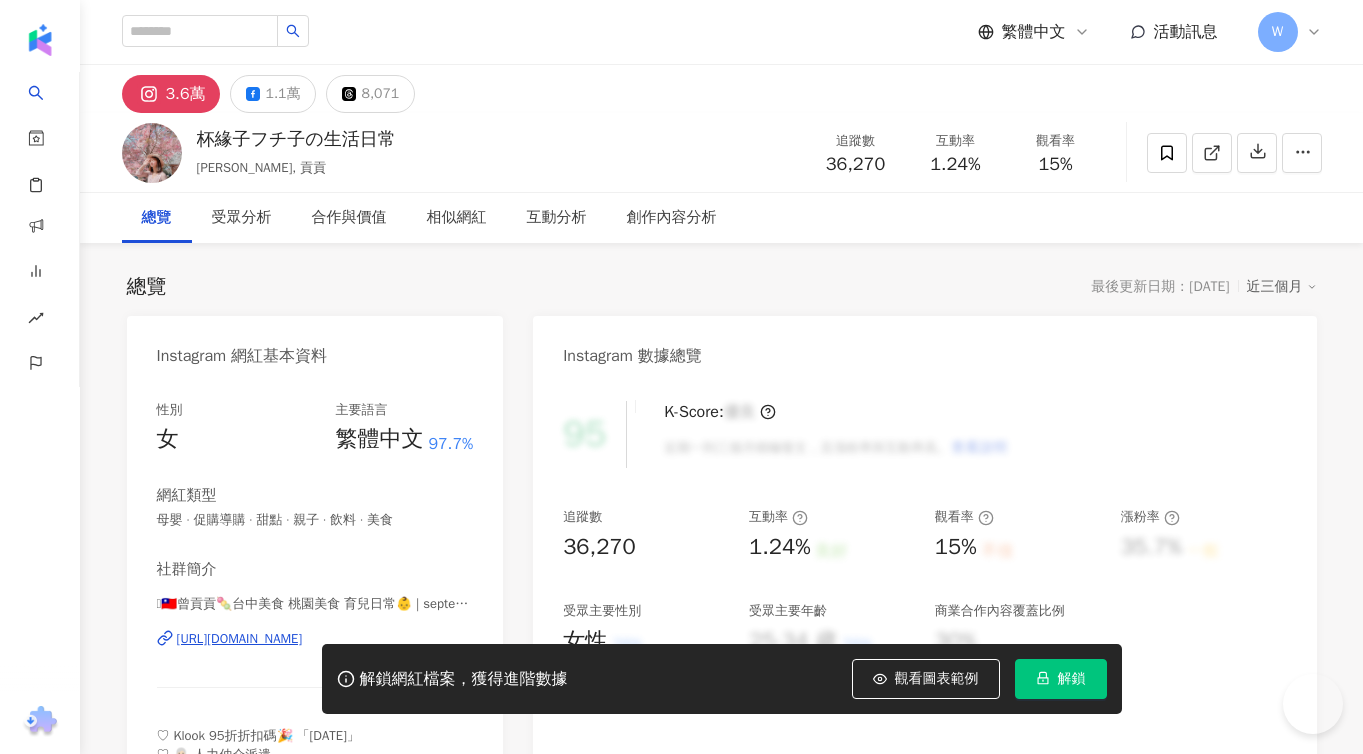 scroll, scrollTop: 0, scrollLeft: 0, axis: both 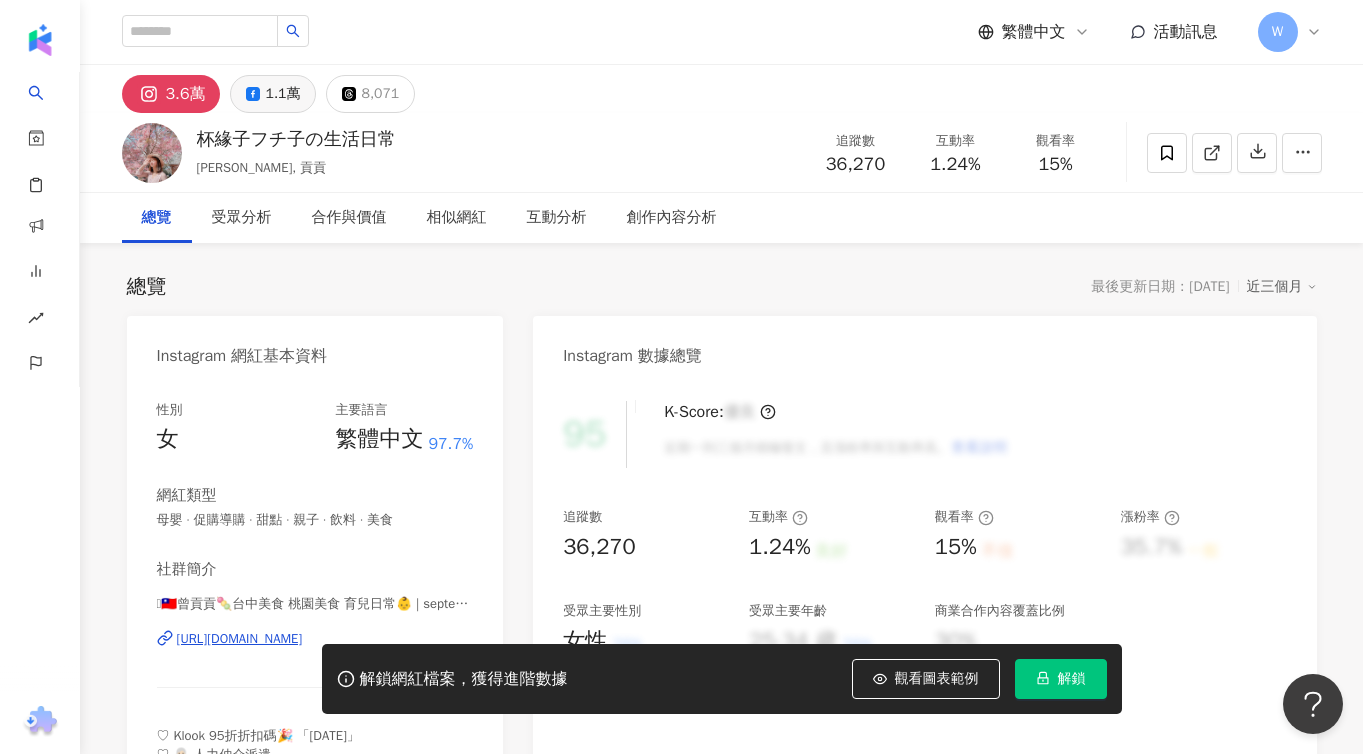 click on "1.1萬" at bounding box center (282, 94) 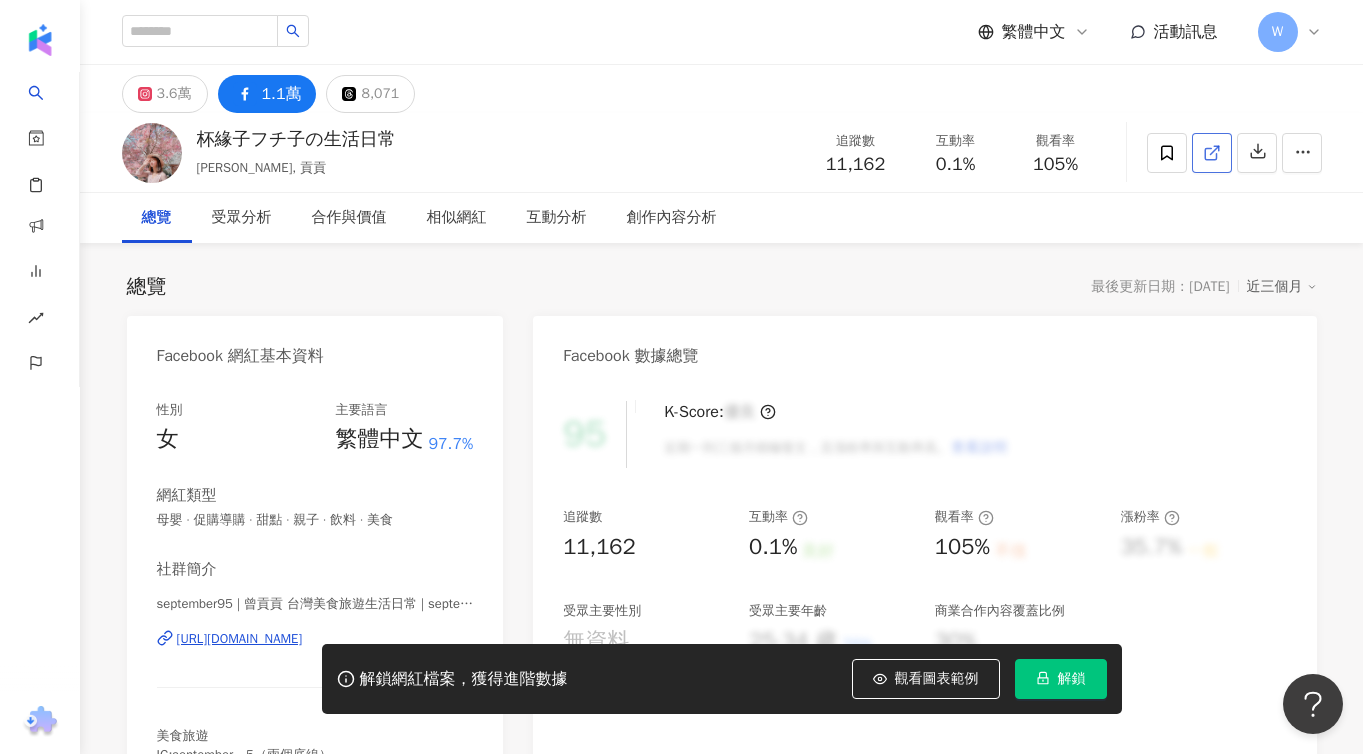 click 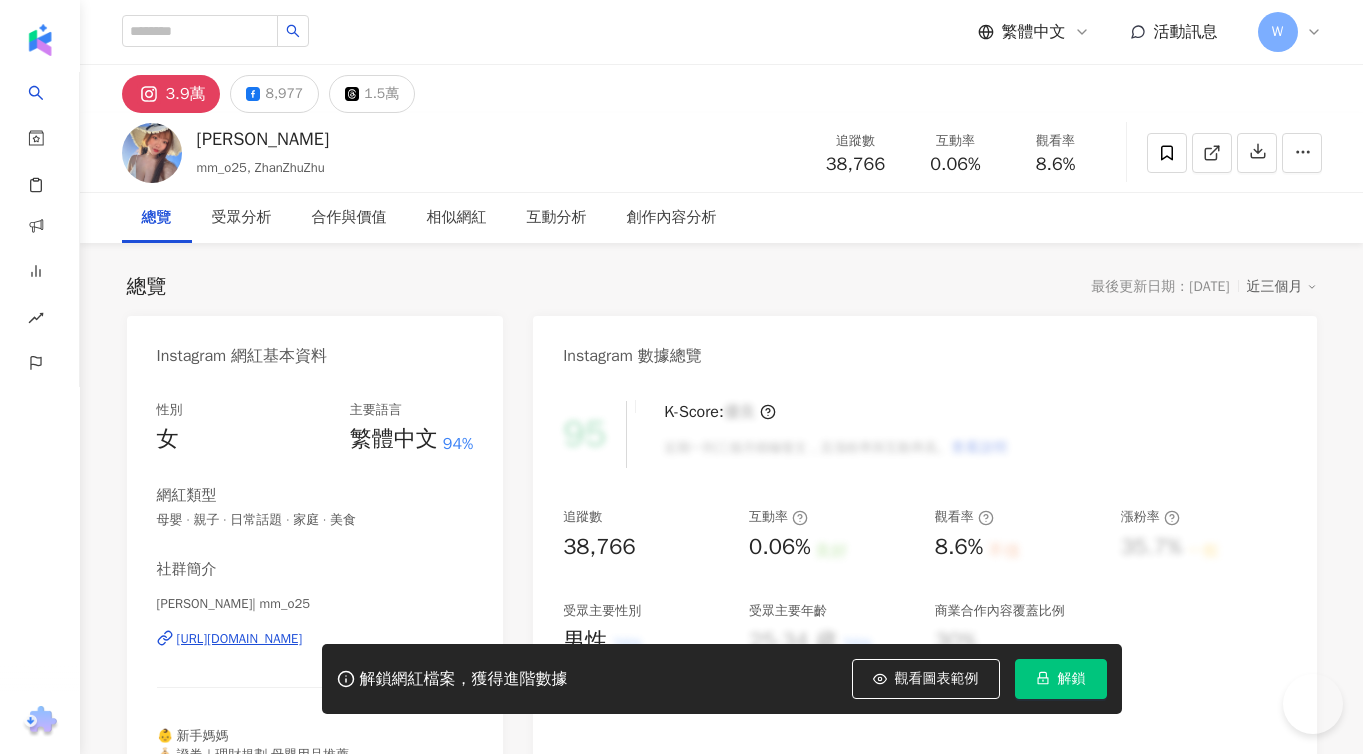 scroll, scrollTop: 0, scrollLeft: 0, axis: both 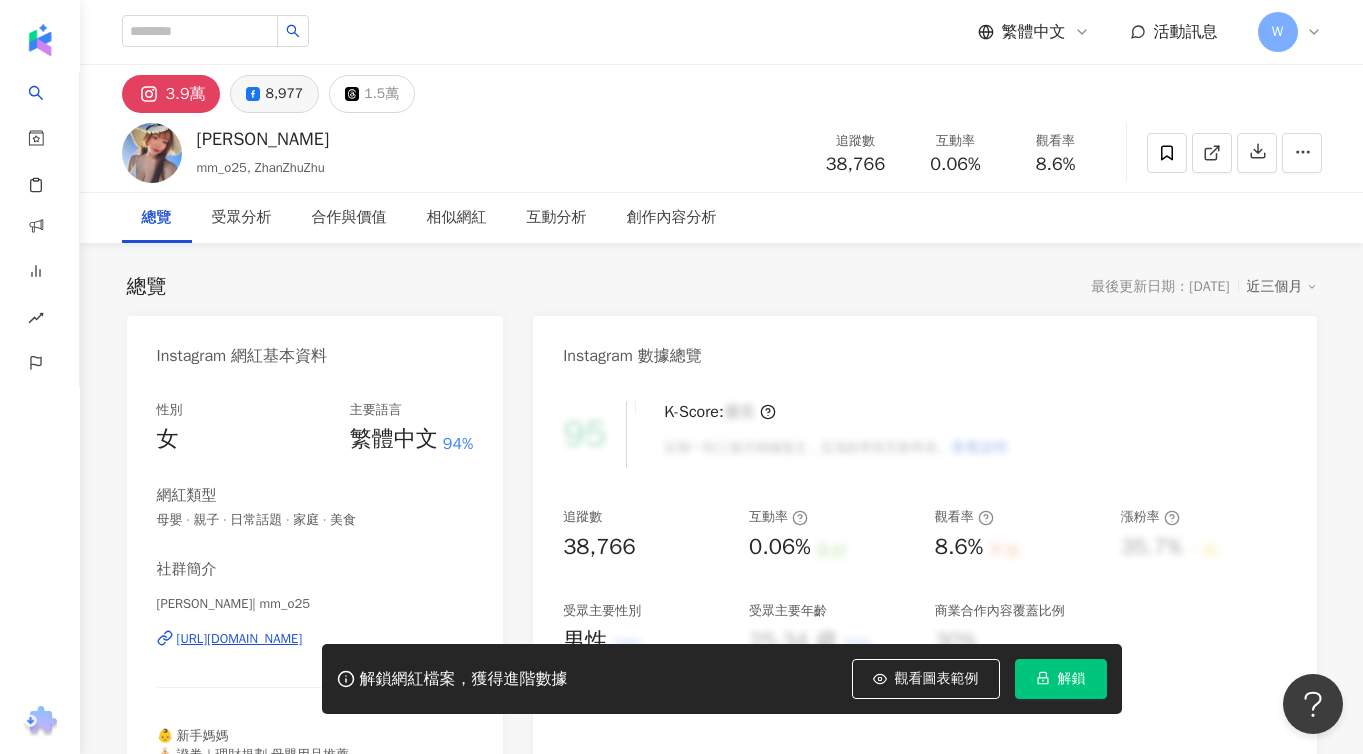 click on "8,977" at bounding box center [274, 94] 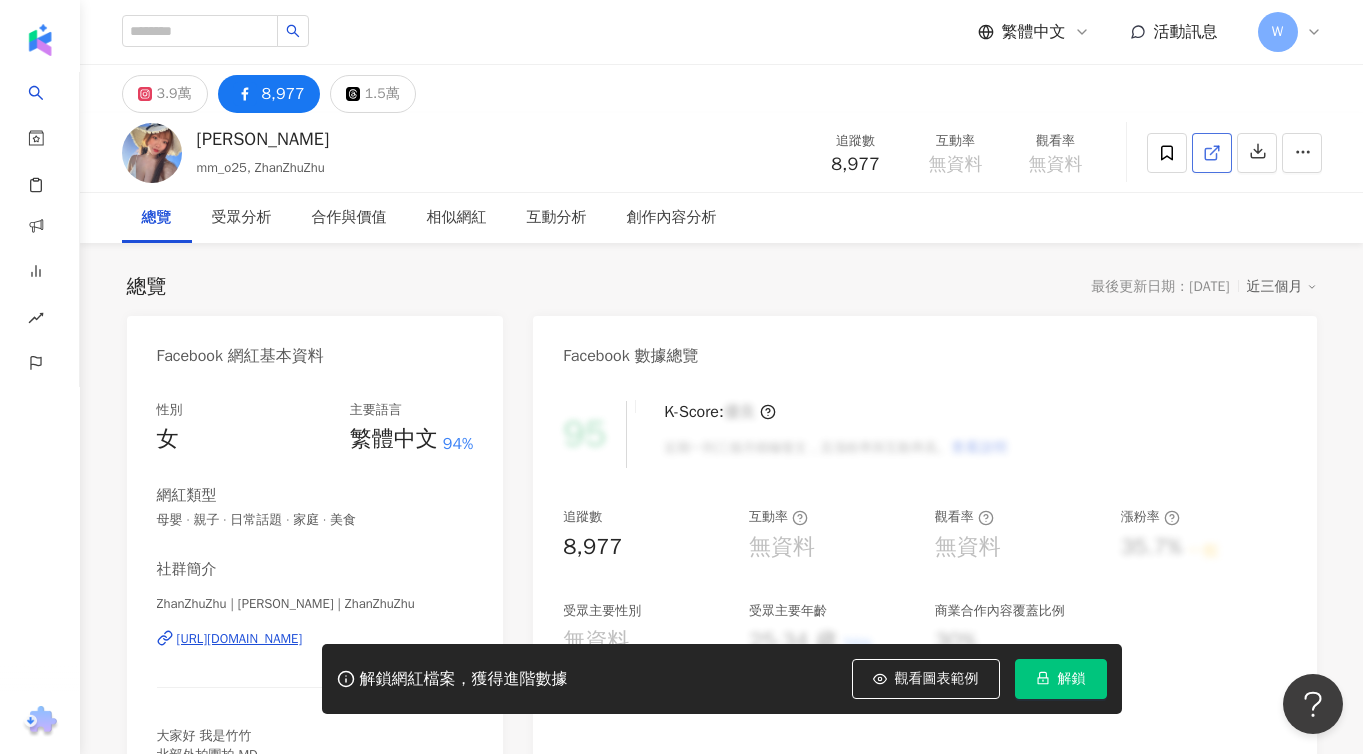 click at bounding box center [1212, 153] 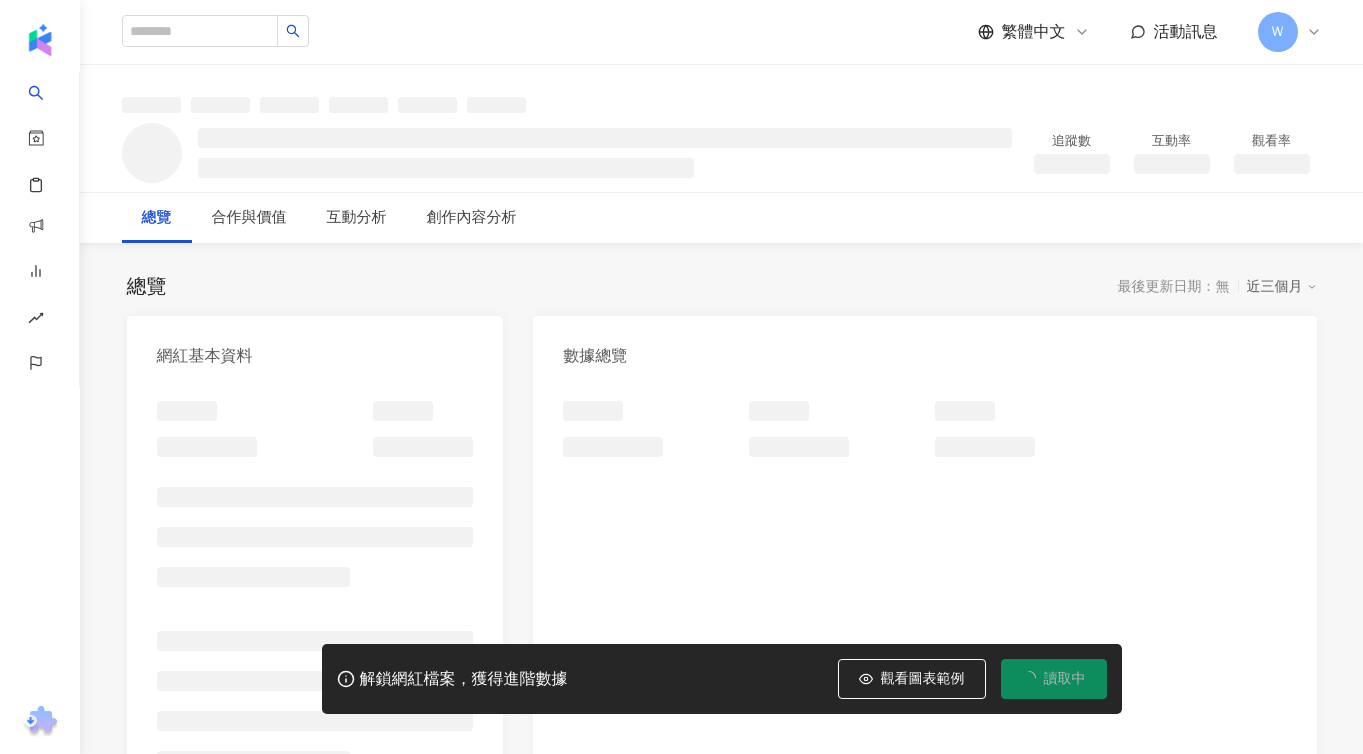 scroll, scrollTop: 0, scrollLeft: 0, axis: both 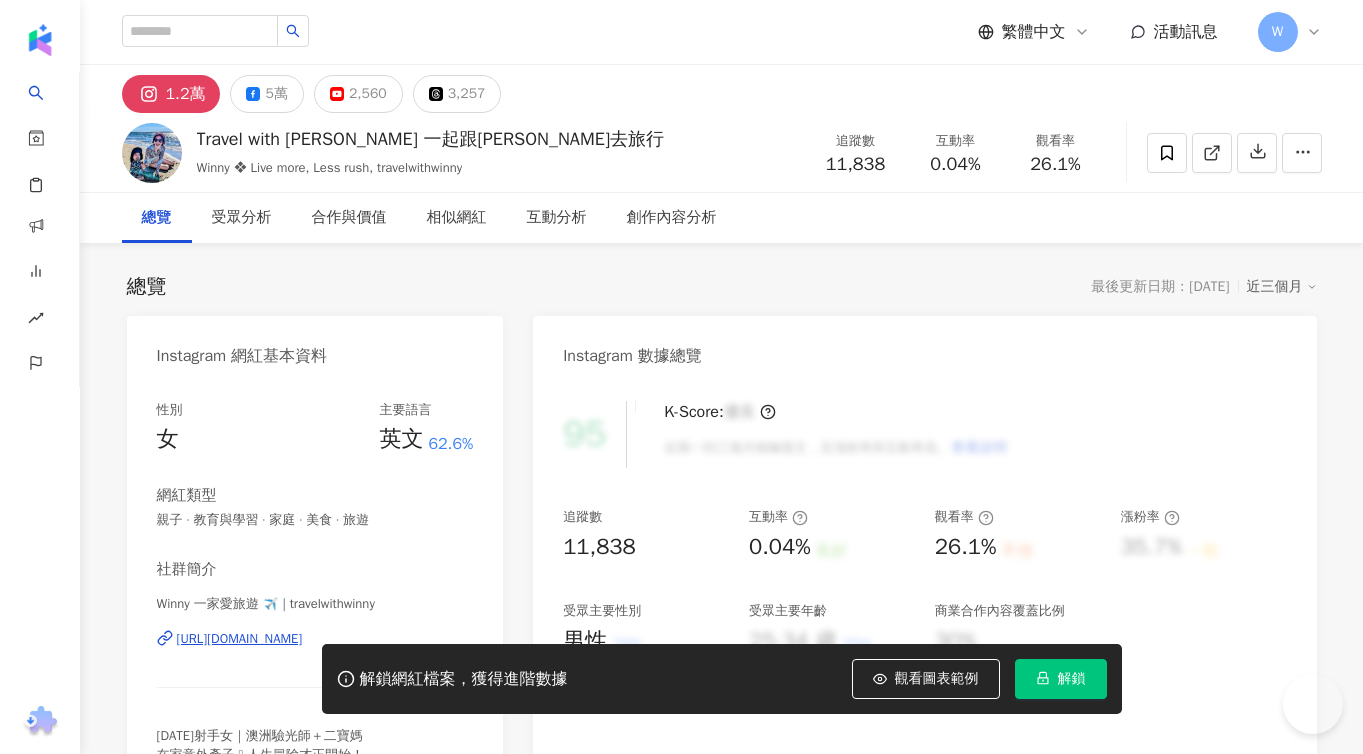click on "5萬" at bounding box center [276, 94] 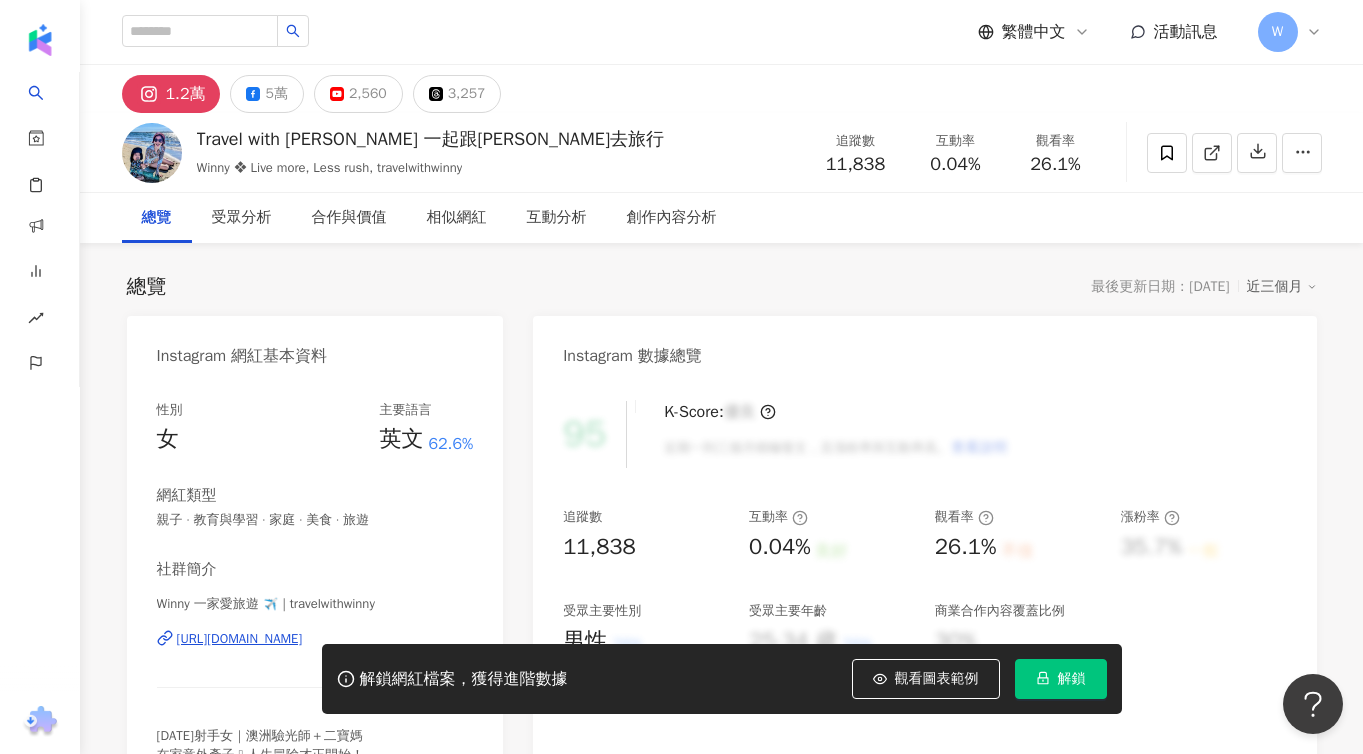 scroll, scrollTop: 0, scrollLeft: 0, axis: both 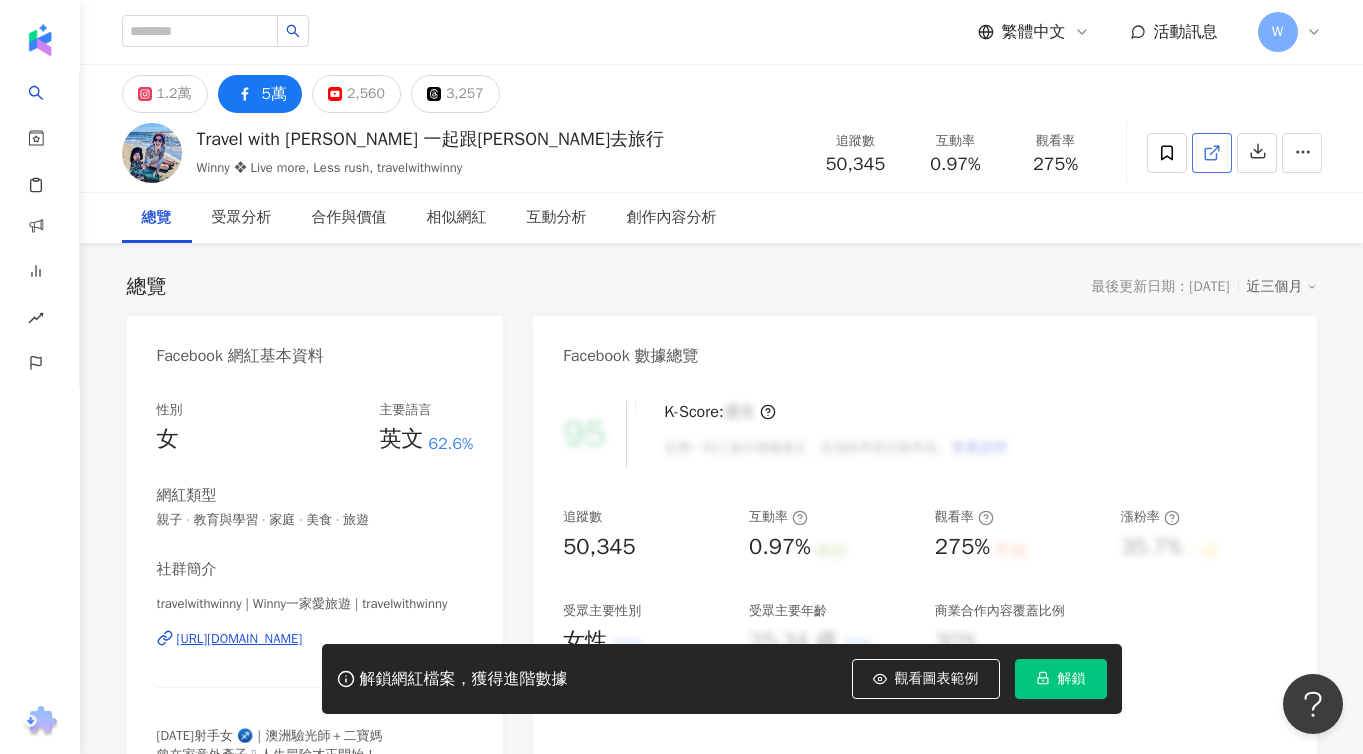 click at bounding box center [1212, 153] 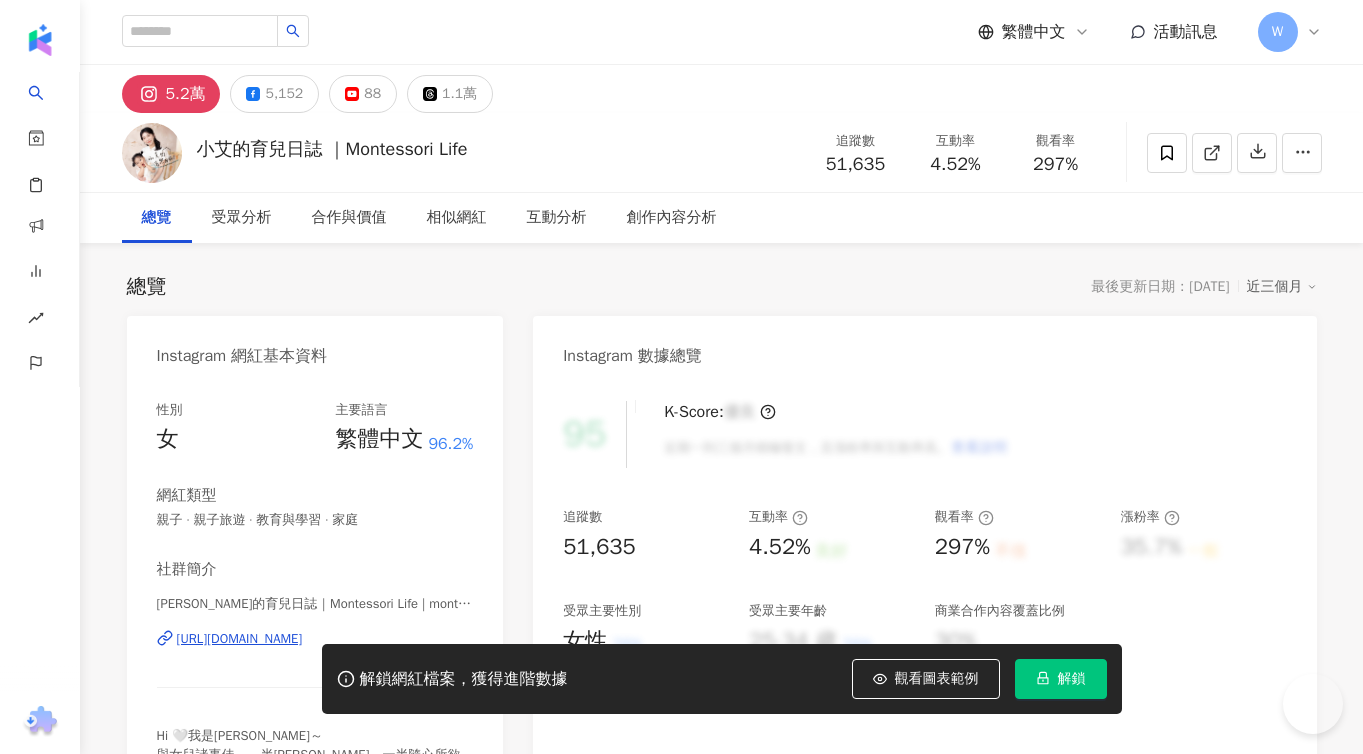 scroll, scrollTop: 0, scrollLeft: 0, axis: both 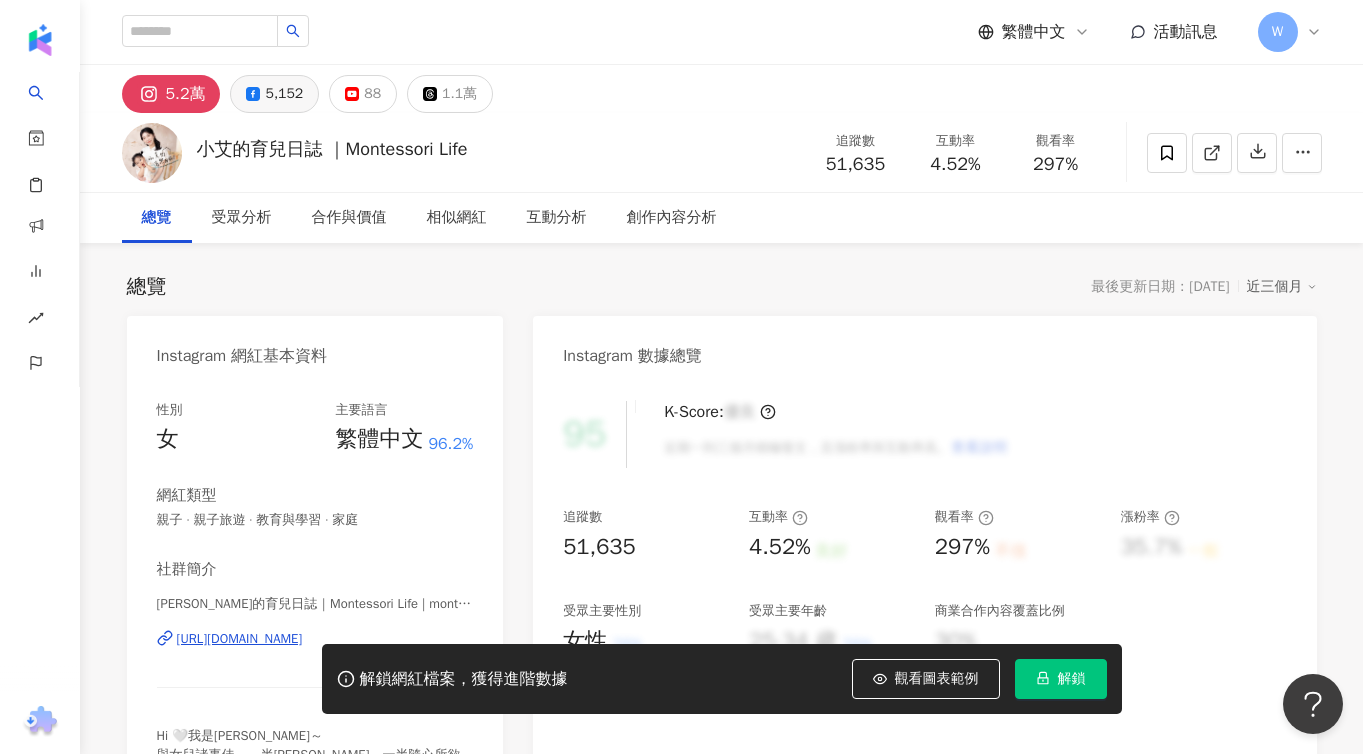 click on "5,152" at bounding box center [284, 94] 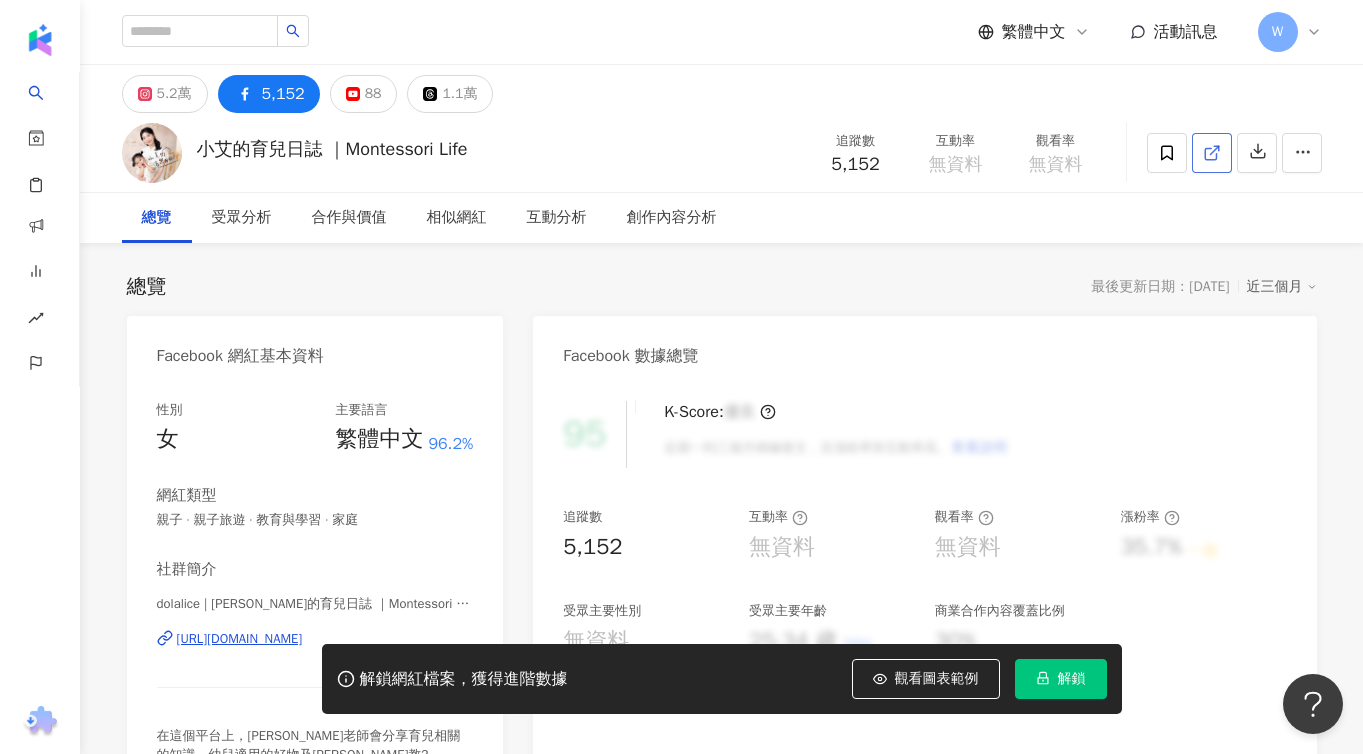 click 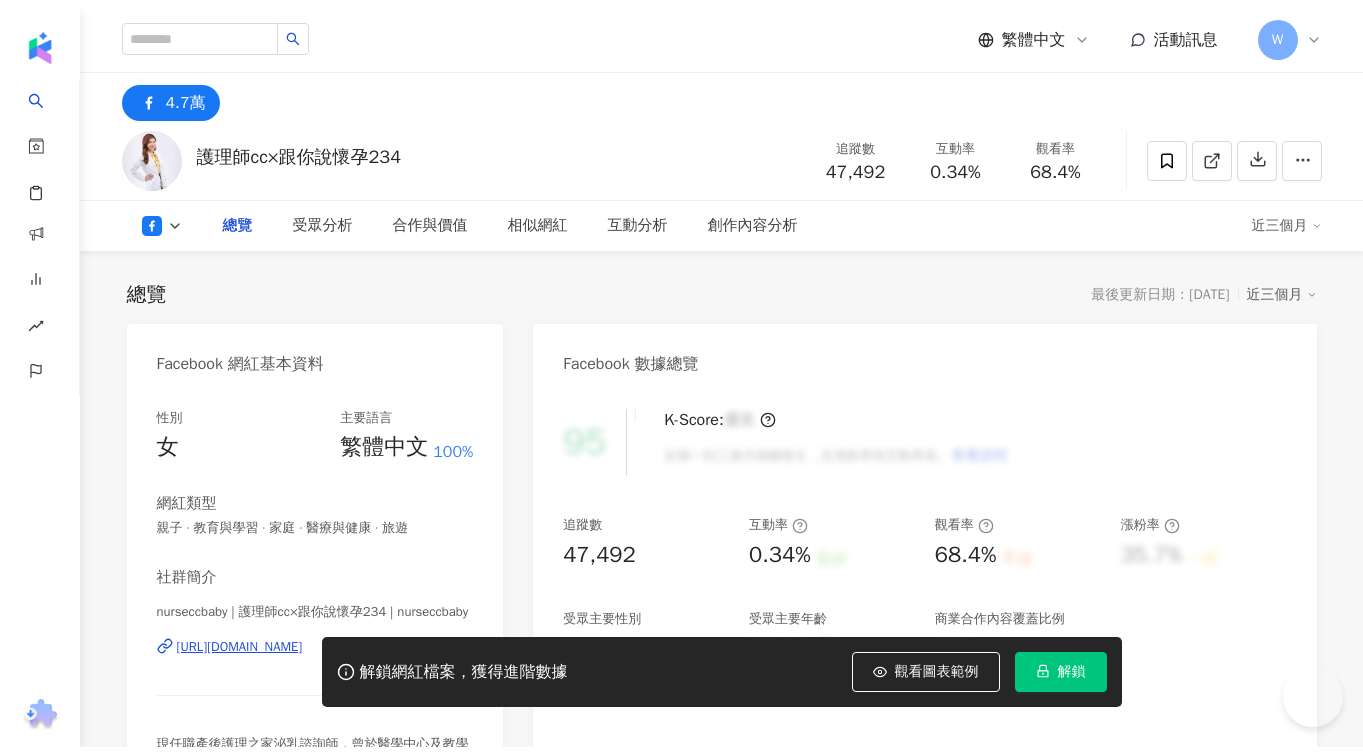 scroll, scrollTop: 0, scrollLeft: 0, axis: both 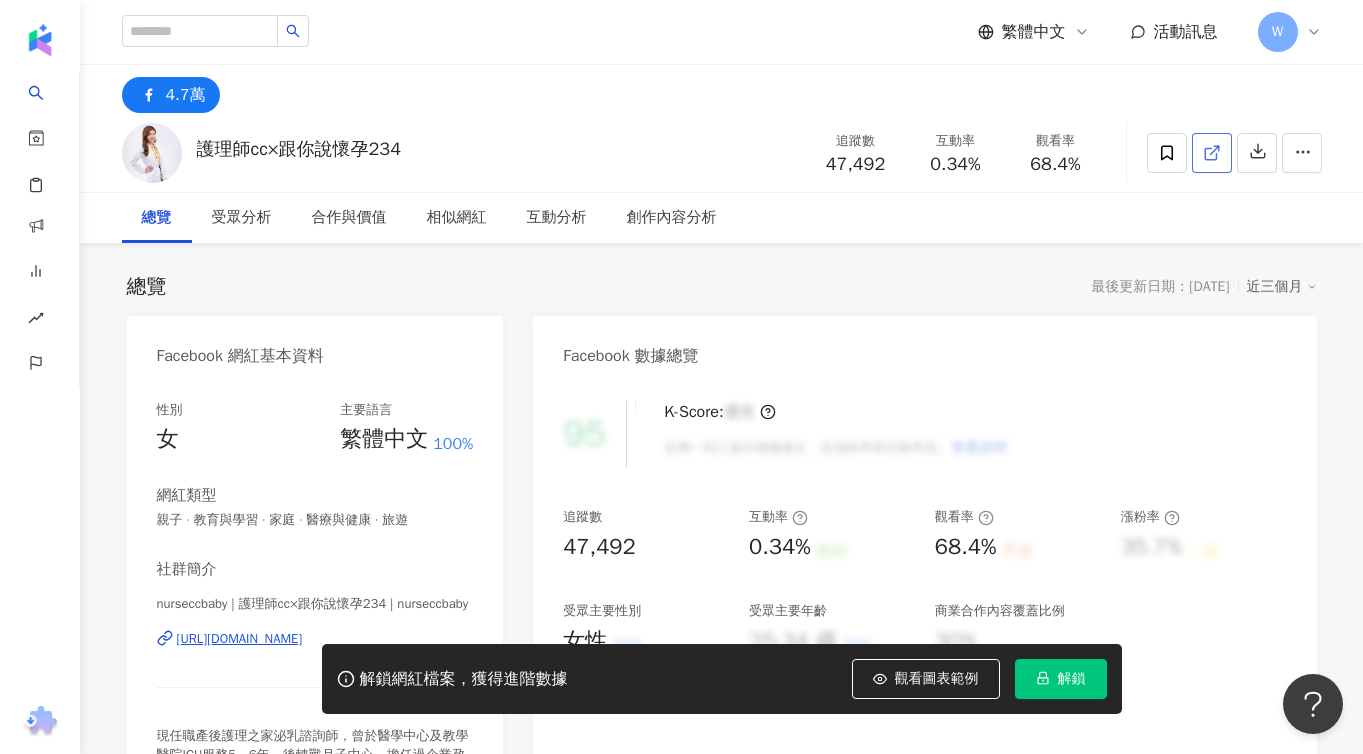 click 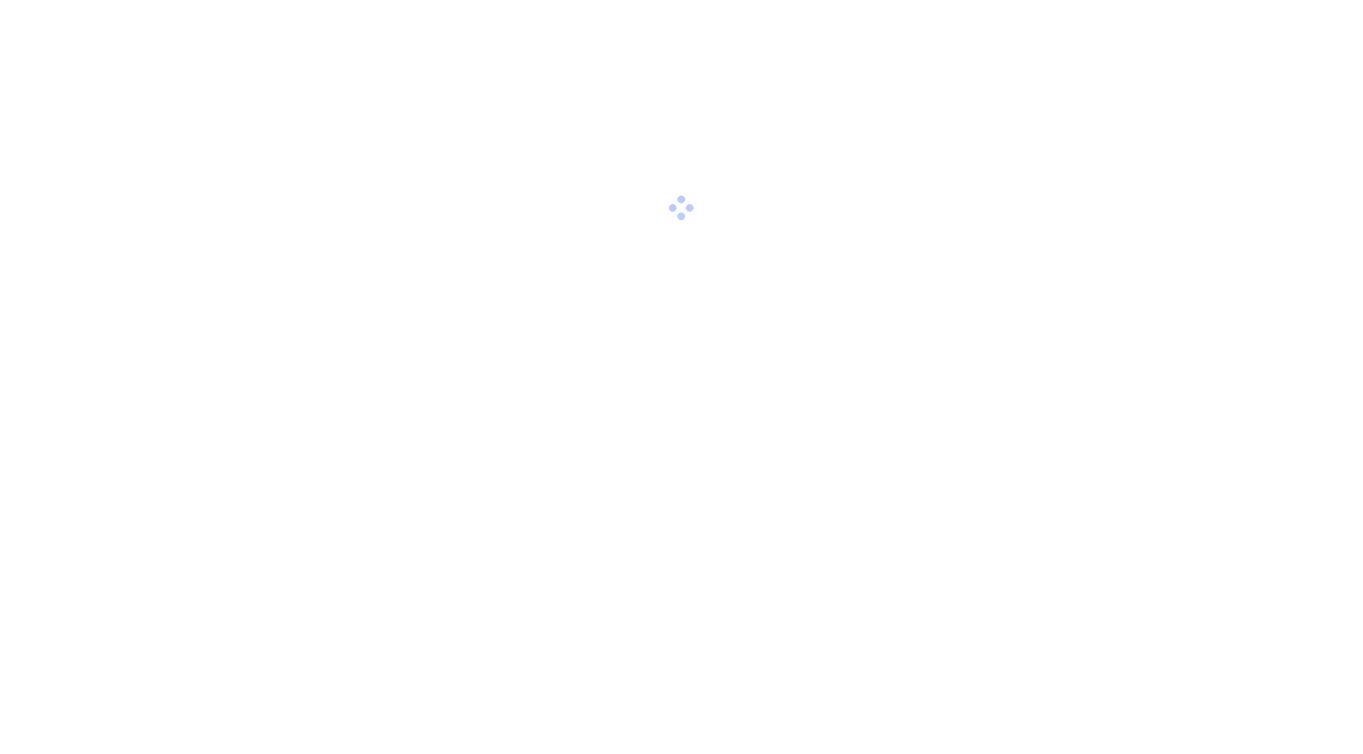scroll, scrollTop: 0, scrollLeft: 0, axis: both 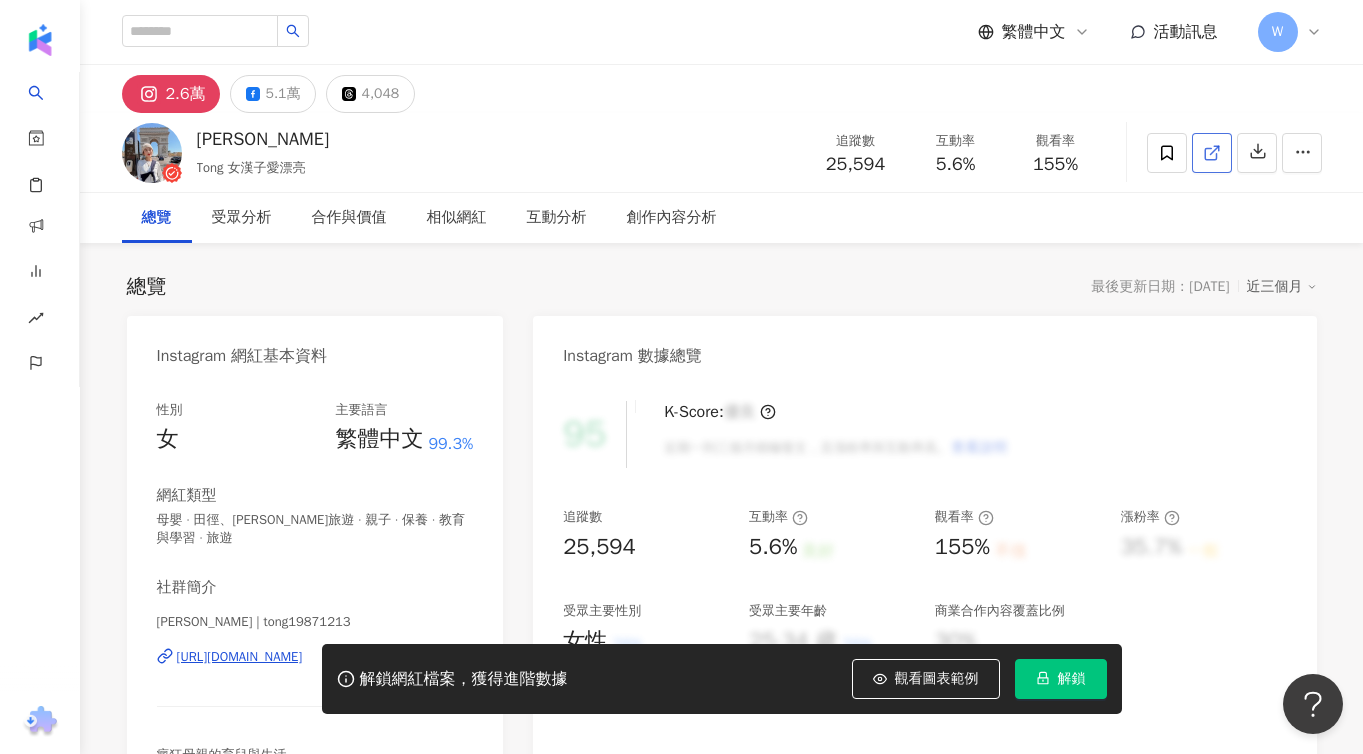 click 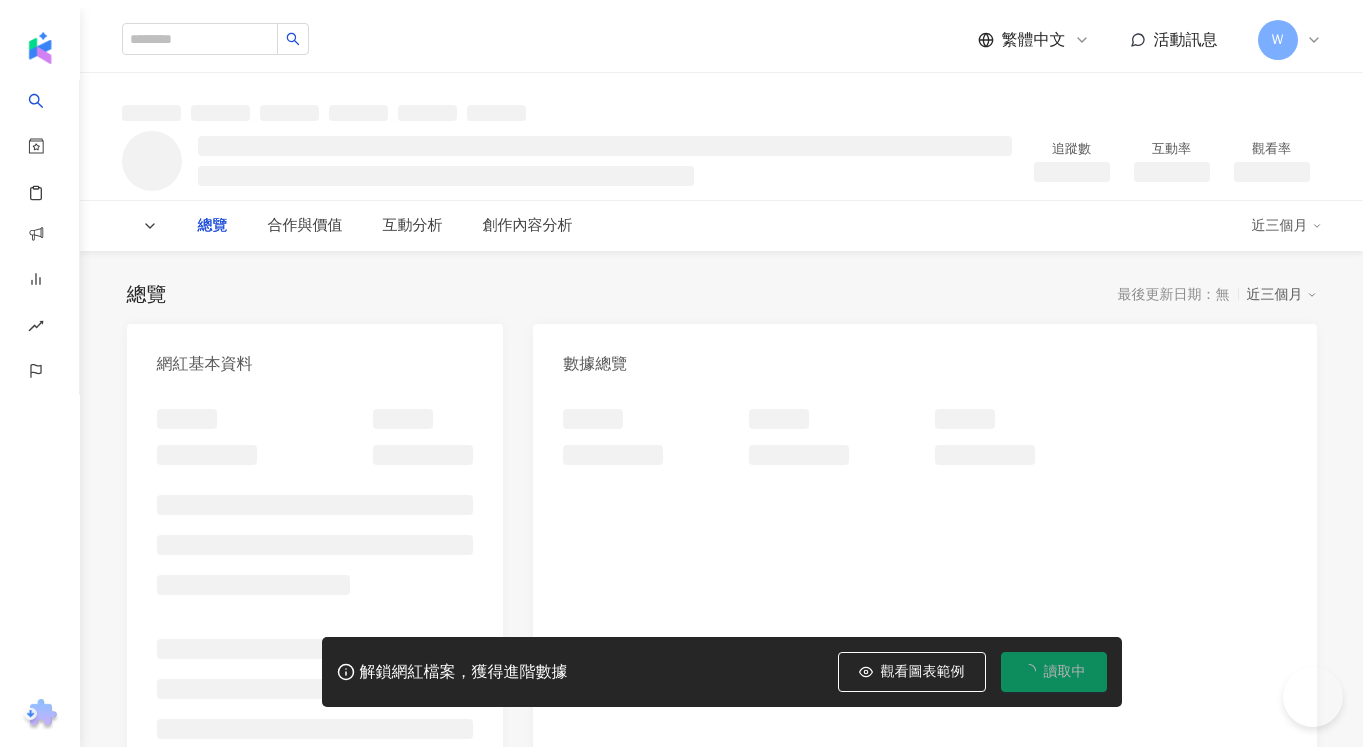 scroll, scrollTop: 0, scrollLeft: 0, axis: both 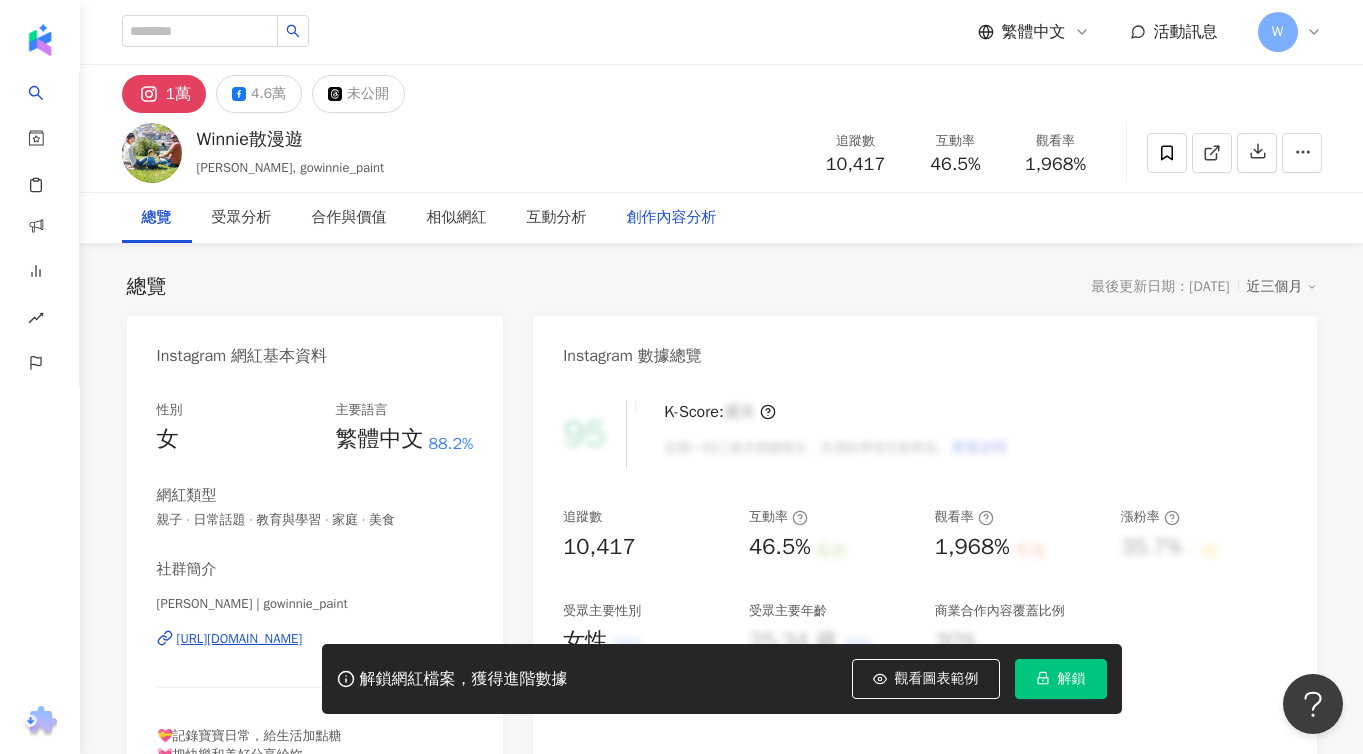 click on "4.6萬" at bounding box center [268, 94] 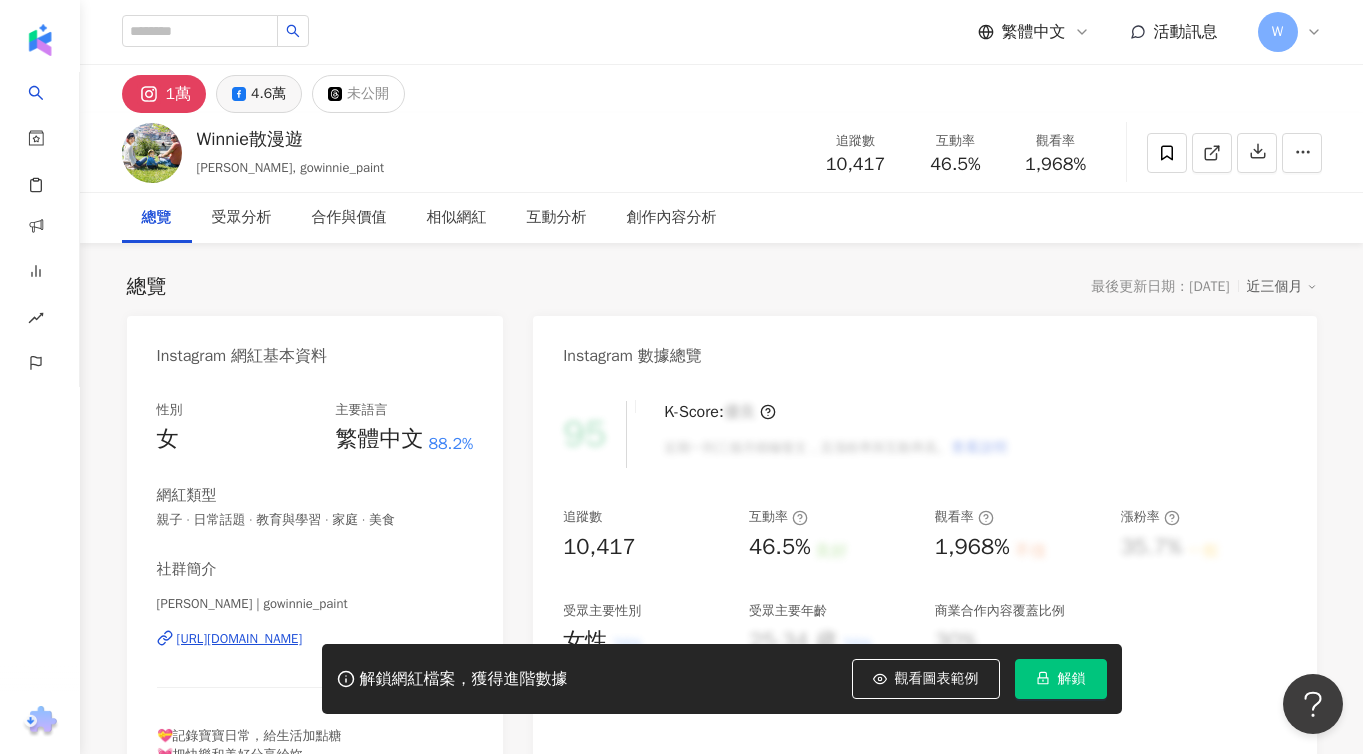 click on "4.6萬" at bounding box center (268, 94) 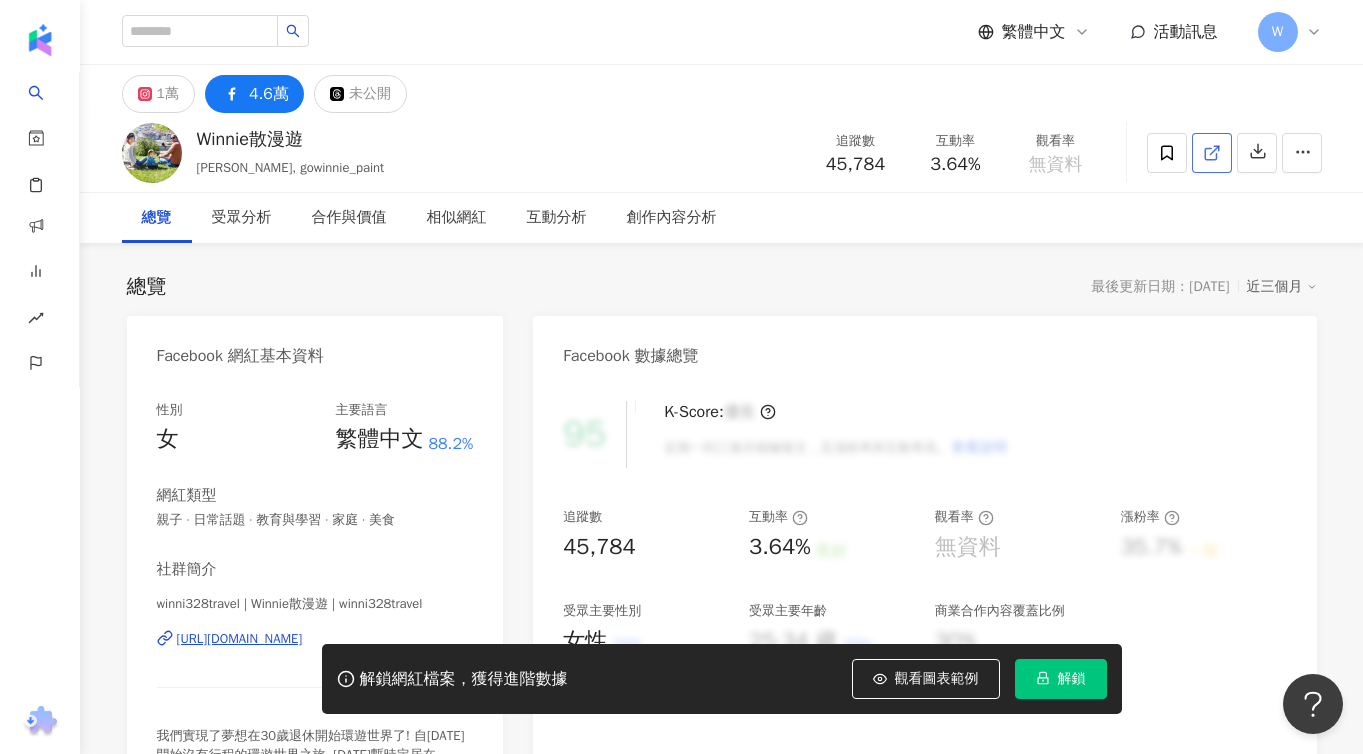 click 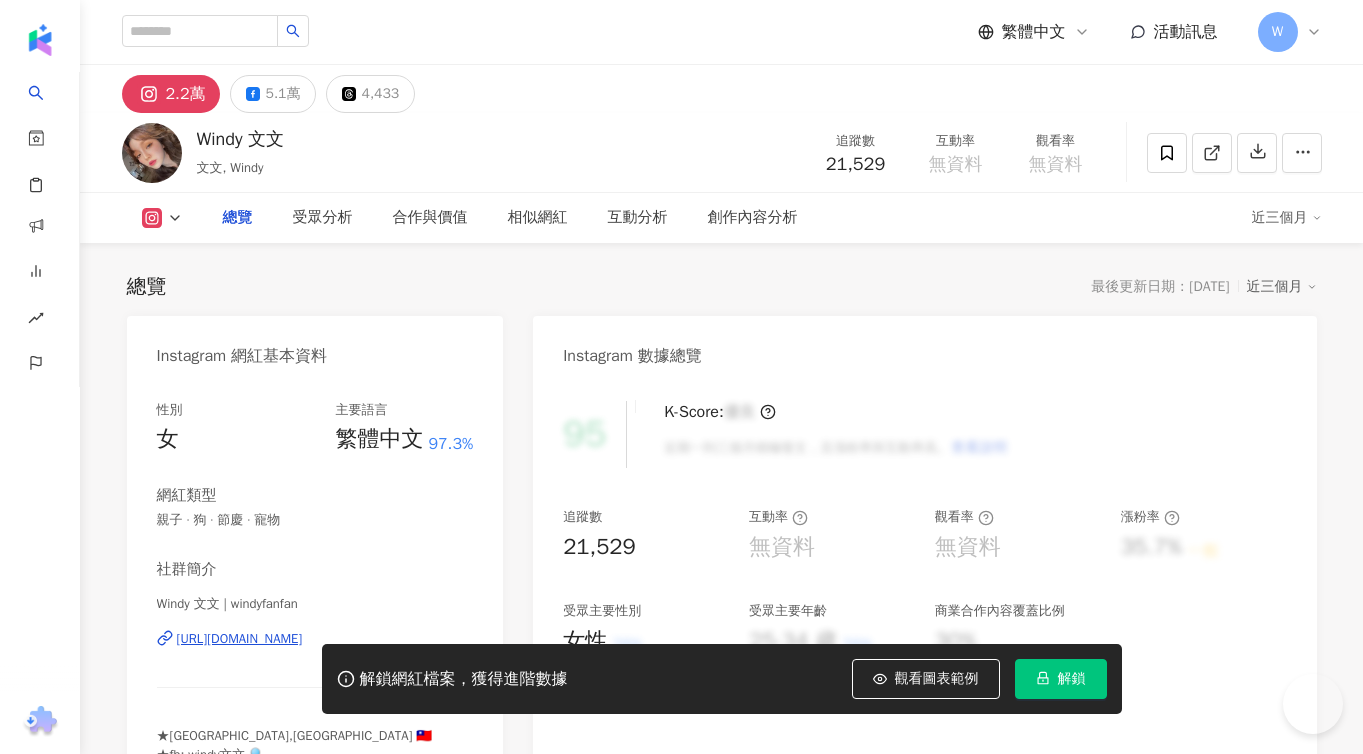 scroll, scrollTop: 0, scrollLeft: 0, axis: both 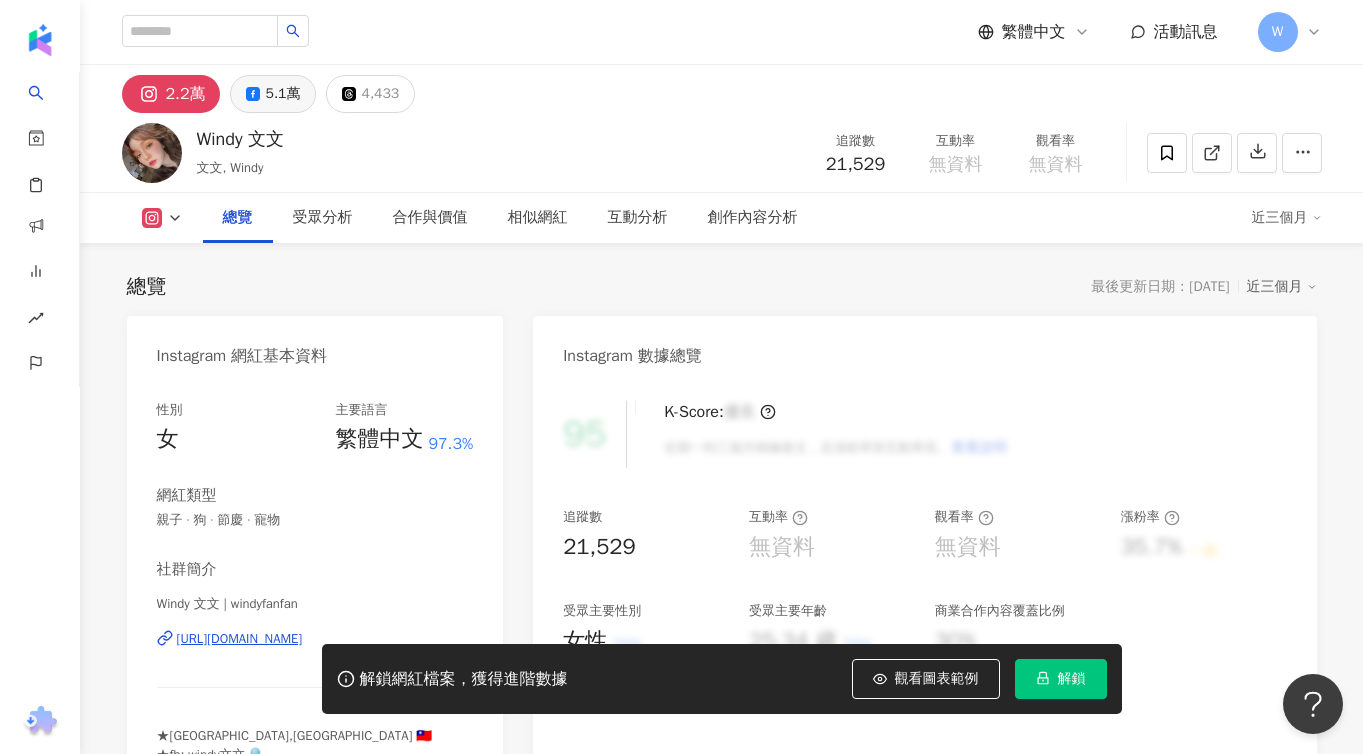 click on "5.1萬" at bounding box center [273, 94] 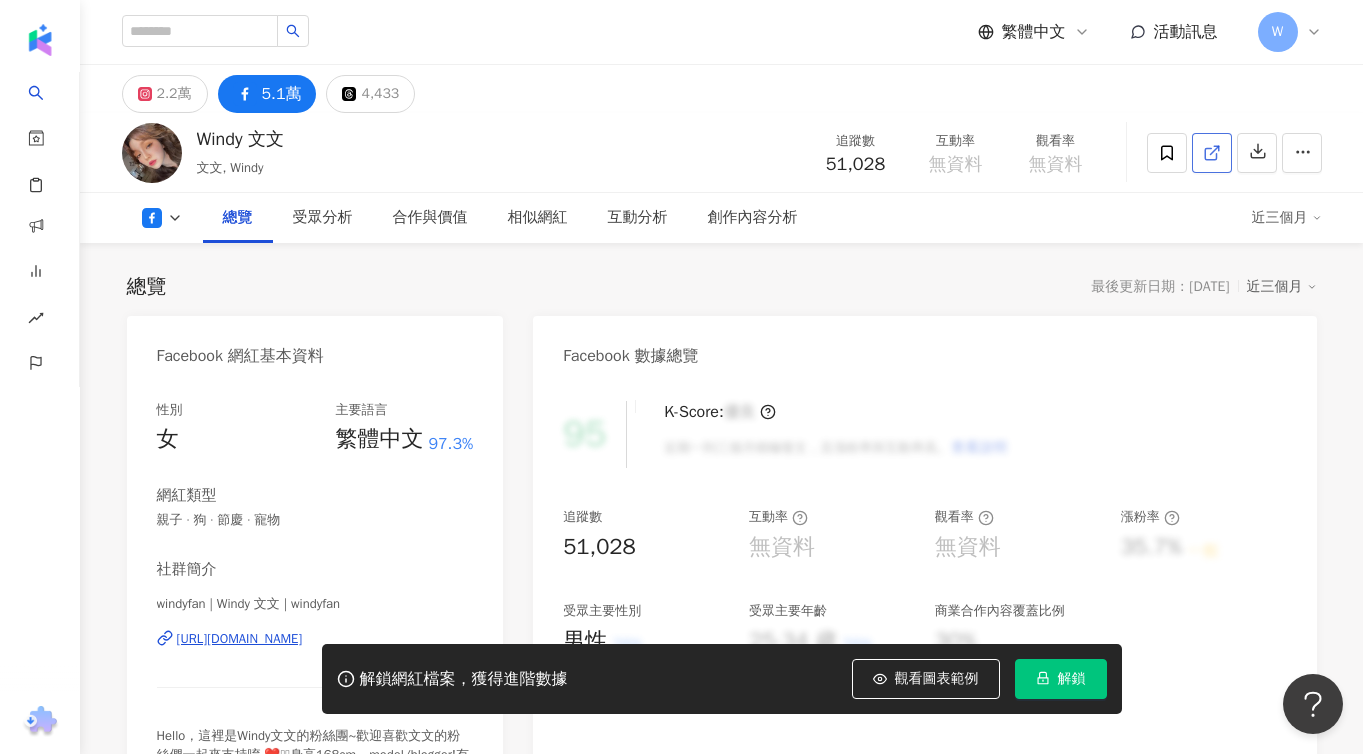 click 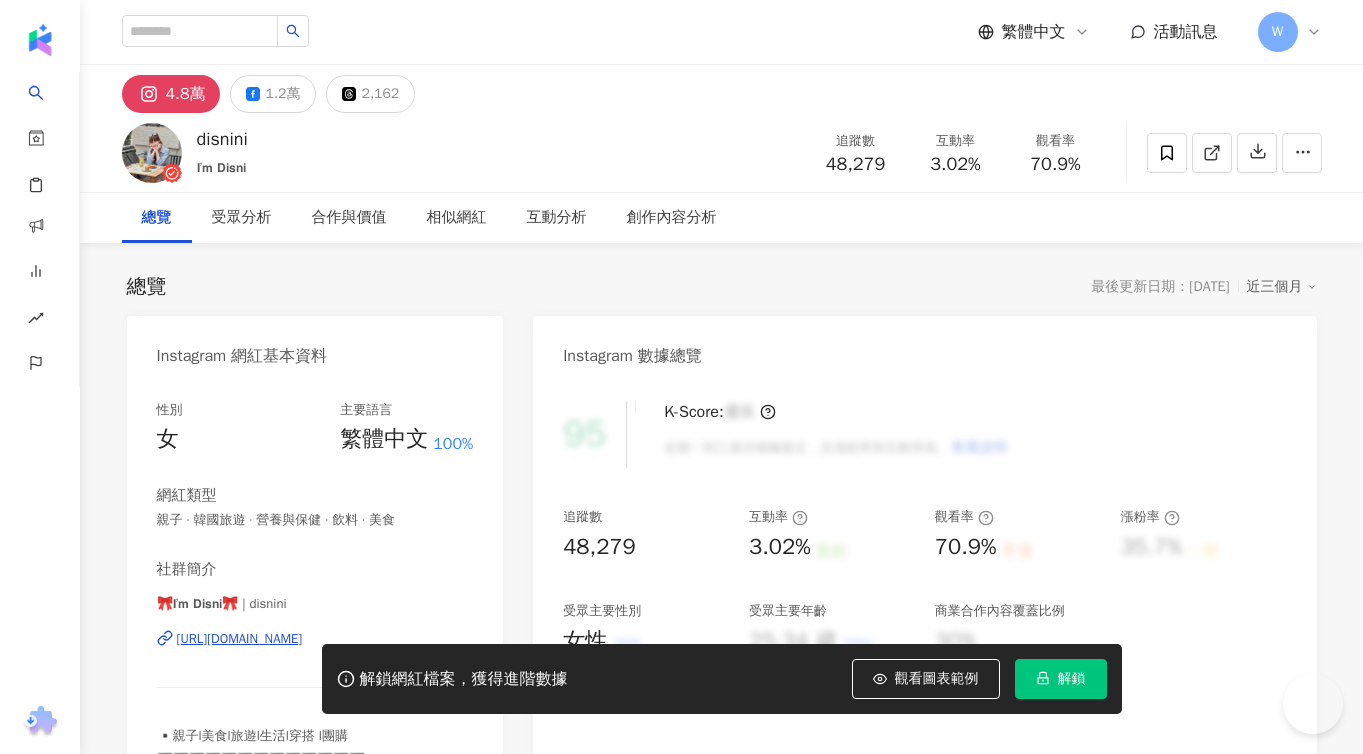 scroll, scrollTop: 0, scrollLeft: 0, axis: both 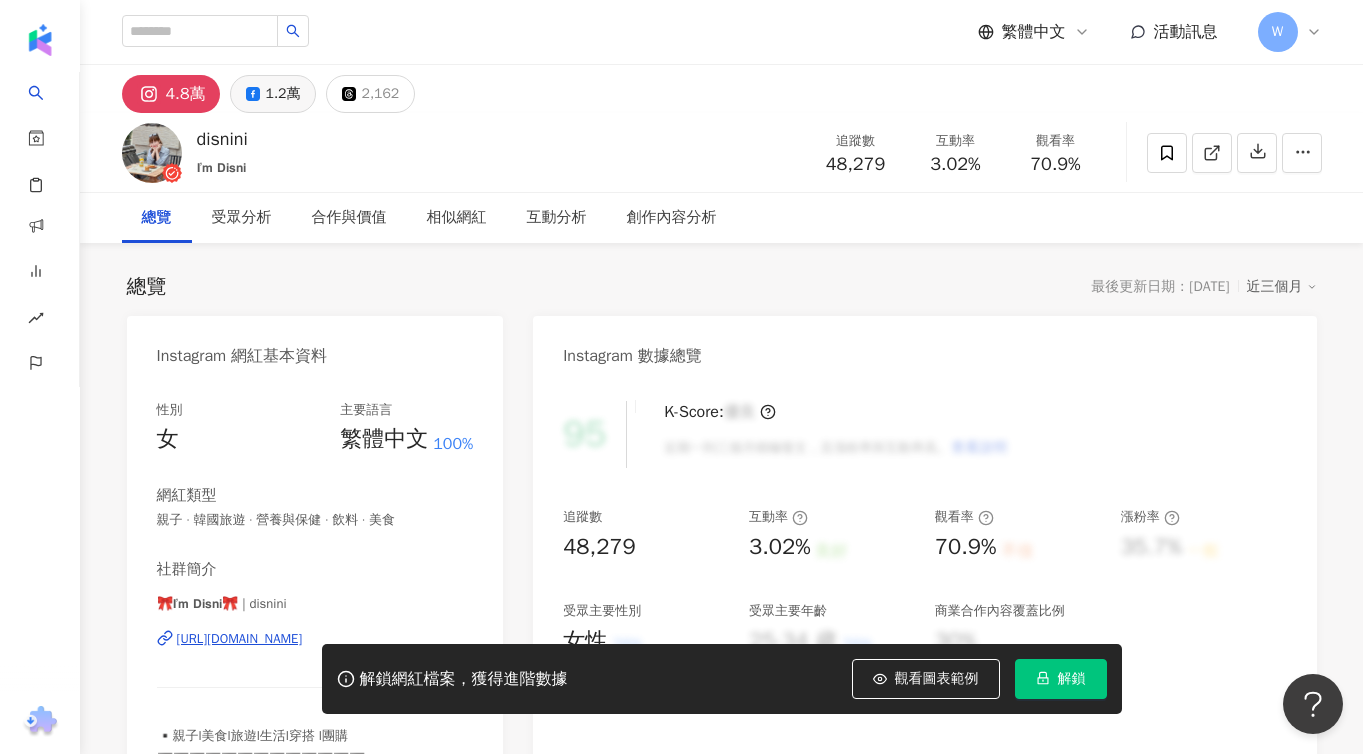 click on "1.2萬" at bounding box center (273, 94) 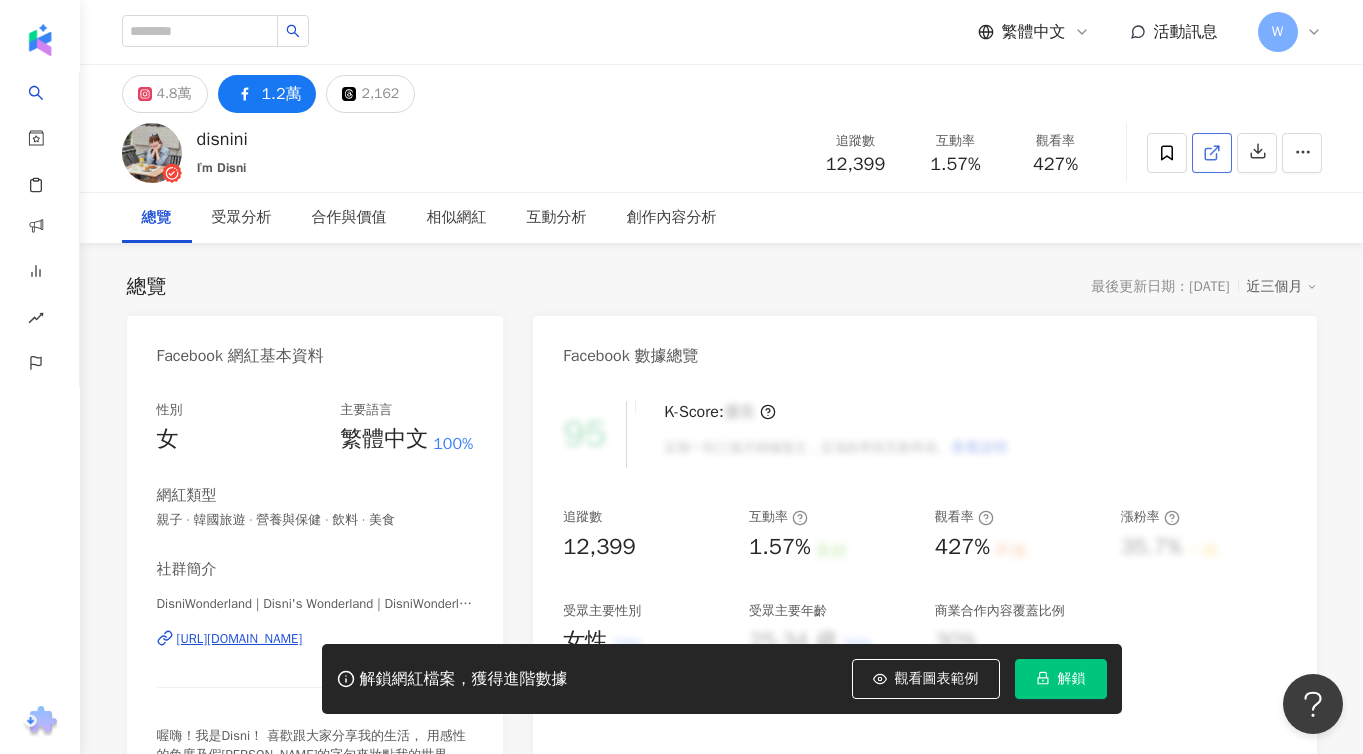 click 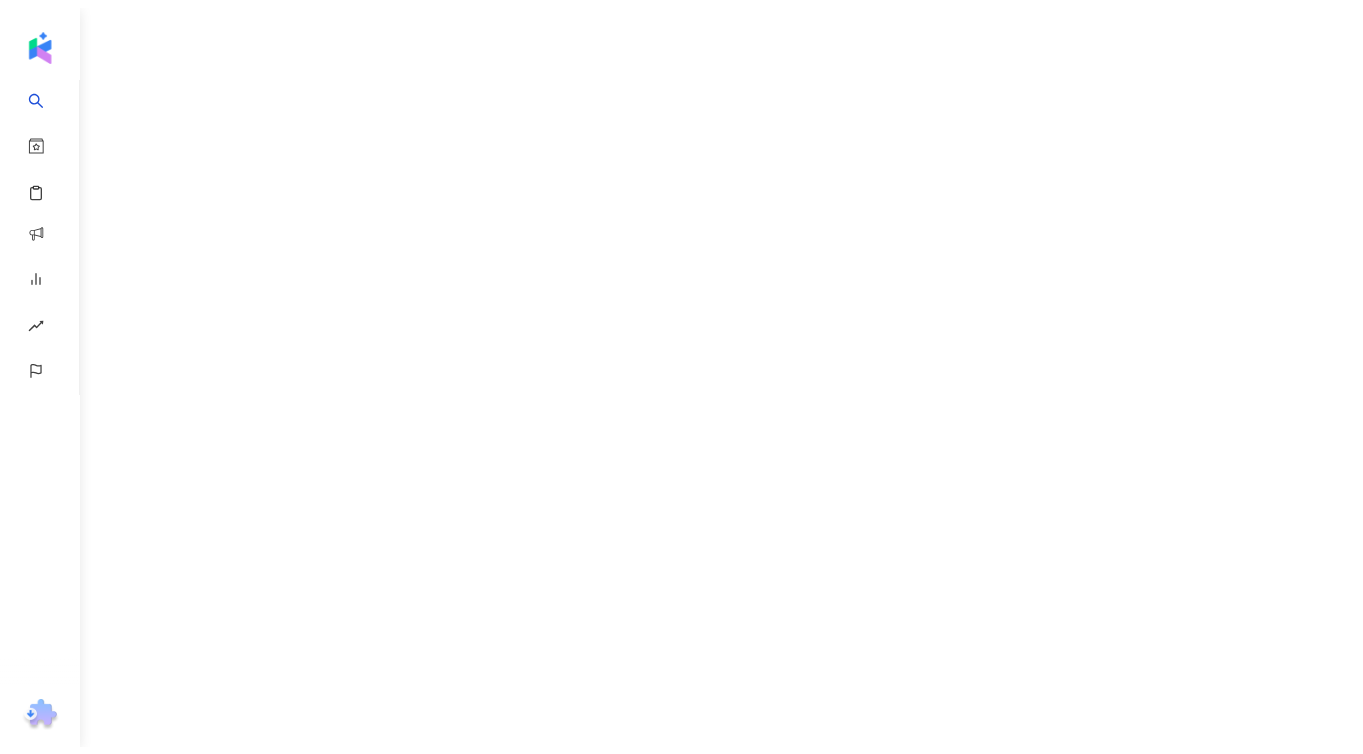 scroll, scrollTop: 0, scrollLeft: 0, axis: both 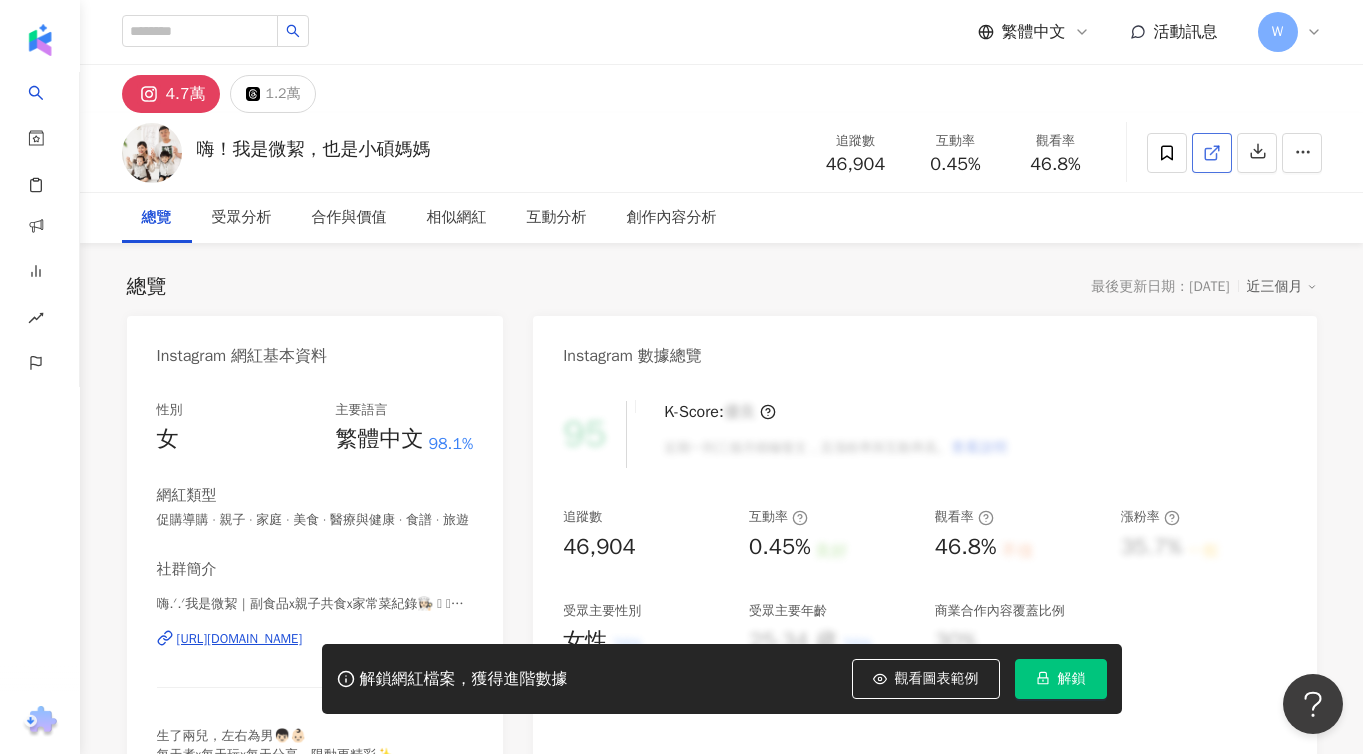 click at bounding box center (1212, 153) 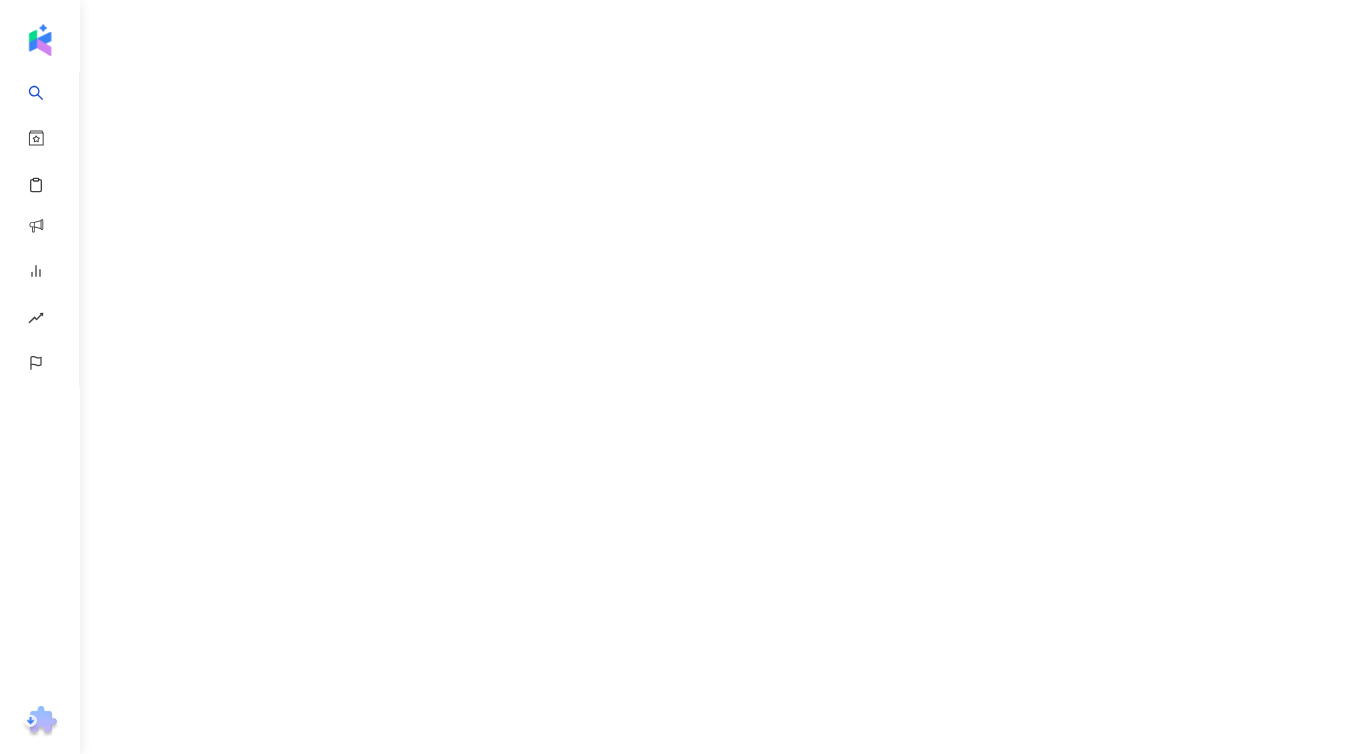 scroll, scrollTop: 0, scrollLeft: 0, axis: both 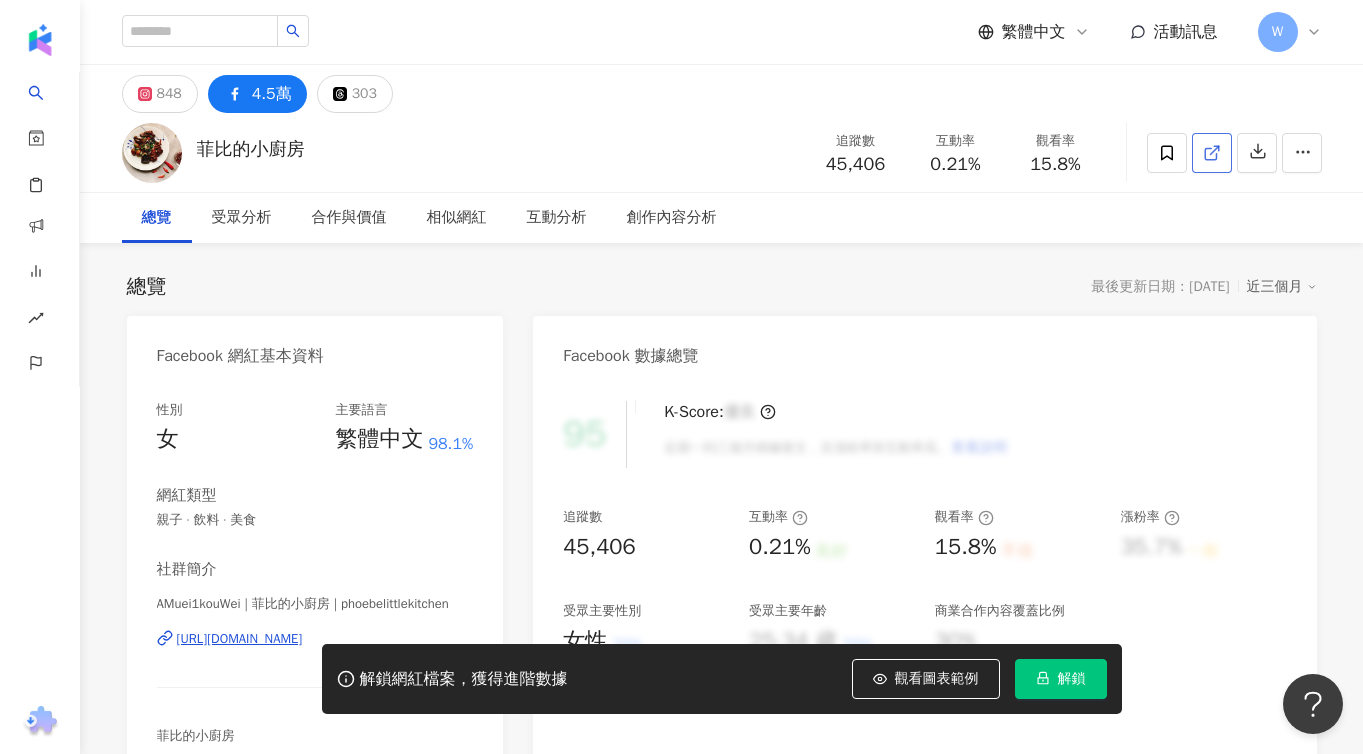 click at bounding box center (1212, 153) 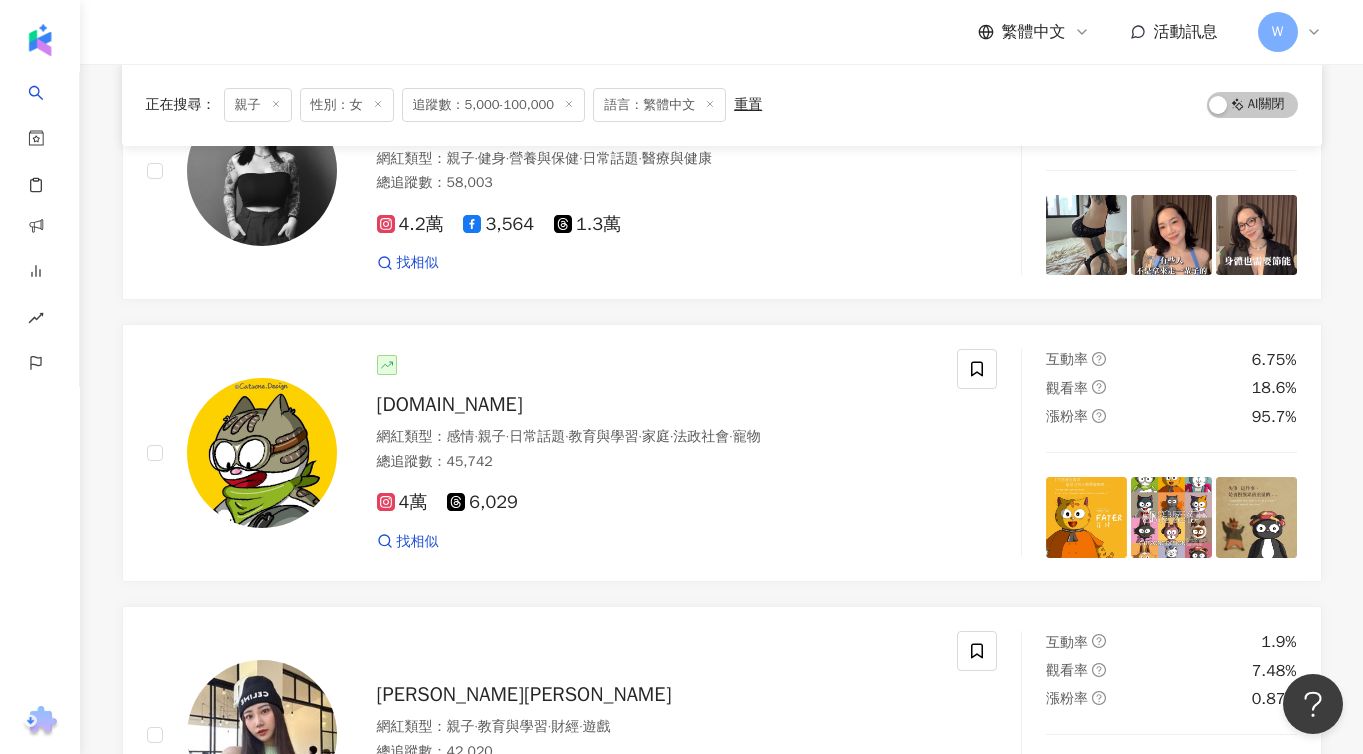 scroll, scrollTop: 64950, scrollLeft: 0, axis: vertical 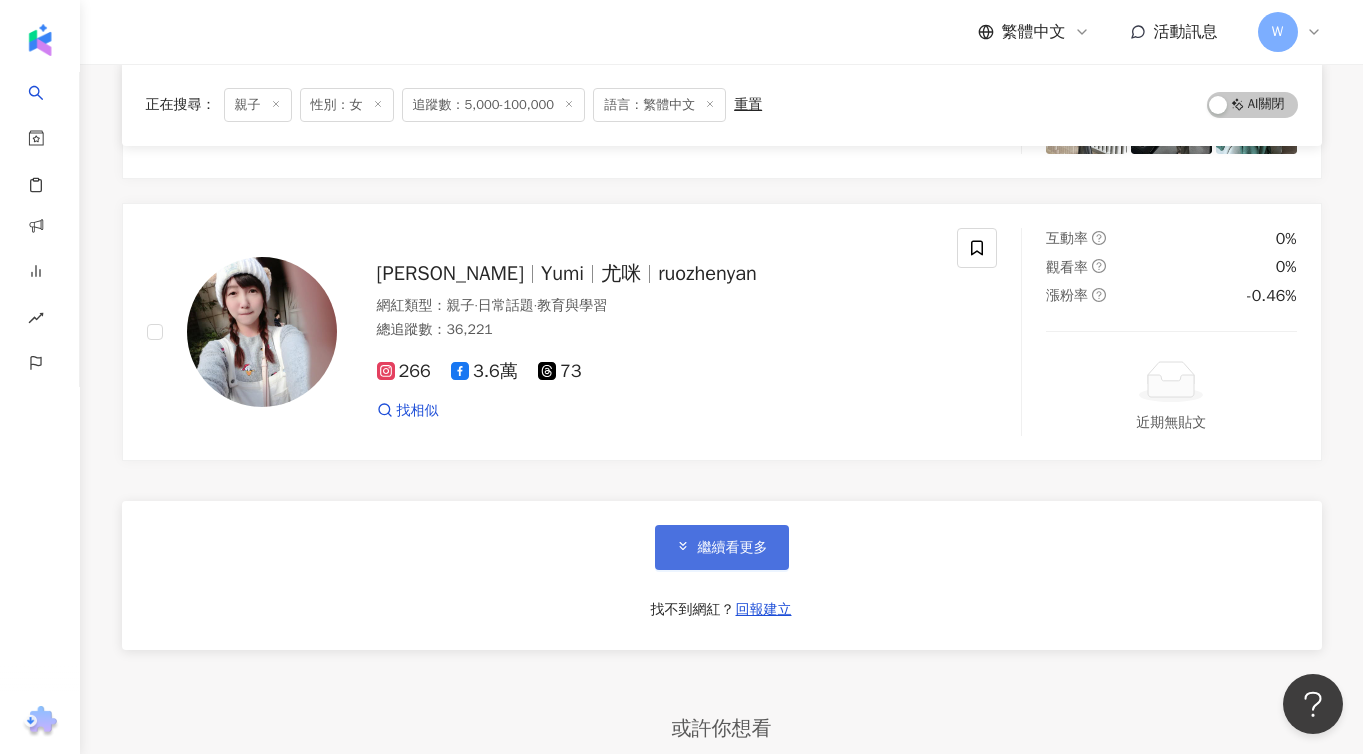 click on "繼續看更多" at bounding box center (733, 548) 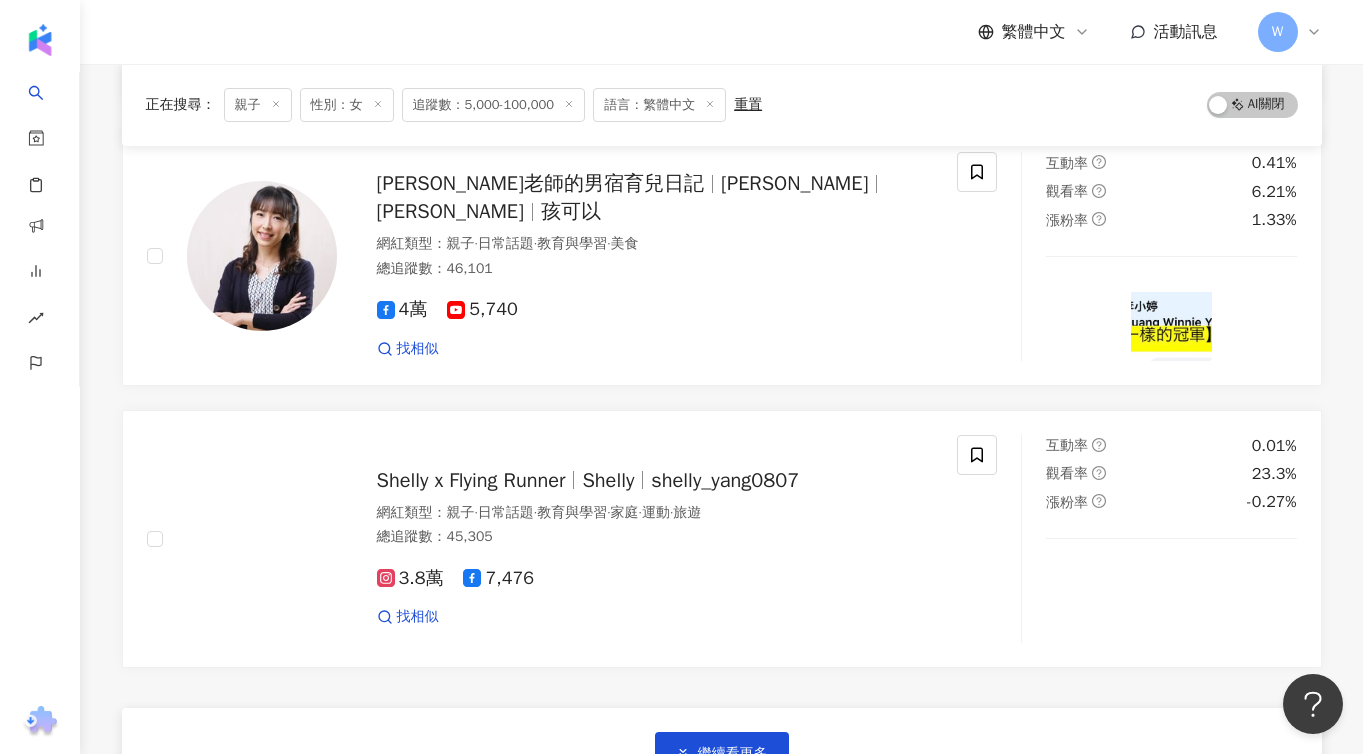 scroll, scrollTop: 71129, scrollLeft: 0, axis: vertical 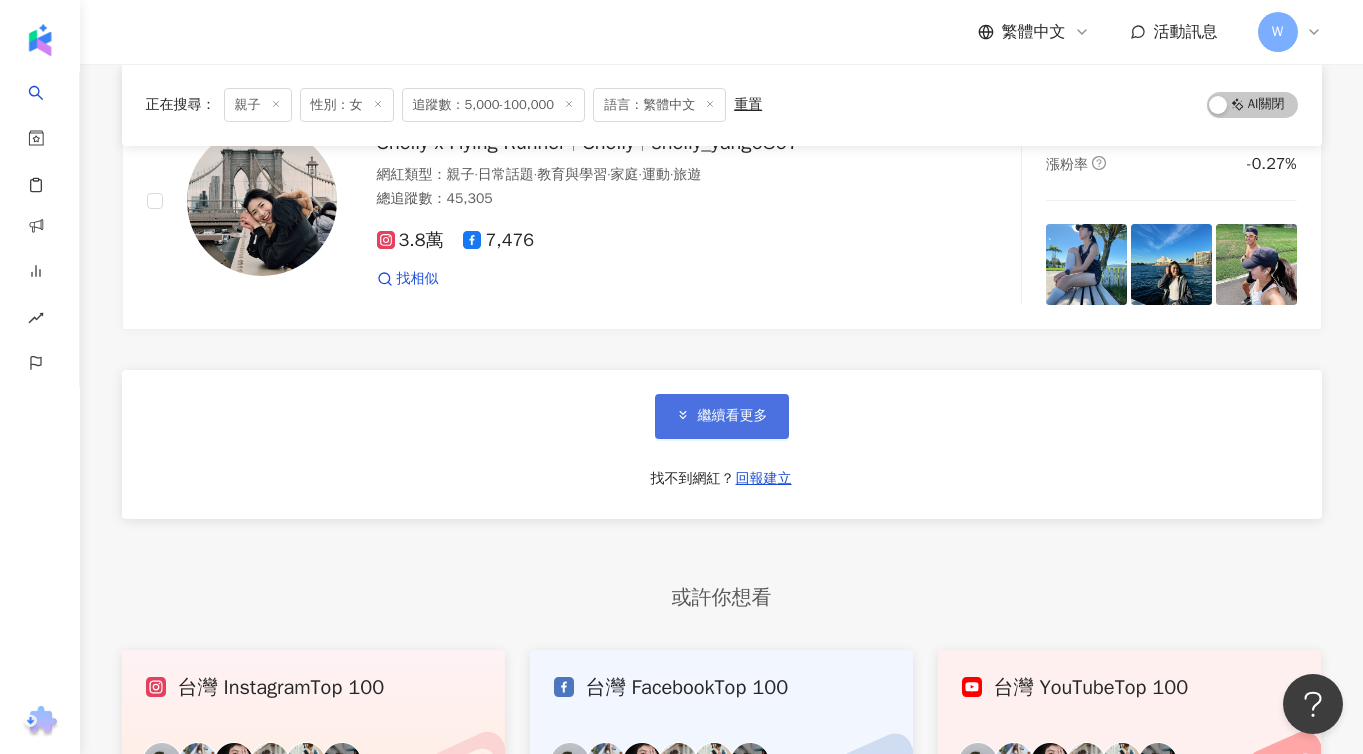 click on "繼續看更多" at bounding box center [733, 416] 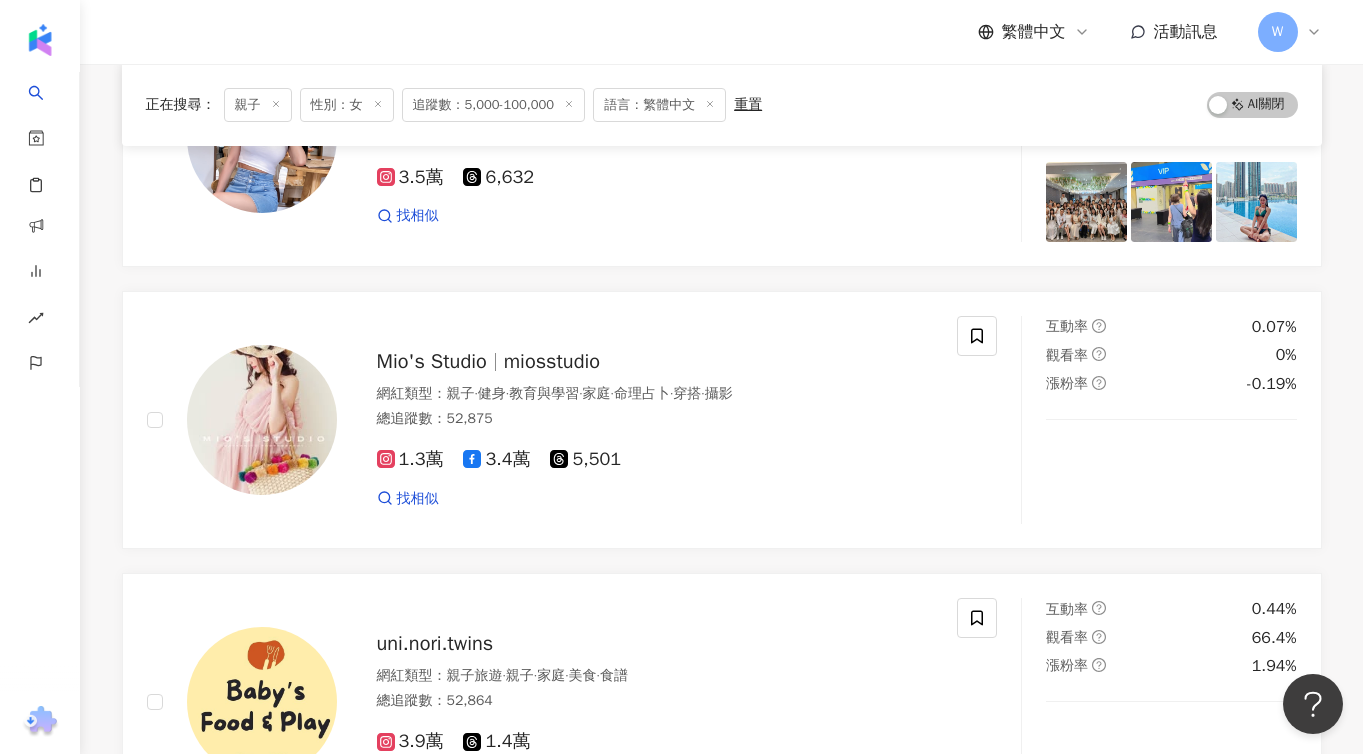 scroll, scrollTop: 74451, scrollLeft: 0, axis: vertical 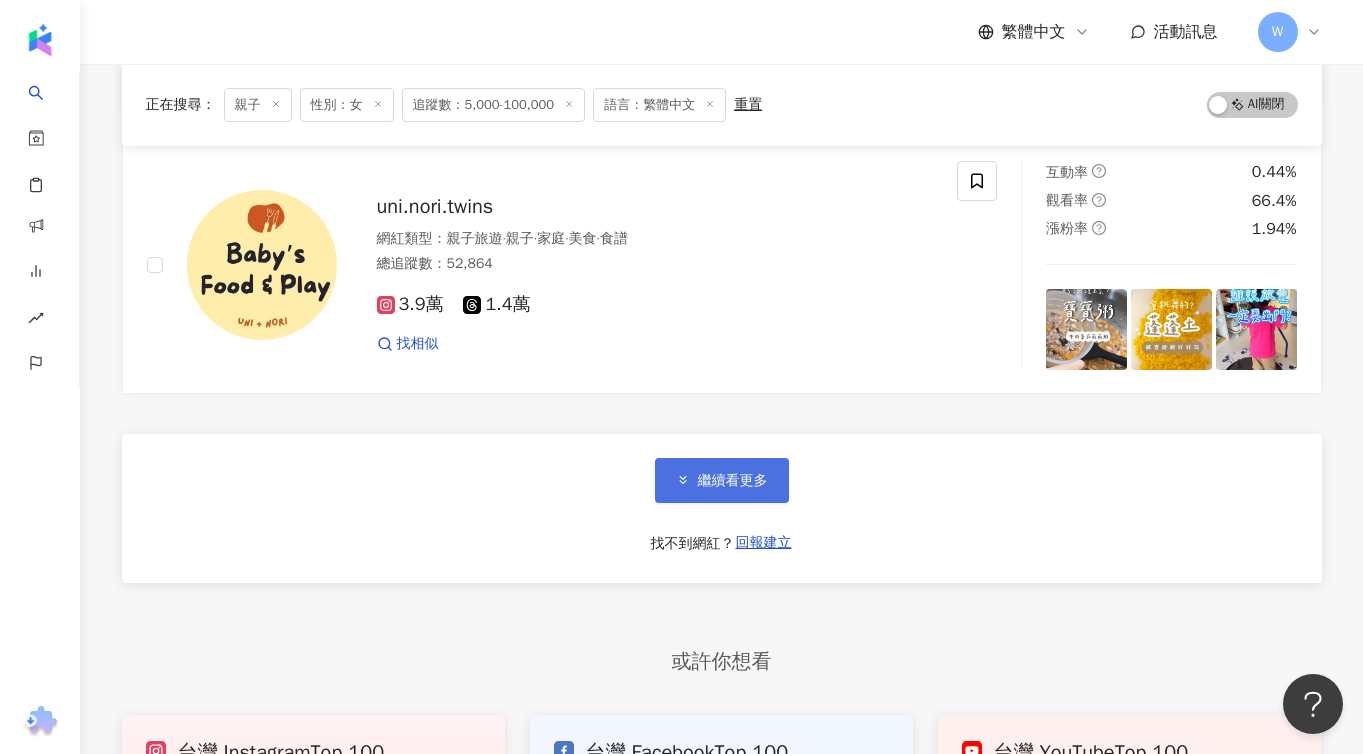 click on "繼續看更多" at bounding box center (733, 481) 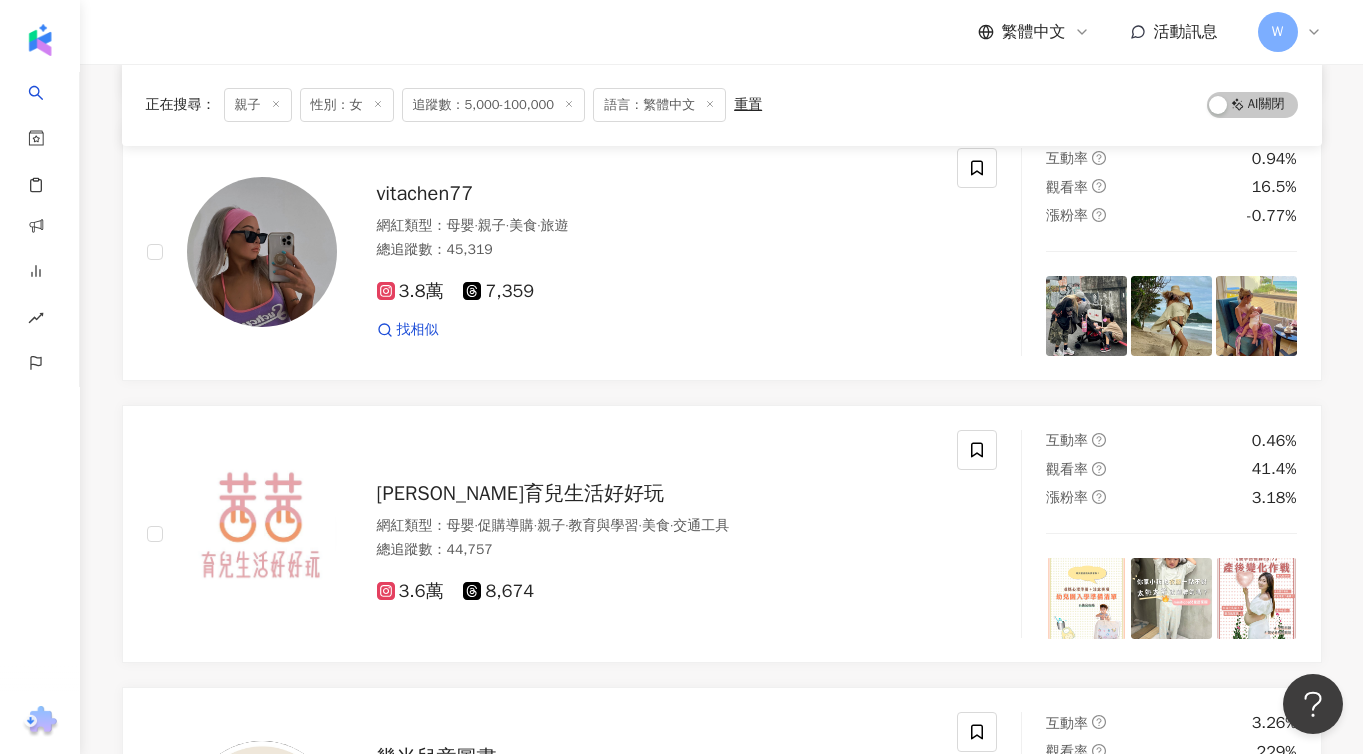 scroll, scrollTop: 75381, scrollLeft: 0, axis: vertical 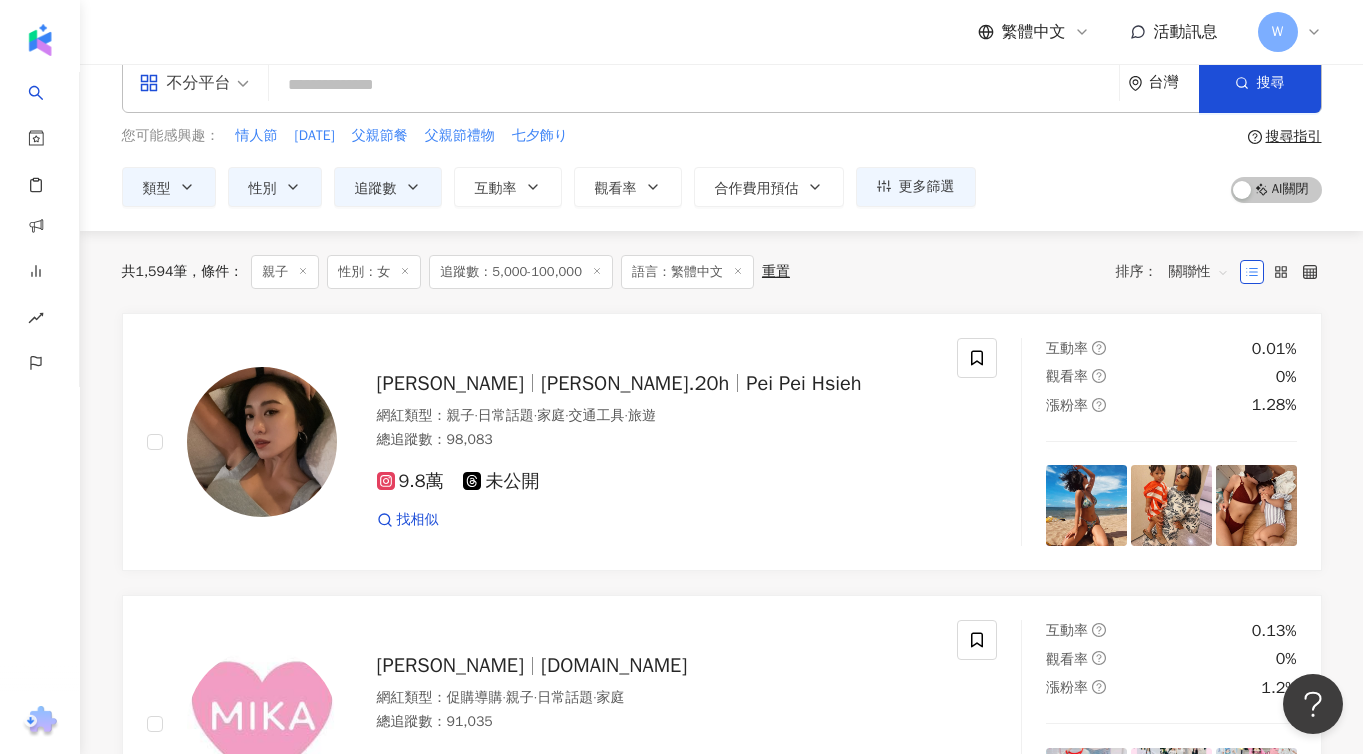 click on "追蹤數：5,000-100,000" at bounding box center (521, 272) 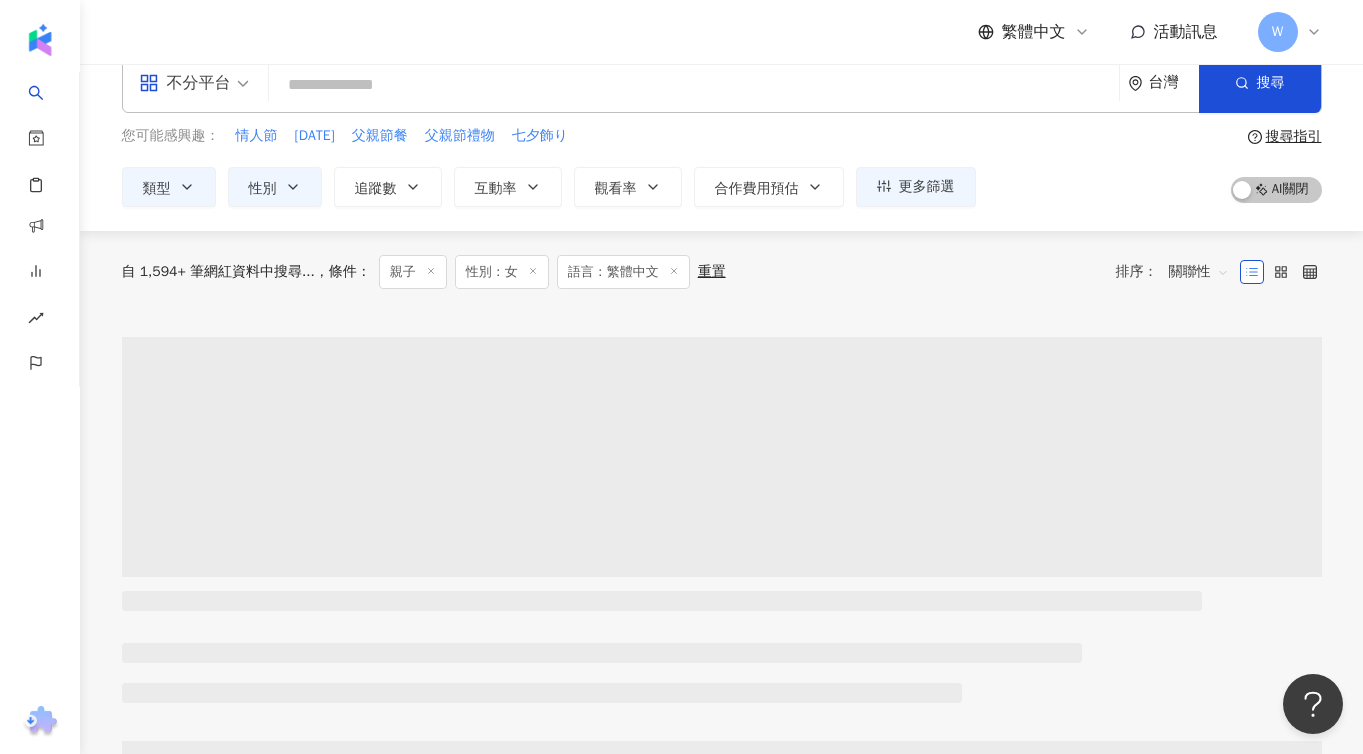 scroll, scrollTop: 0, scrollLeft: 0, axis: both 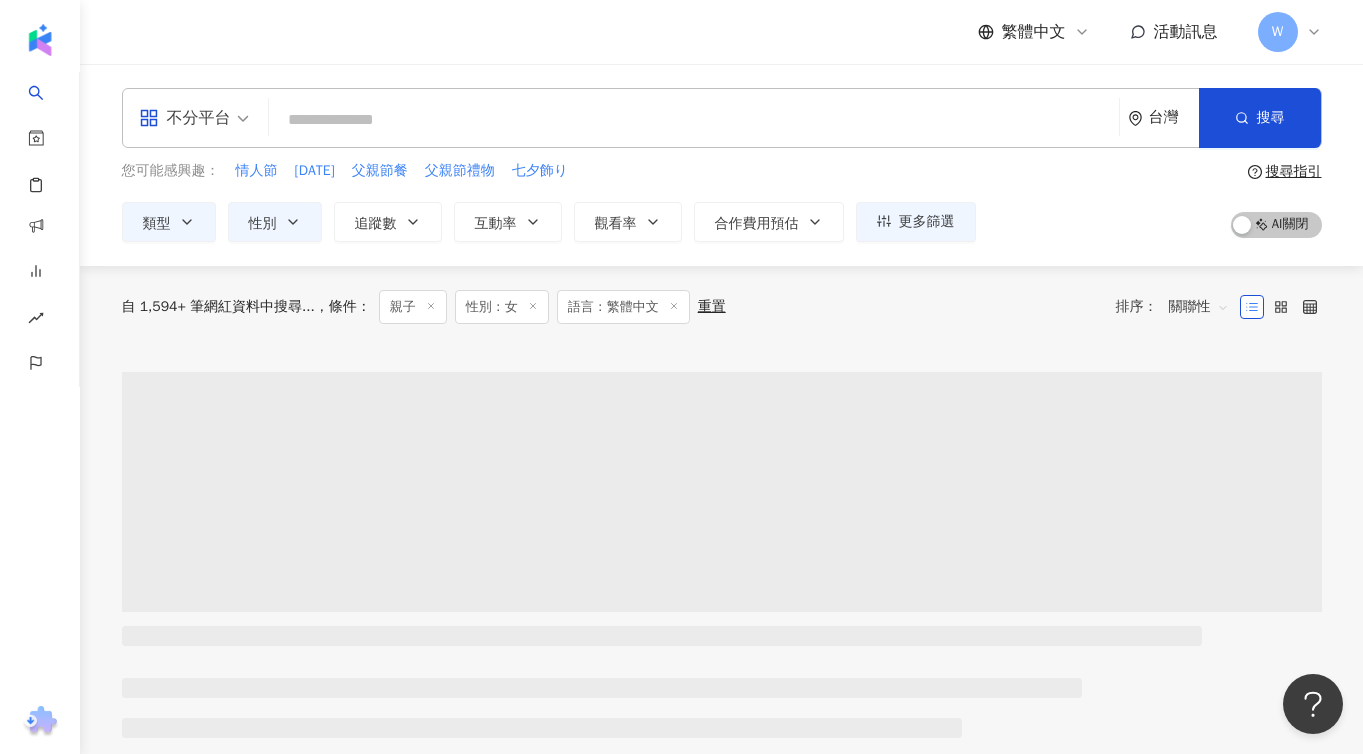 click on "重置" at bounding box center [712, 307] 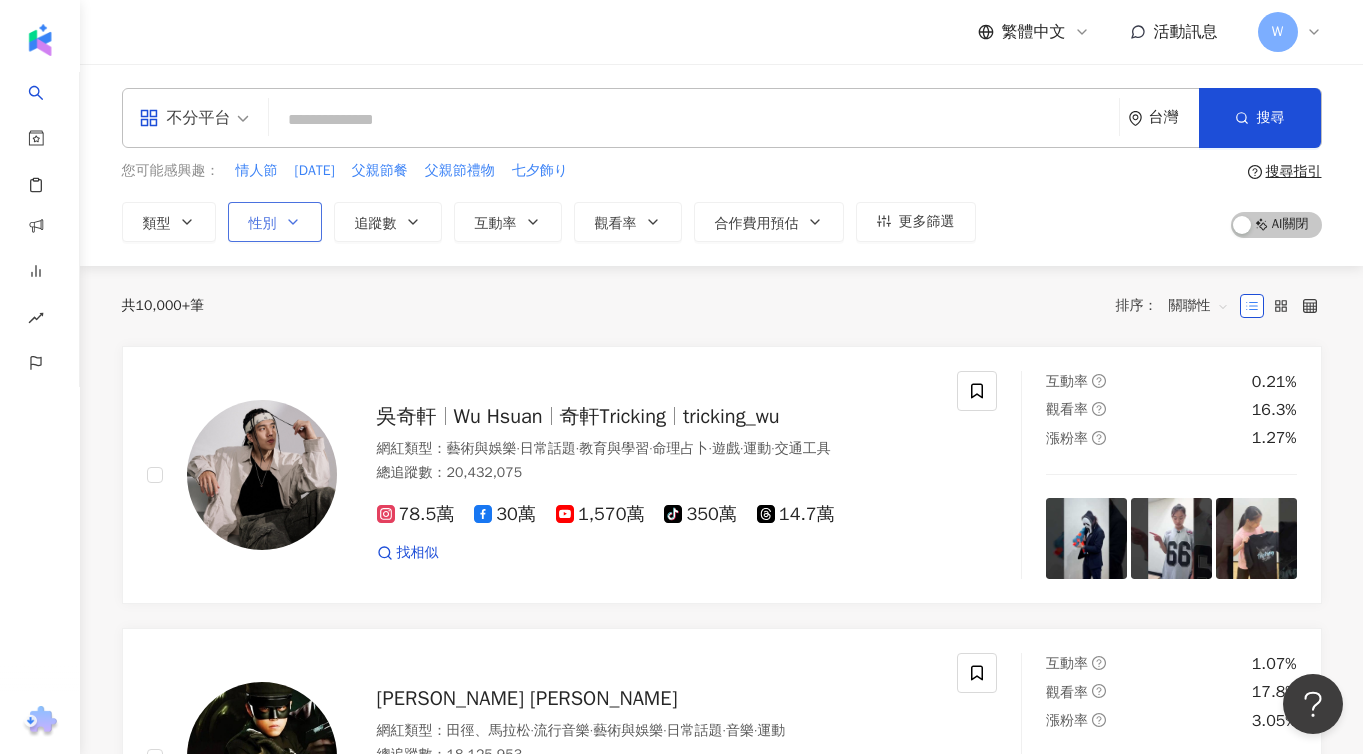click 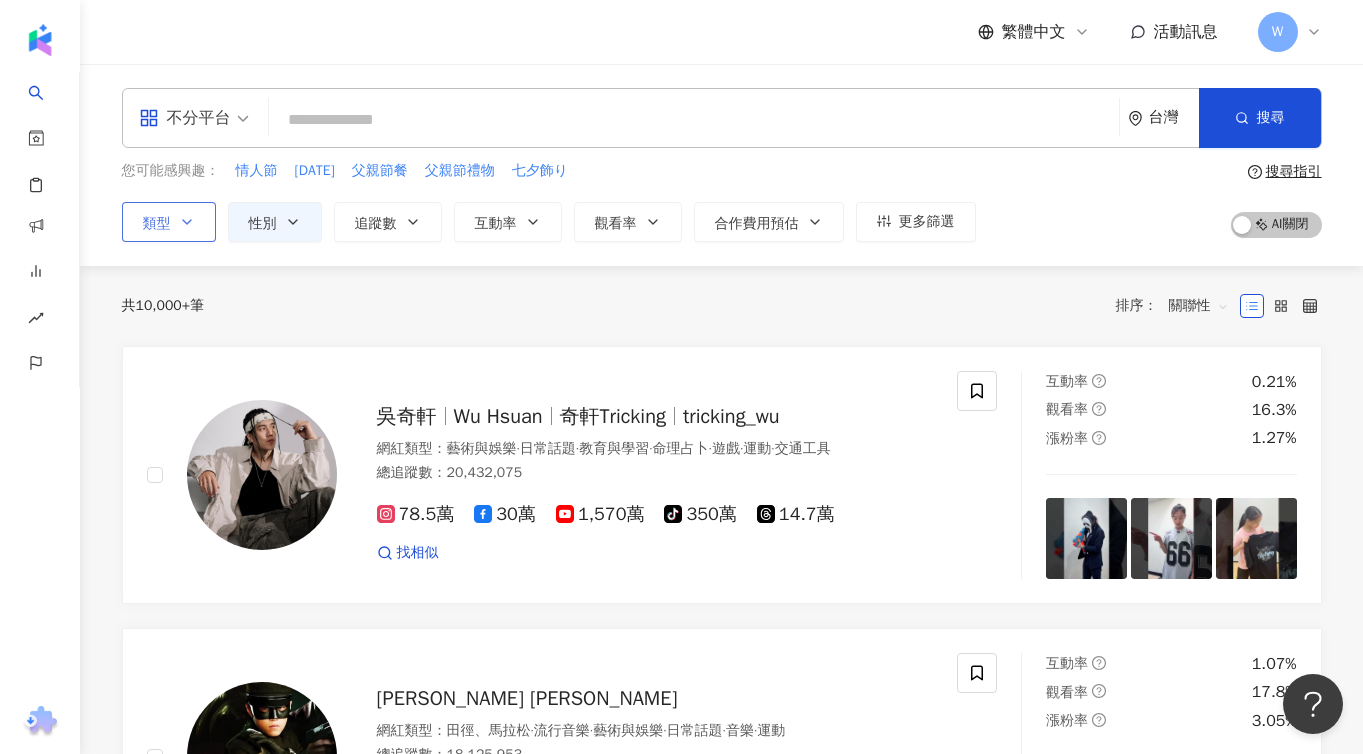 click 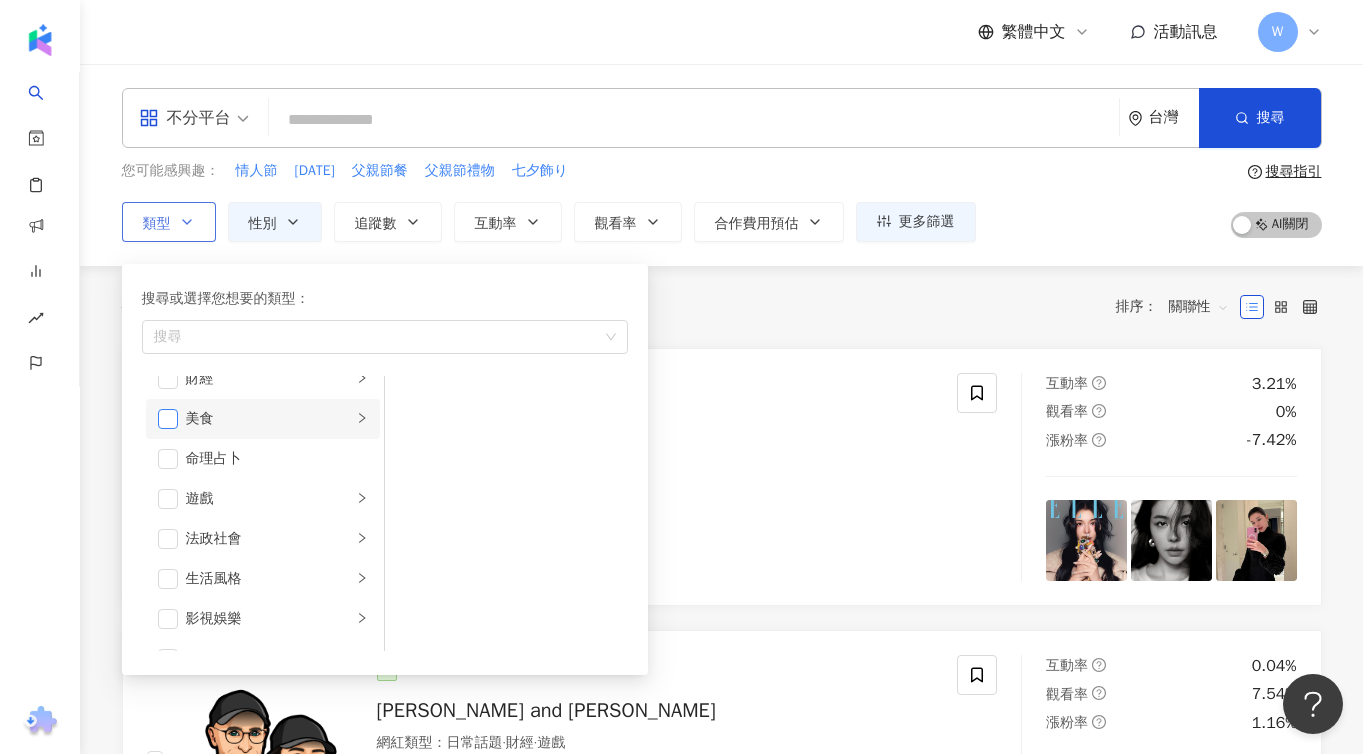scroll, scrollTop: 136, scrollLeft: 0, axis: vertical 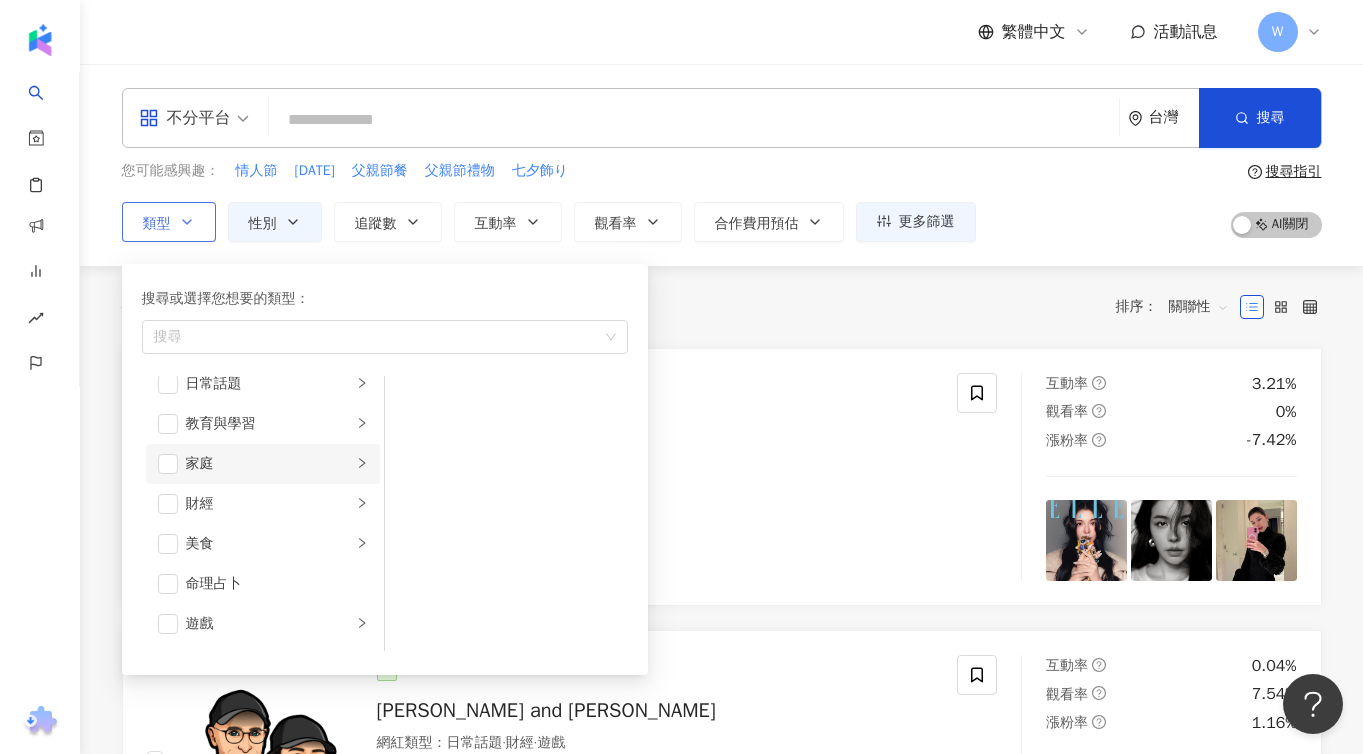 click 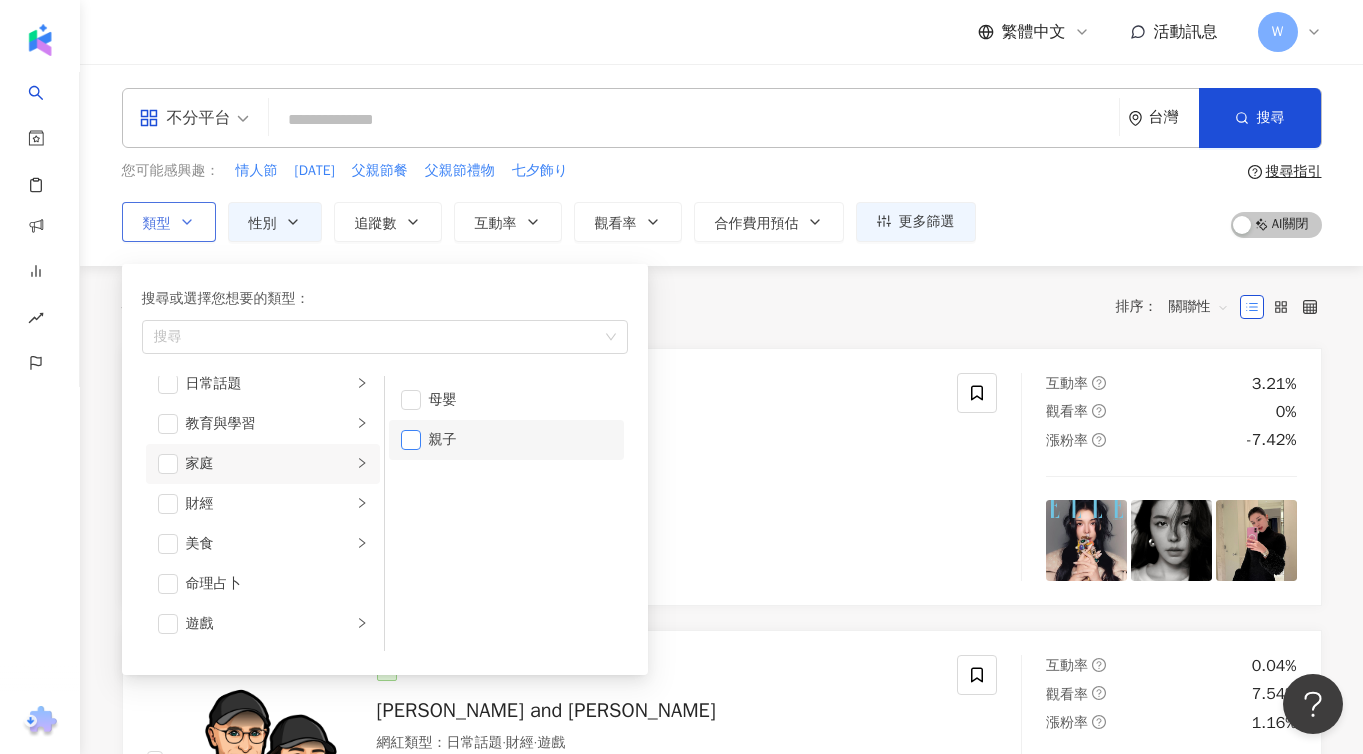 click at bounding box center [411, 440] 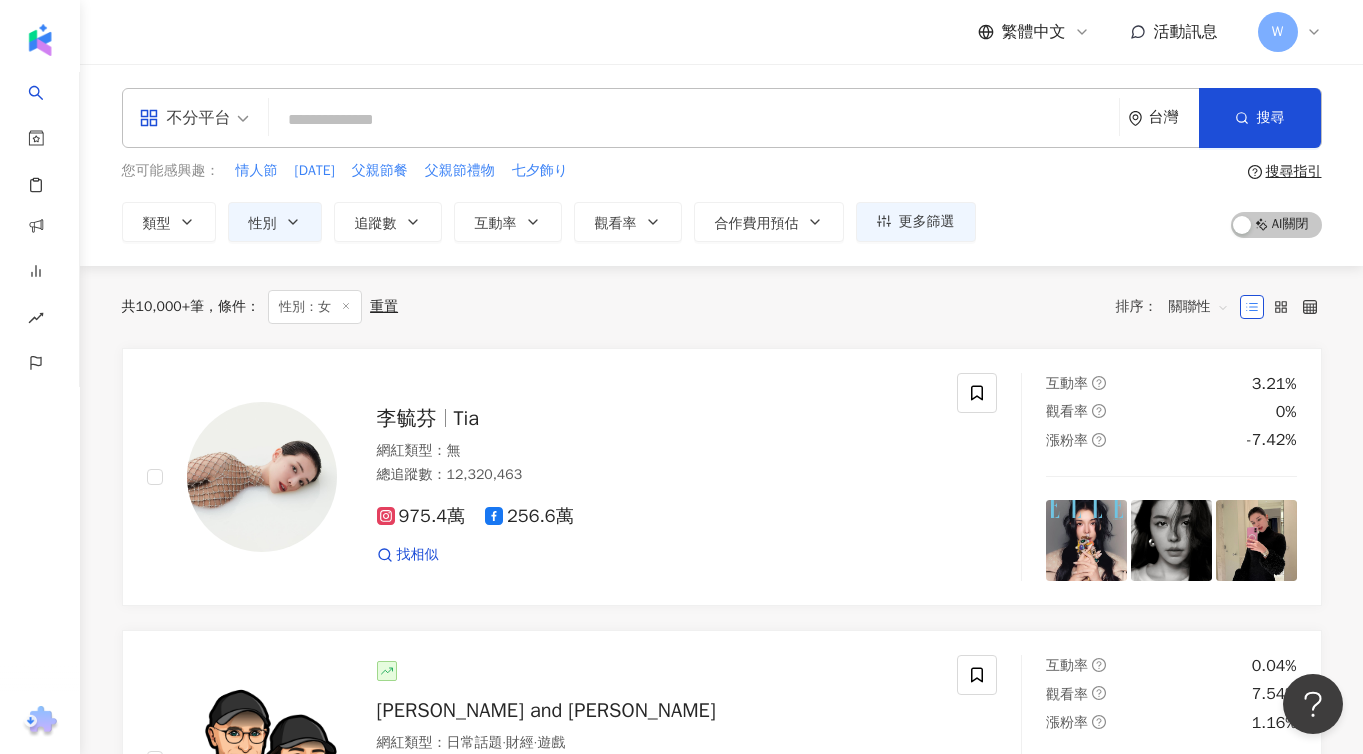 click on "共  10,000+  筆 條件 ： 性別：女 重置 排序： 關聯性" at bounding box center (722, 307) 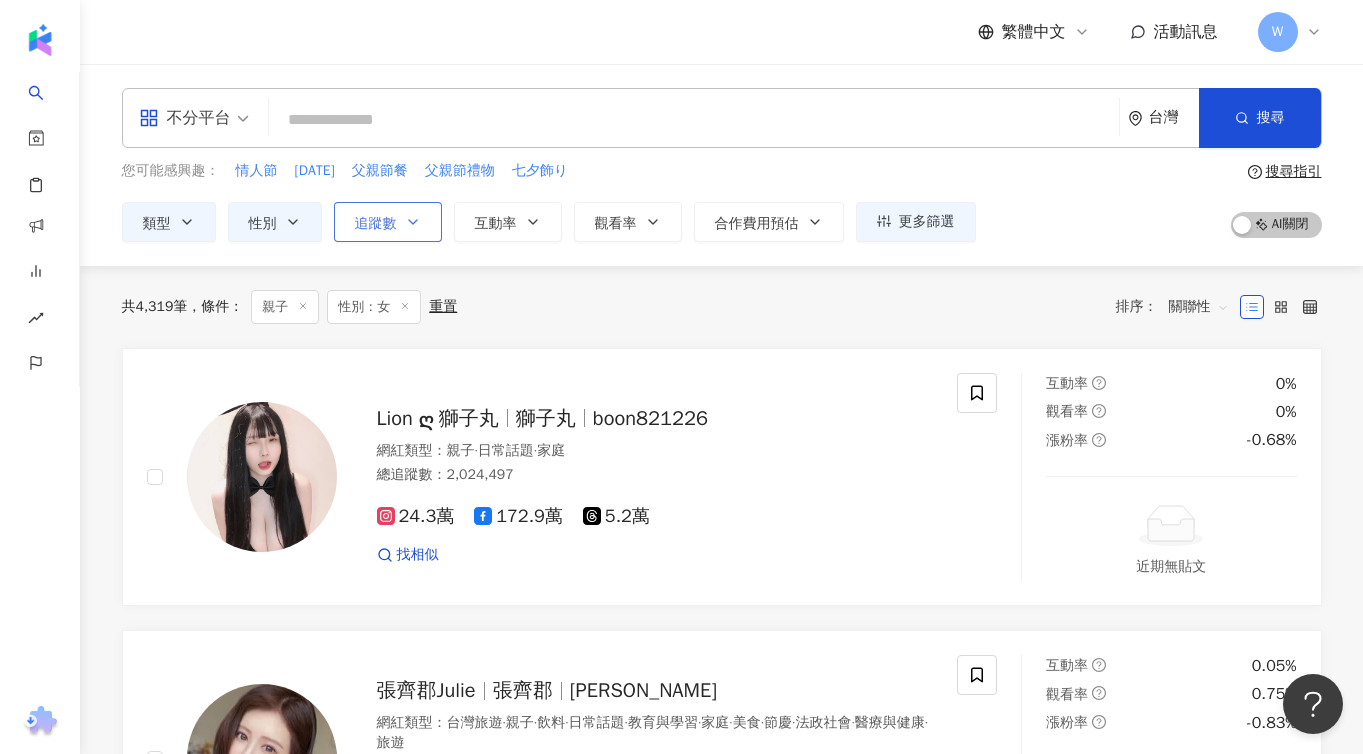 click 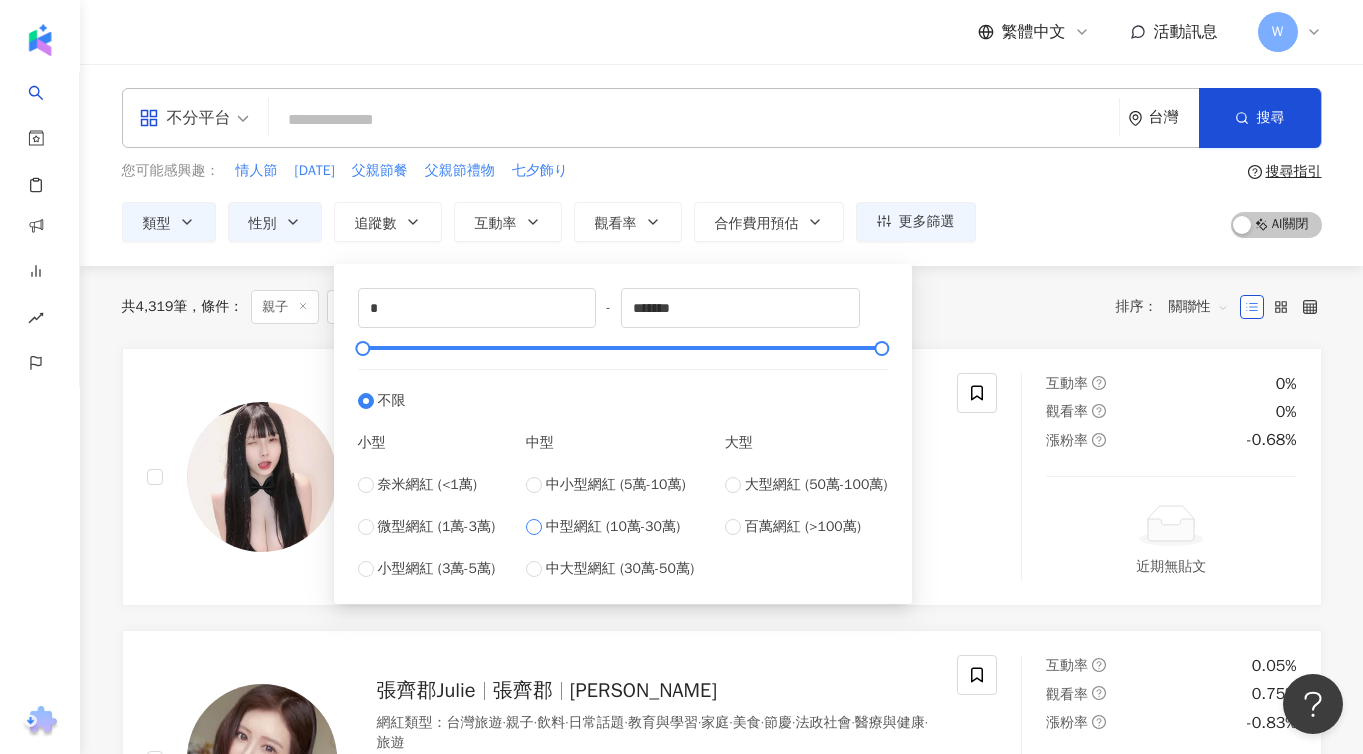 click on "中型網紅 (10萬-30萬)" at bounding box center [613, 527] 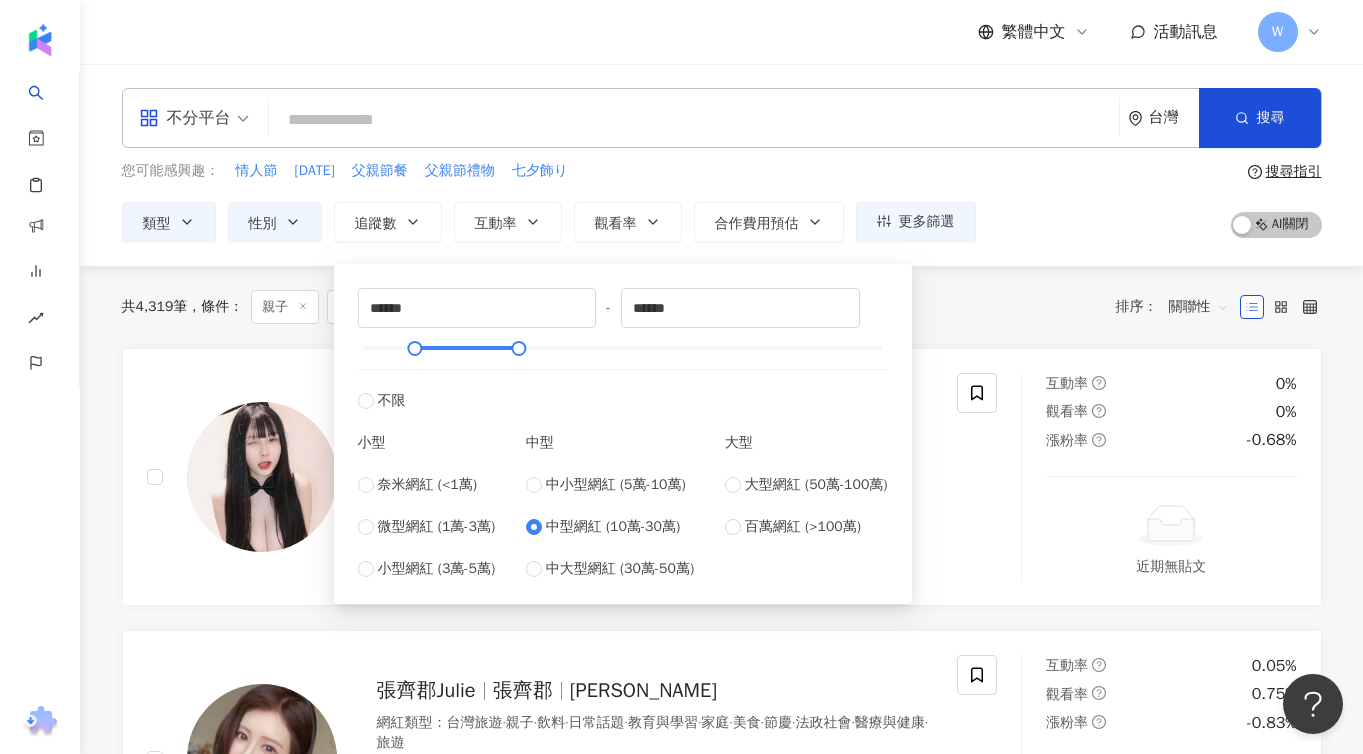click on "不分平台 台灣 搜尋 您可能感興趣： 情人節  母親節  父親節餐  父親節禮物  七夕飾り  類型 性別 追蹤數 互動率 觀看率 合作費用預估  更多篩選 不限 女 男 其他 ******  -  ****** 不限 小型 奈米網紅 (<1萬) 微型網紅 (1萬-3萬) 小型網紅 (3萬-5萬) 中型 中小型網紅 (5萬-10萬) 中型網紅 (10萬-30萬) 中大型網紅 (30萬-50萬) 大型 大型網紅 (50萬-100萬) 百萬網紅 (>100萬) 搜尋指引 AI  開啟 AI  關閉" at bounding box center [721, 165] 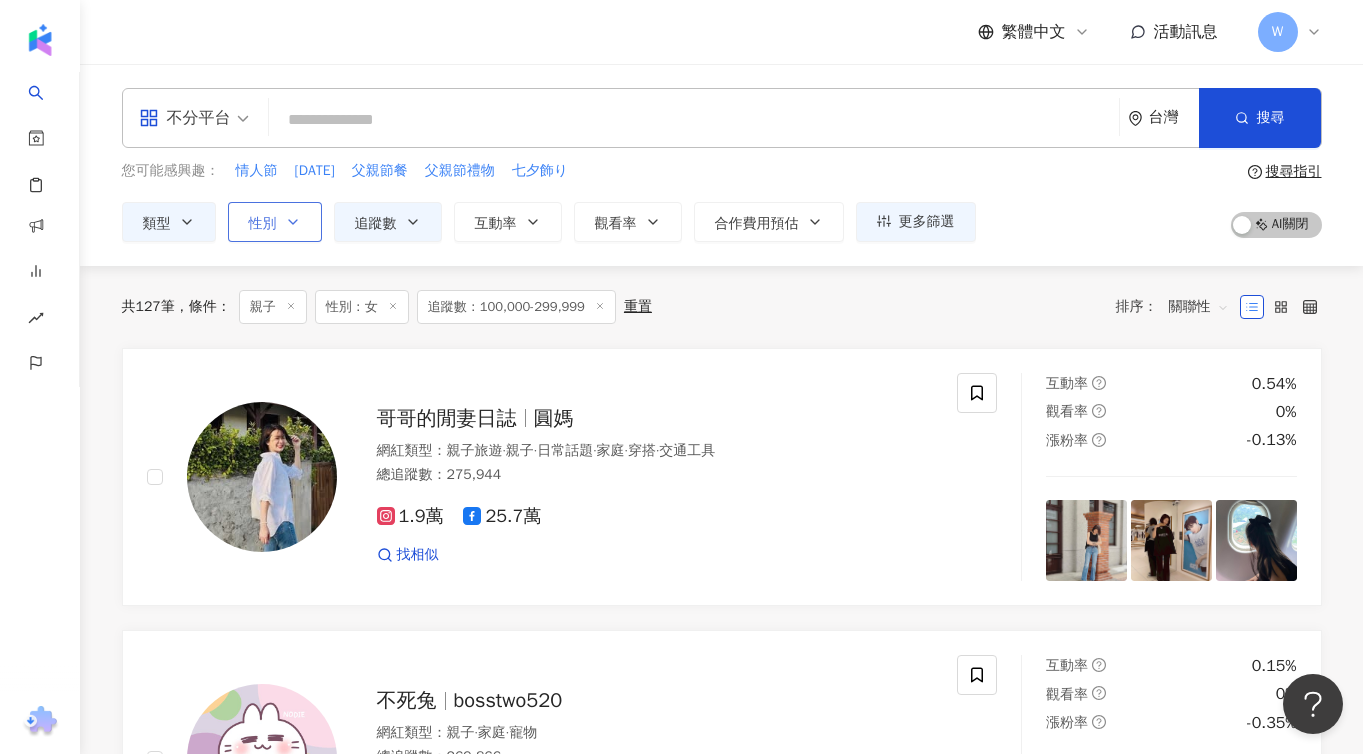 click on "性別" at bounding box center [275, 222] 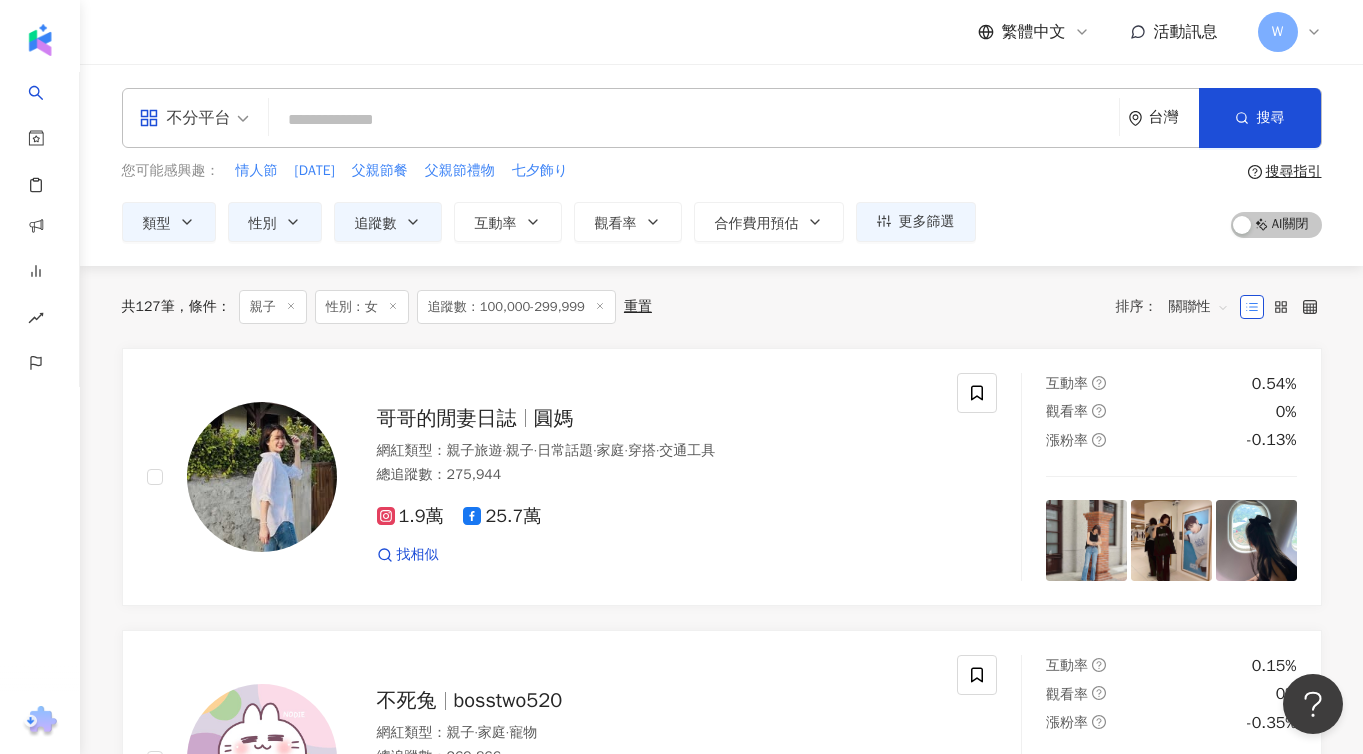 click on "共  127  筆 條件 ： 親子 性別：女 追蹤數：100,000-299,999 重置 排序： 關聯性" at bounding box center [722, 307] 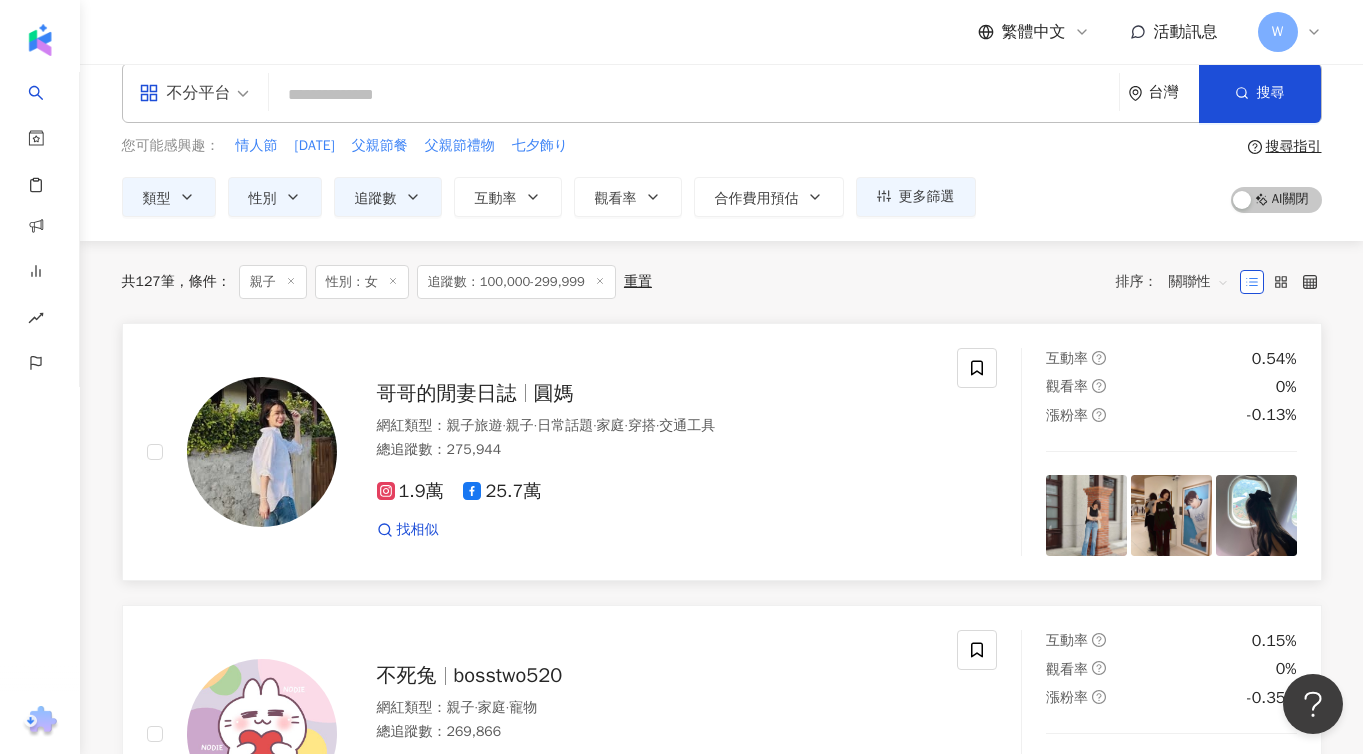 scroll, scrollTop: 149, scrollLeft: 0, axis: vertical 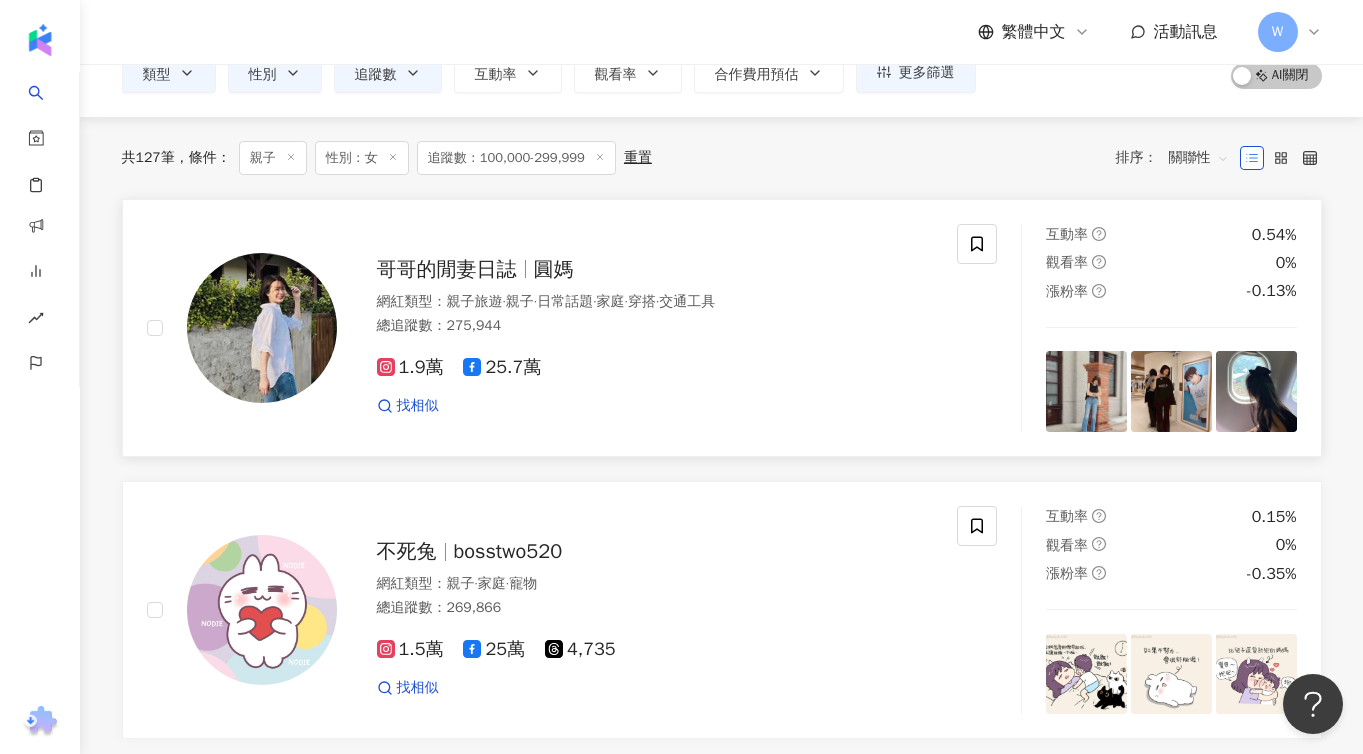 click on "哥哥的閒妻日誌" at bounding box center (447, 269) 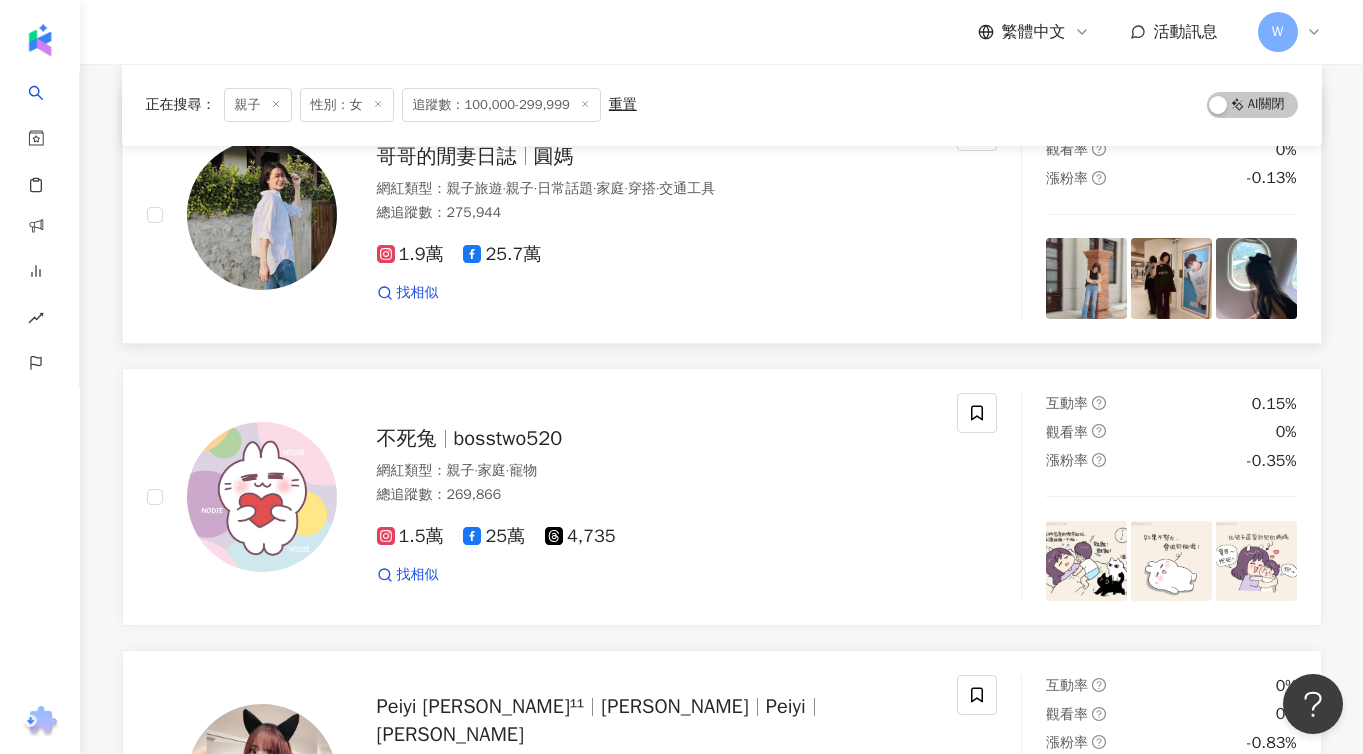 scroll, scrollTop: 570, scrollLeft: 0, axis: vertical 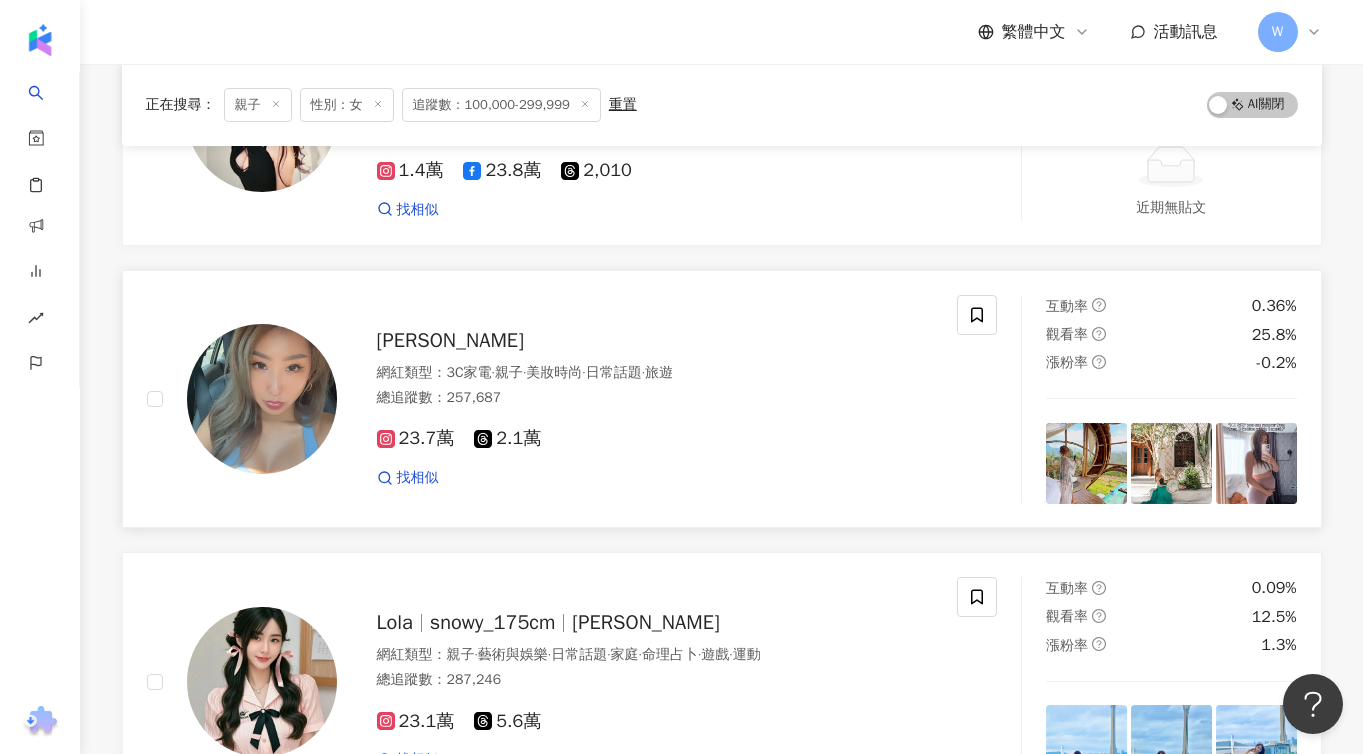 click on "Maggie Chen" at bounding box center [450, 340] 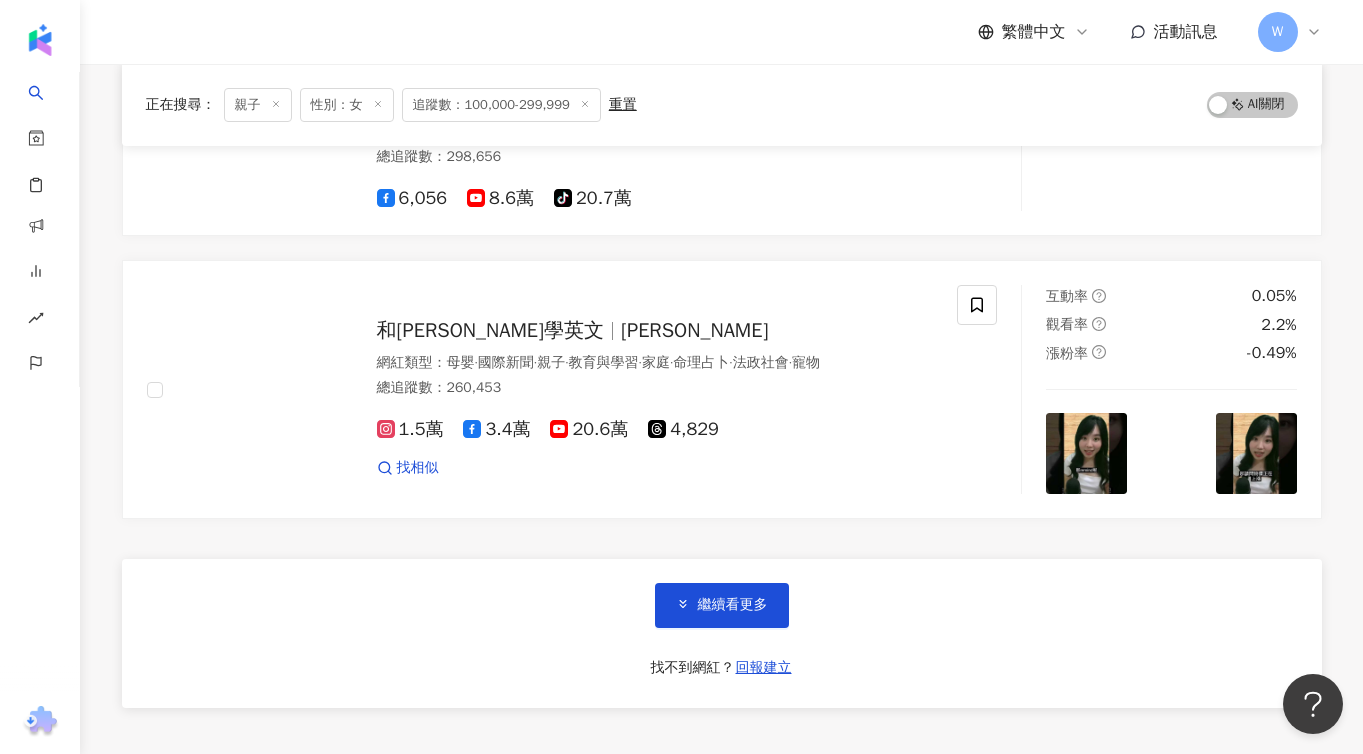 scroll, scrollTop: 3311, scrollLeft: 0, axis: vertical 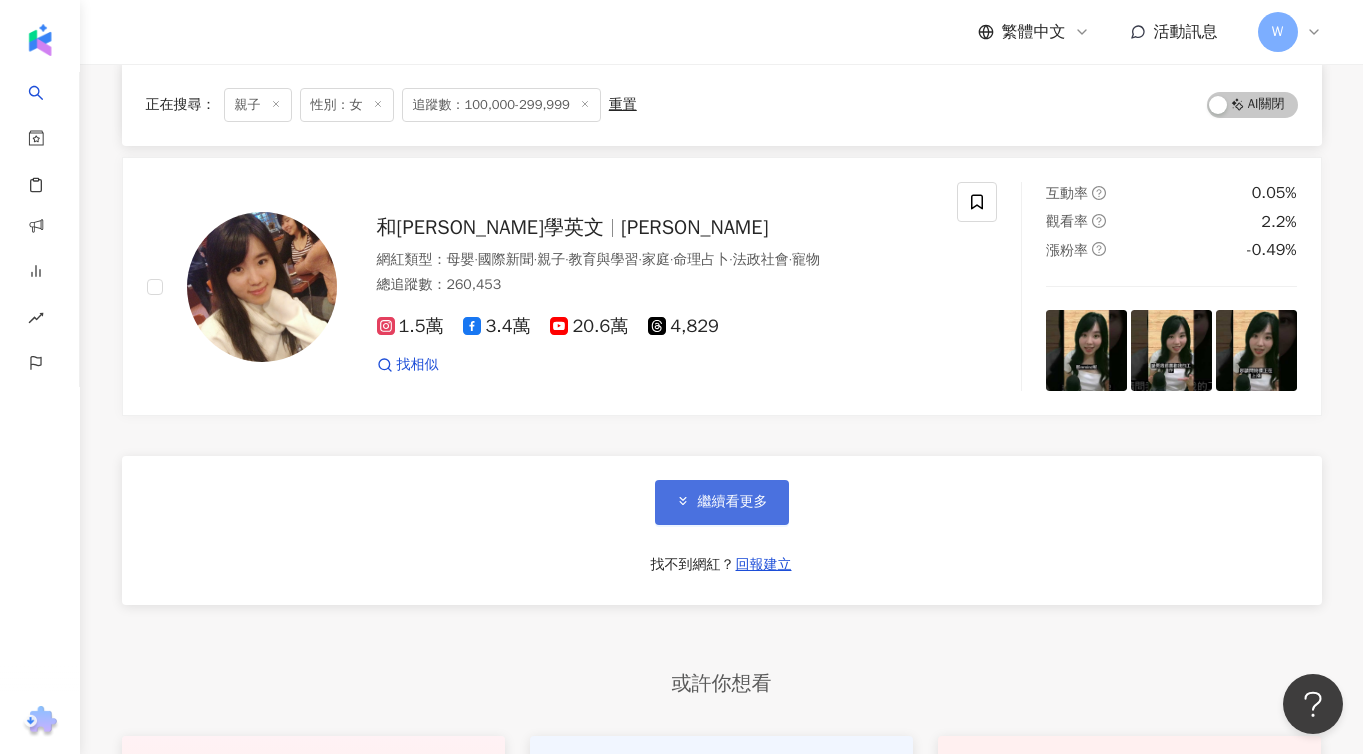 click on "繼續看更多" at bounding box center (722, 502) 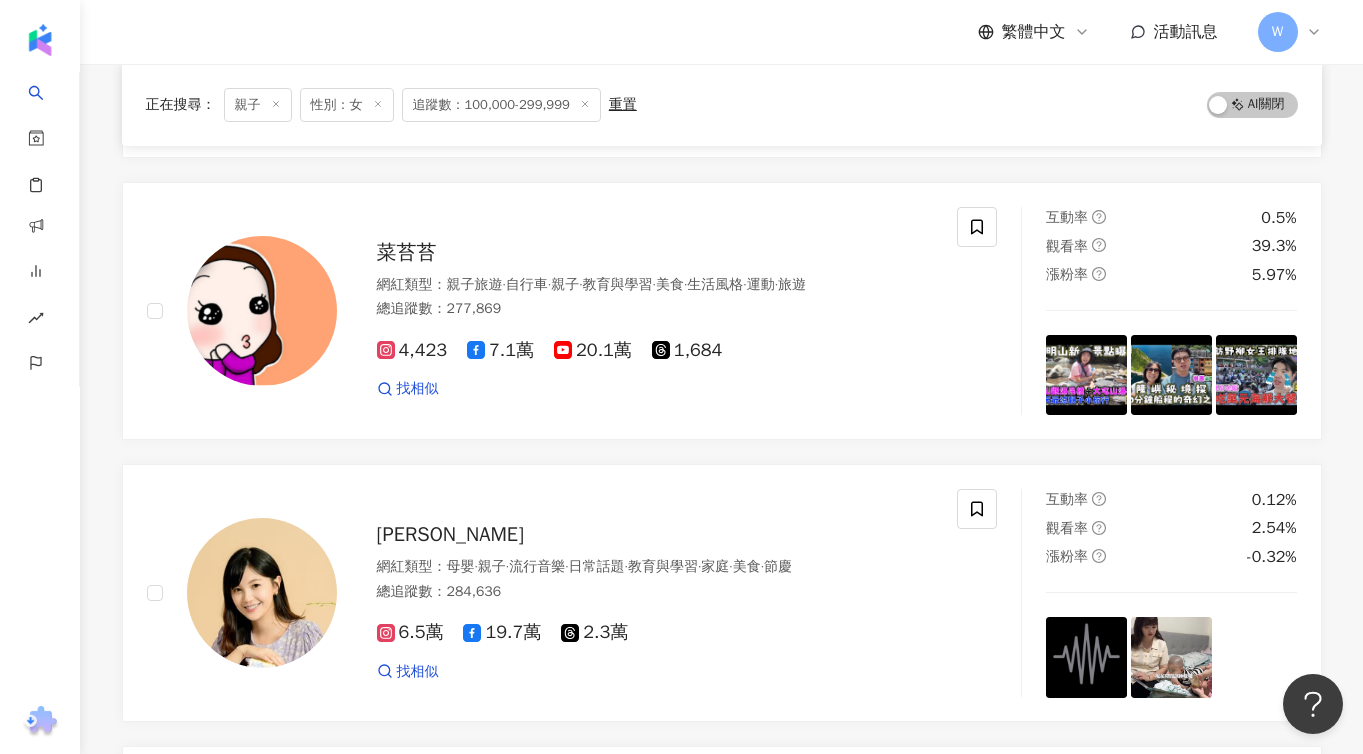 scroll, scrollTop: 3953, scrollLeft: 0, axis: vertical 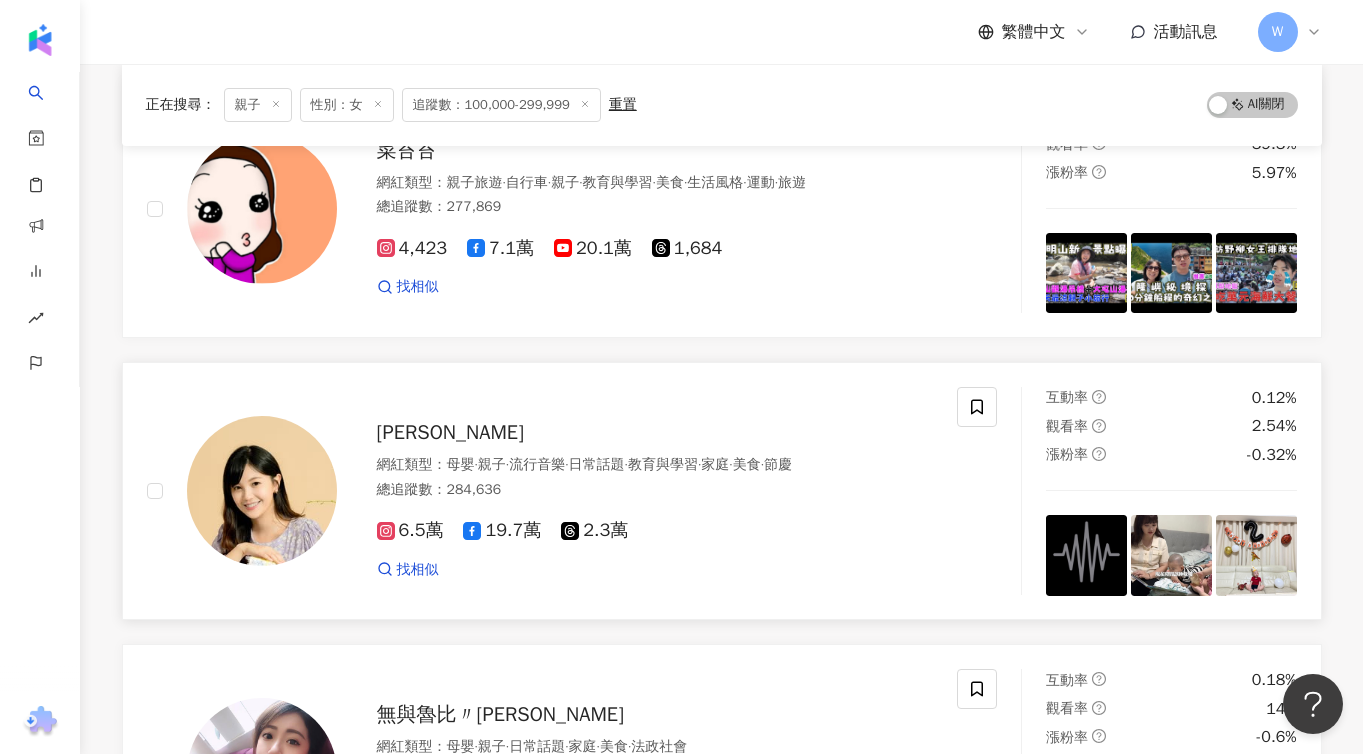 click on "簡懿佳" at bounding box center [450, 432] 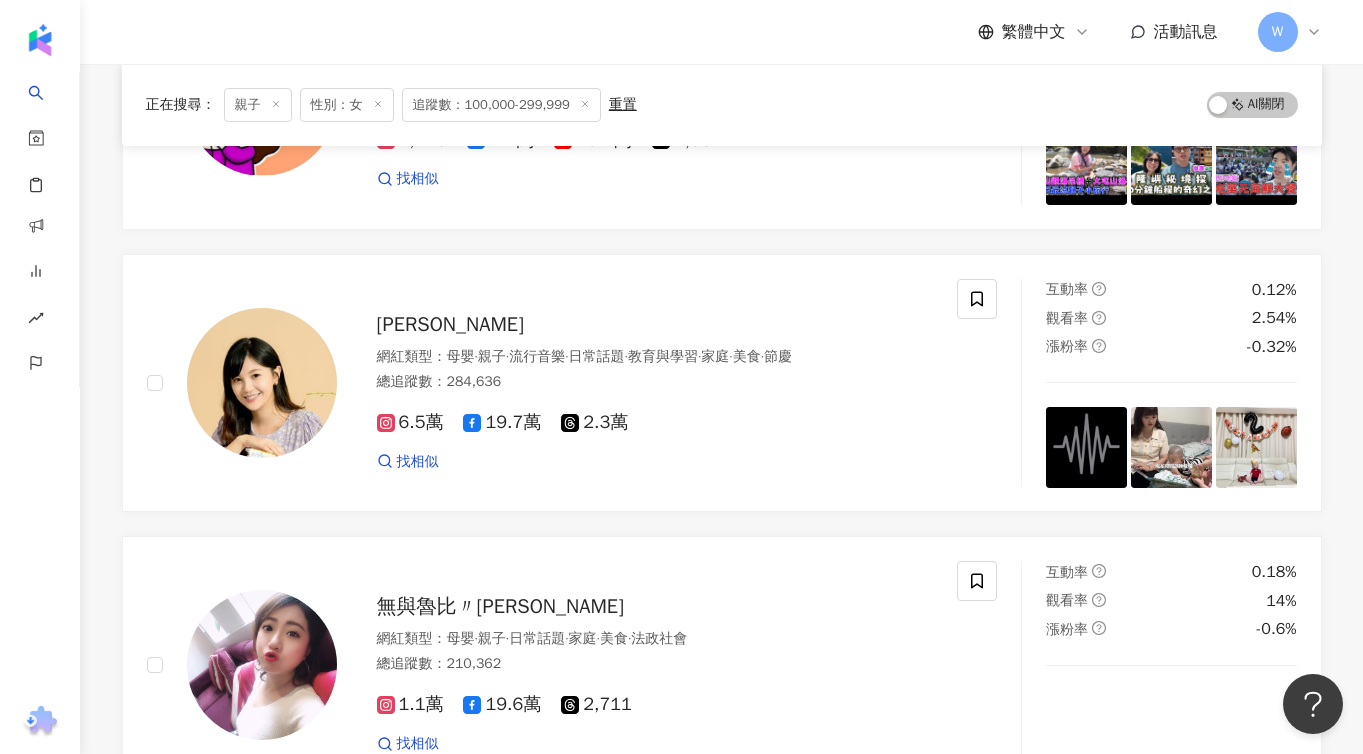 scroll, scrollTop: 4164, scrollLeft: 0, axis: vertical 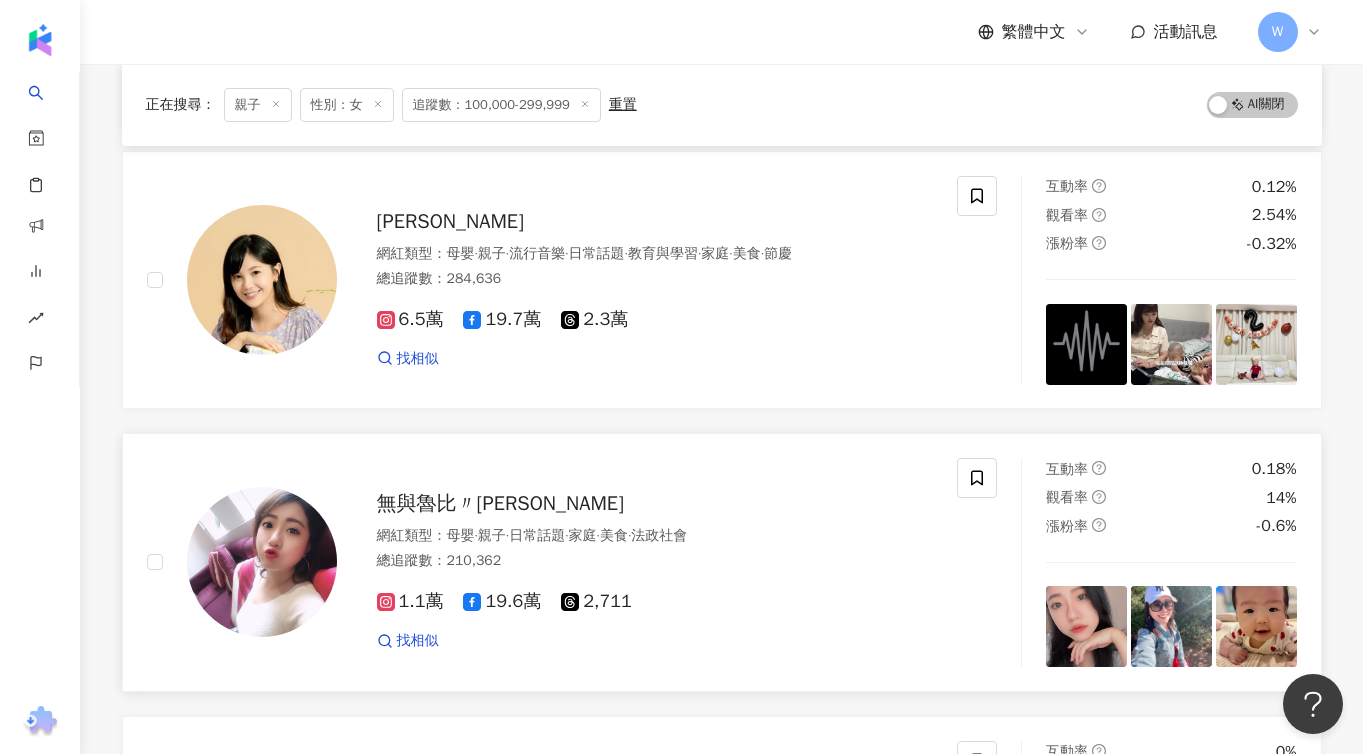 click on "無與魯比〃[PERSON_NAME]" at bounding box center (500, 503) 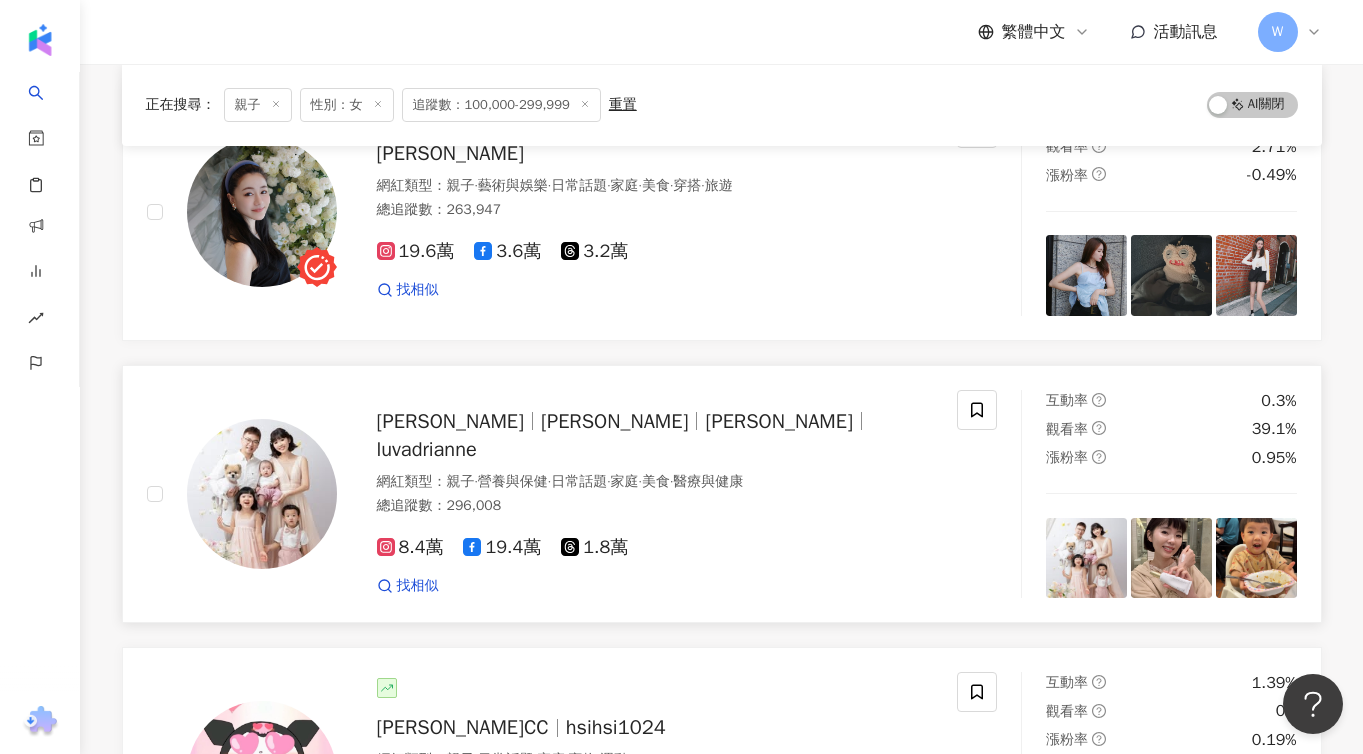 scroll, scrollTop: 4863, scrollLeft: 0, axis: vertical 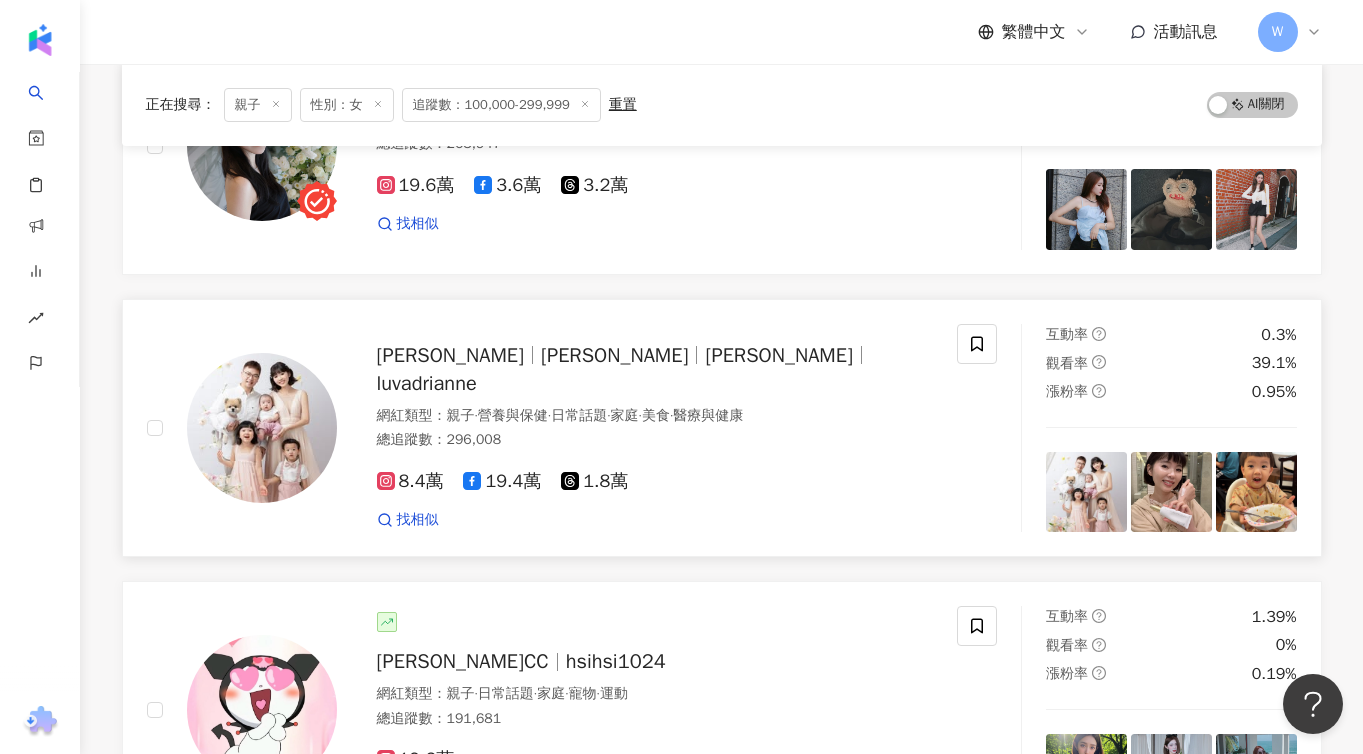 click on "Adrianne Lu 倩兒" at bounding box center (778, 355) 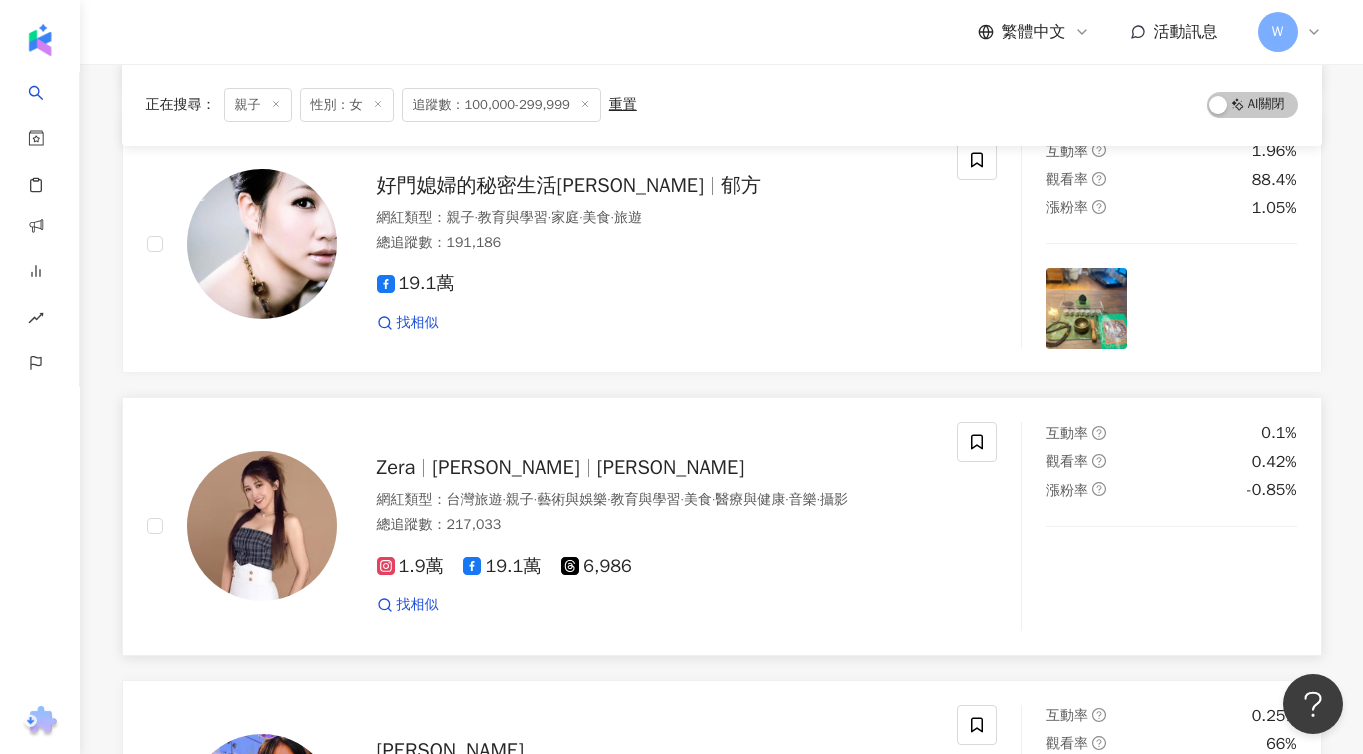 scroll, scrollTop: 5598, scrollLeft: 0, axis: vertical 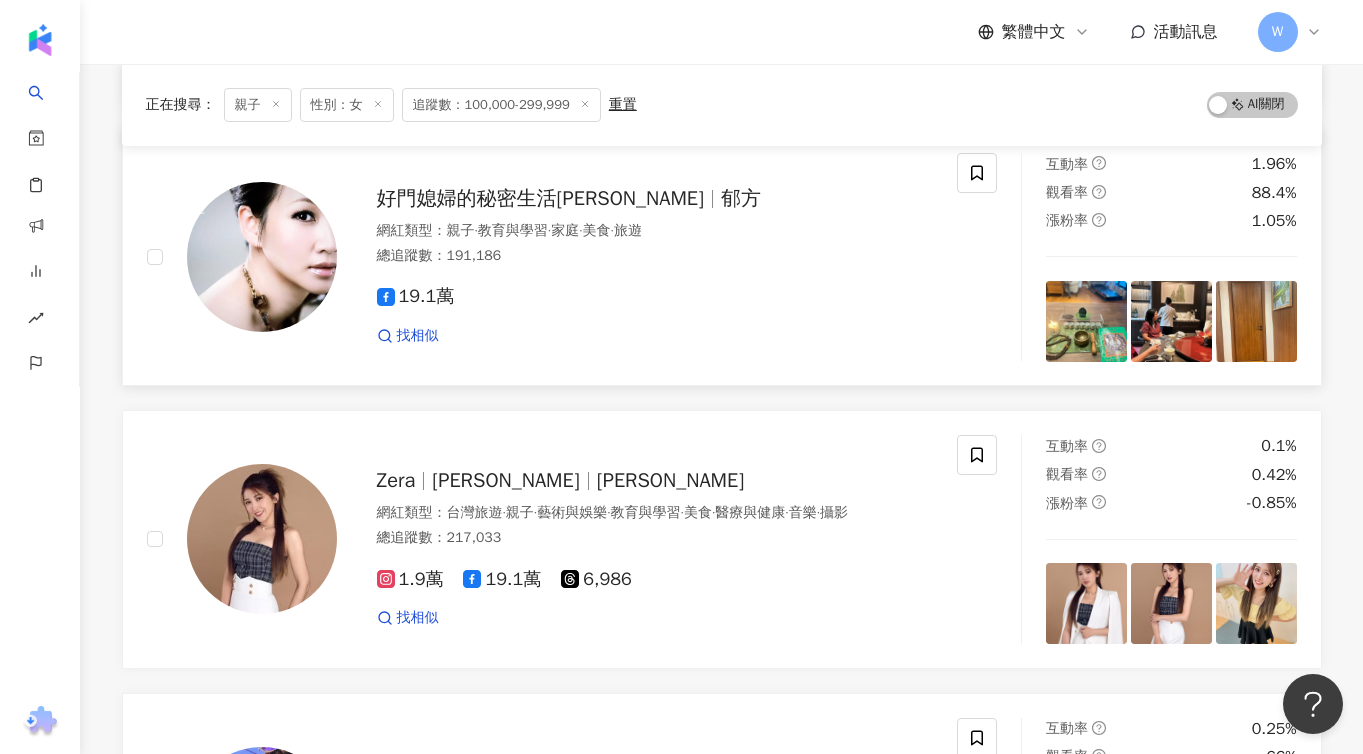 click on "好門媳婦的秘密生活郁小方" at bounding box center (540, 198) 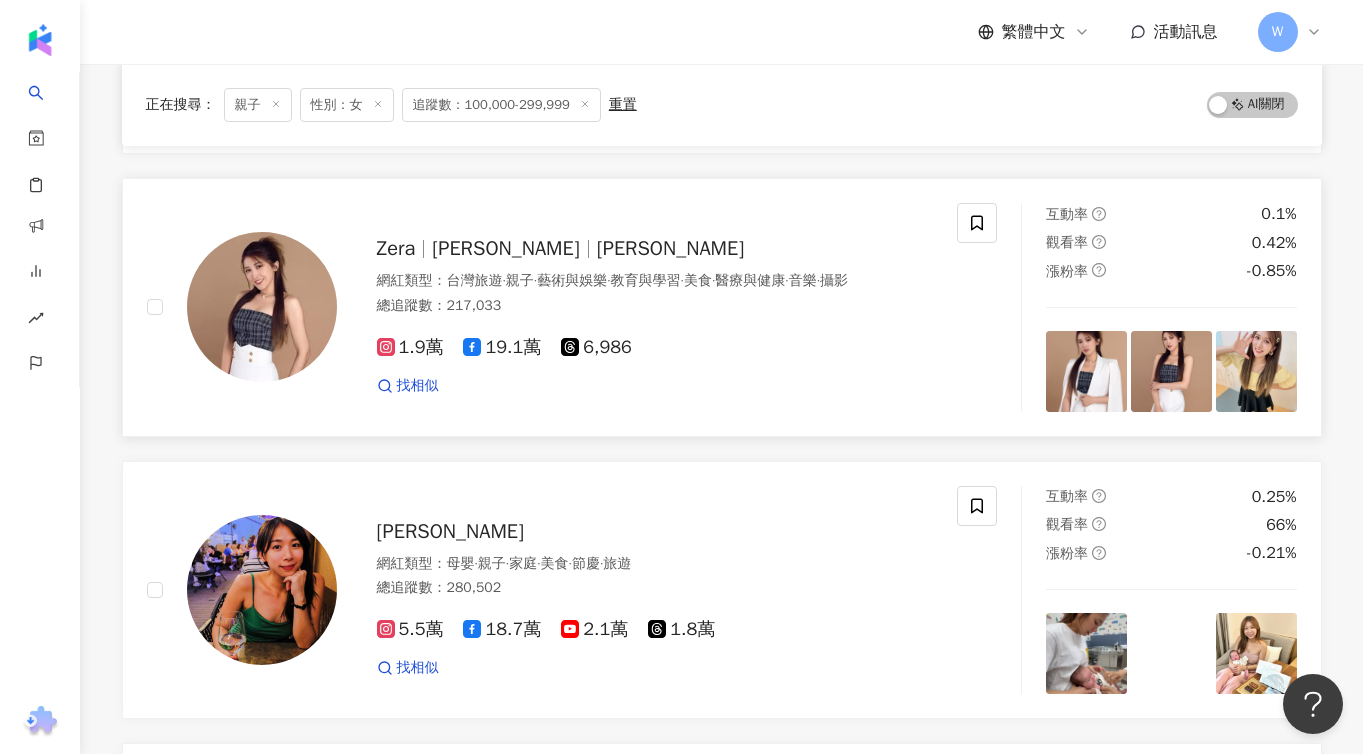 scroll, scrollTop: 5933, scrollLeft: 0, axis: vertical 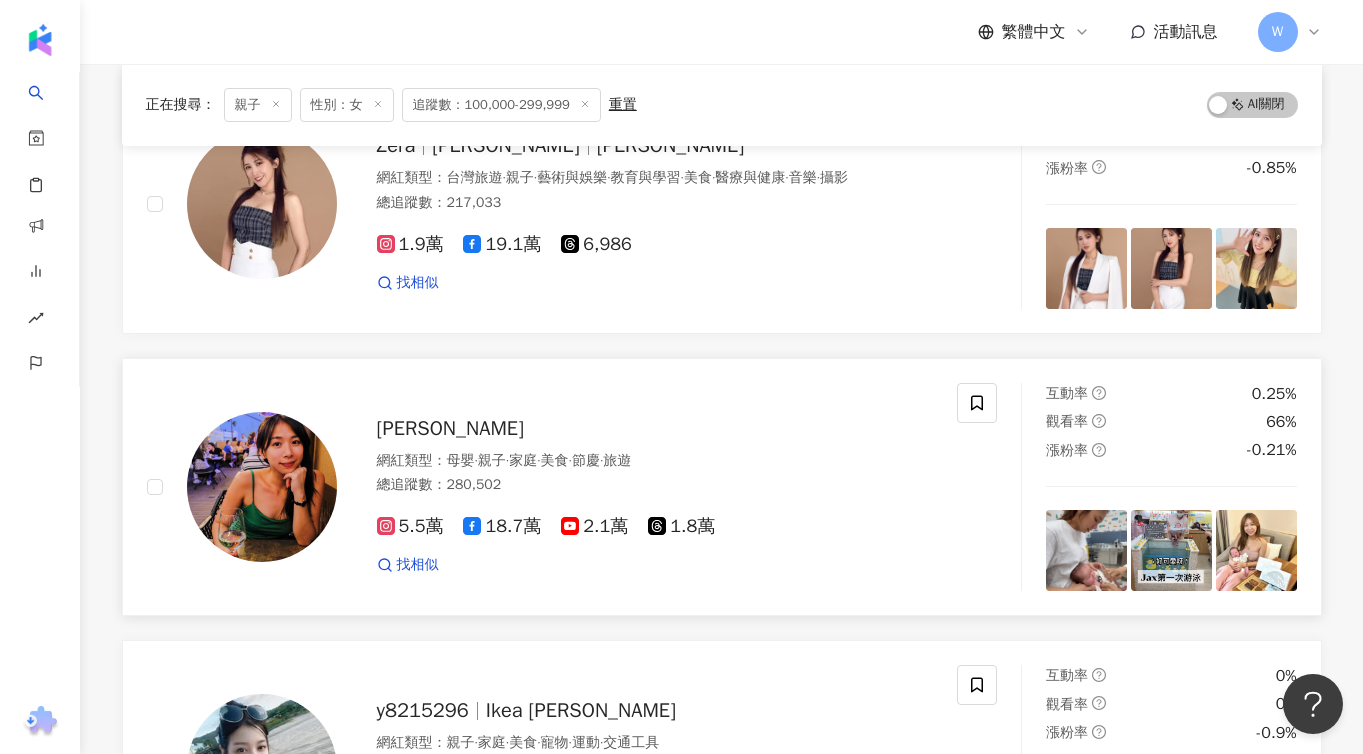 click on "Mickey 黃鈺文" at bounding box center (450, 428) 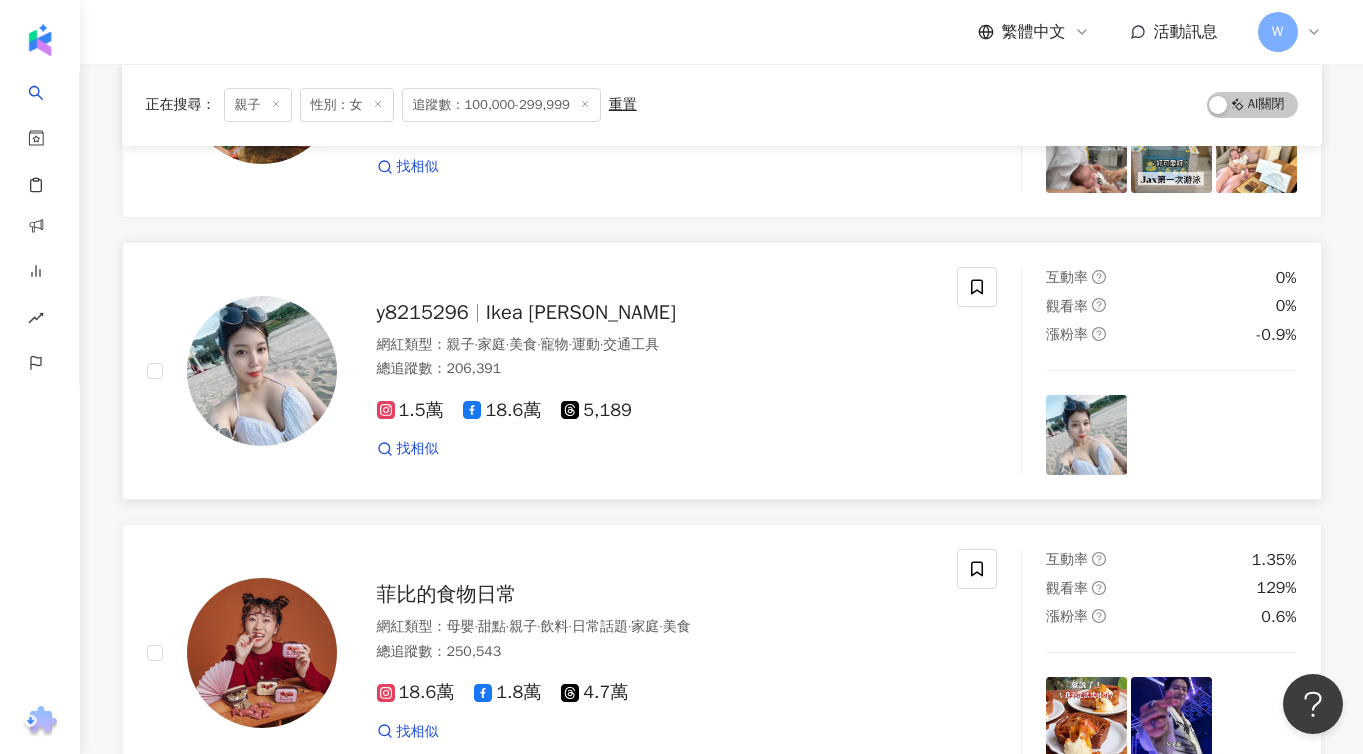 scroll, scrollTop: 6490, scrollLeft: 0, axis: vertical 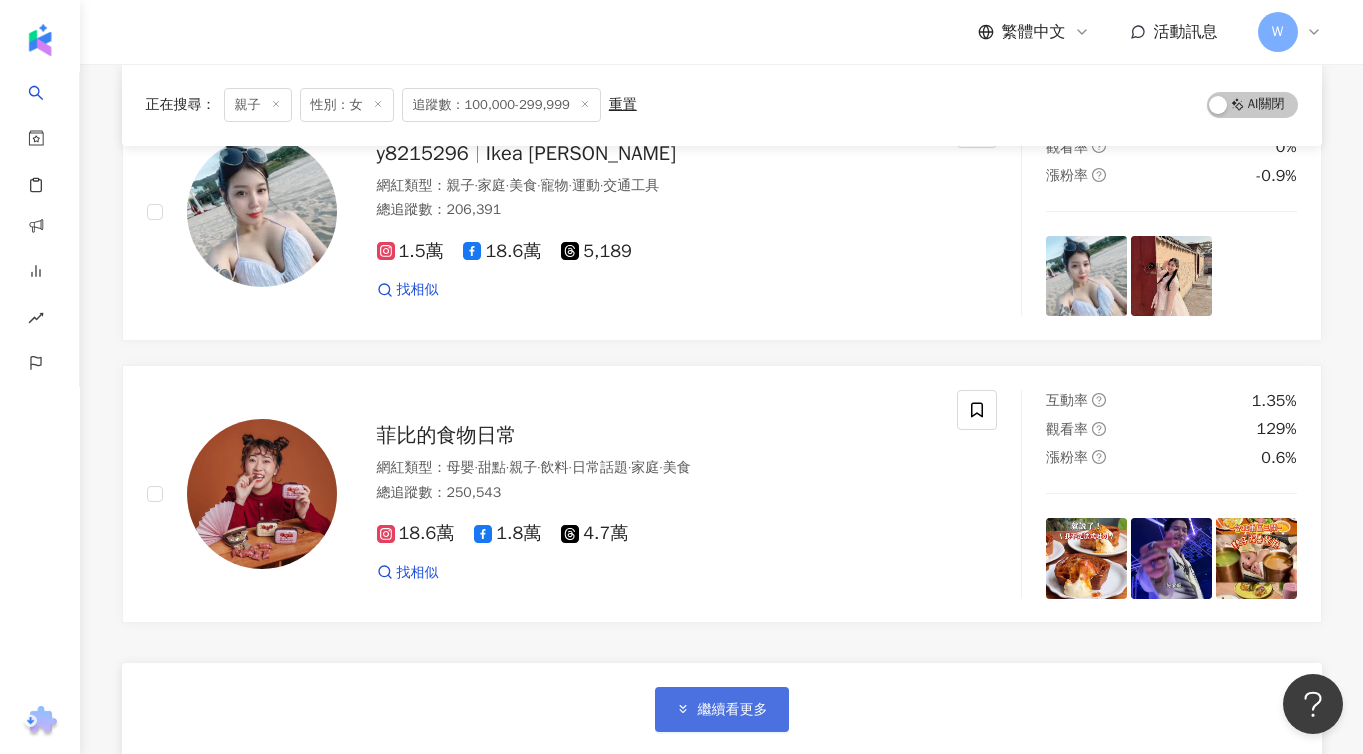 click on "繼續看更多" at bounding box center [722, 709] 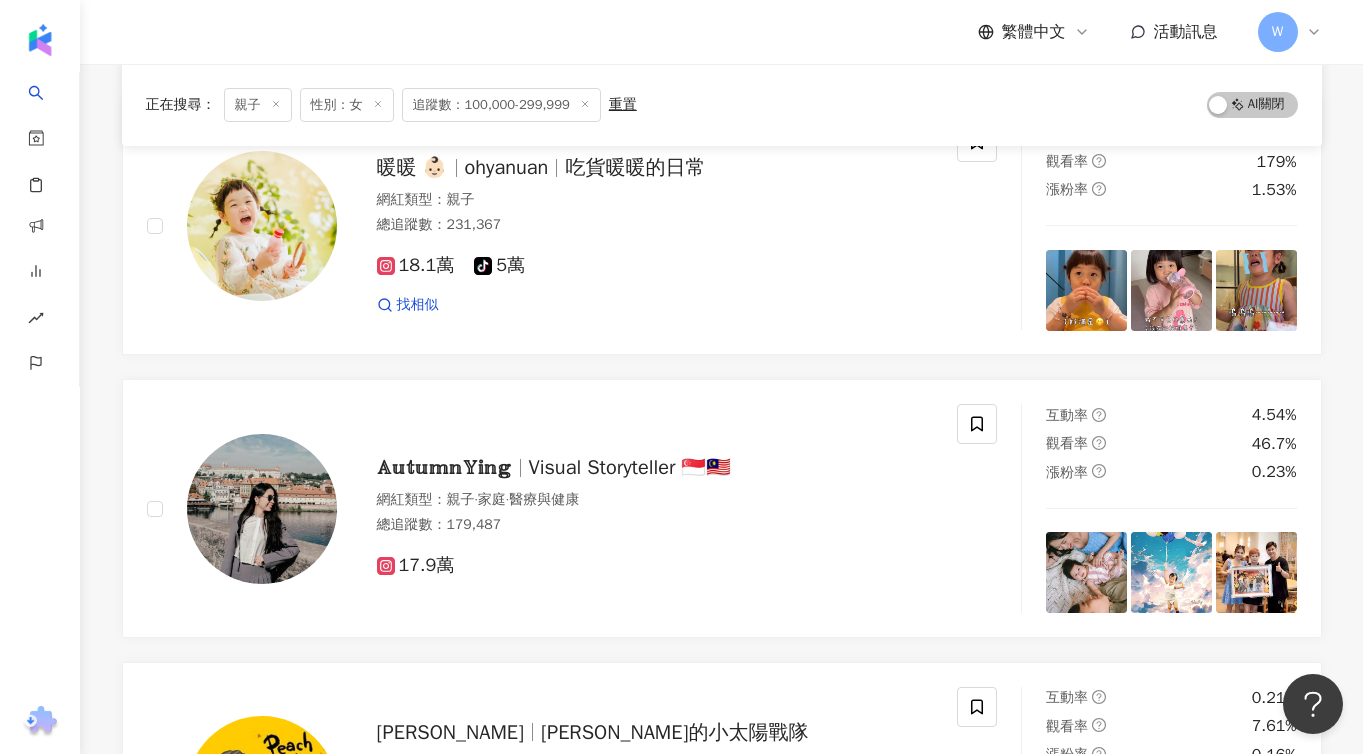 scroll, scrollTop: 7066, scrollLeft: 0, axis: vertical 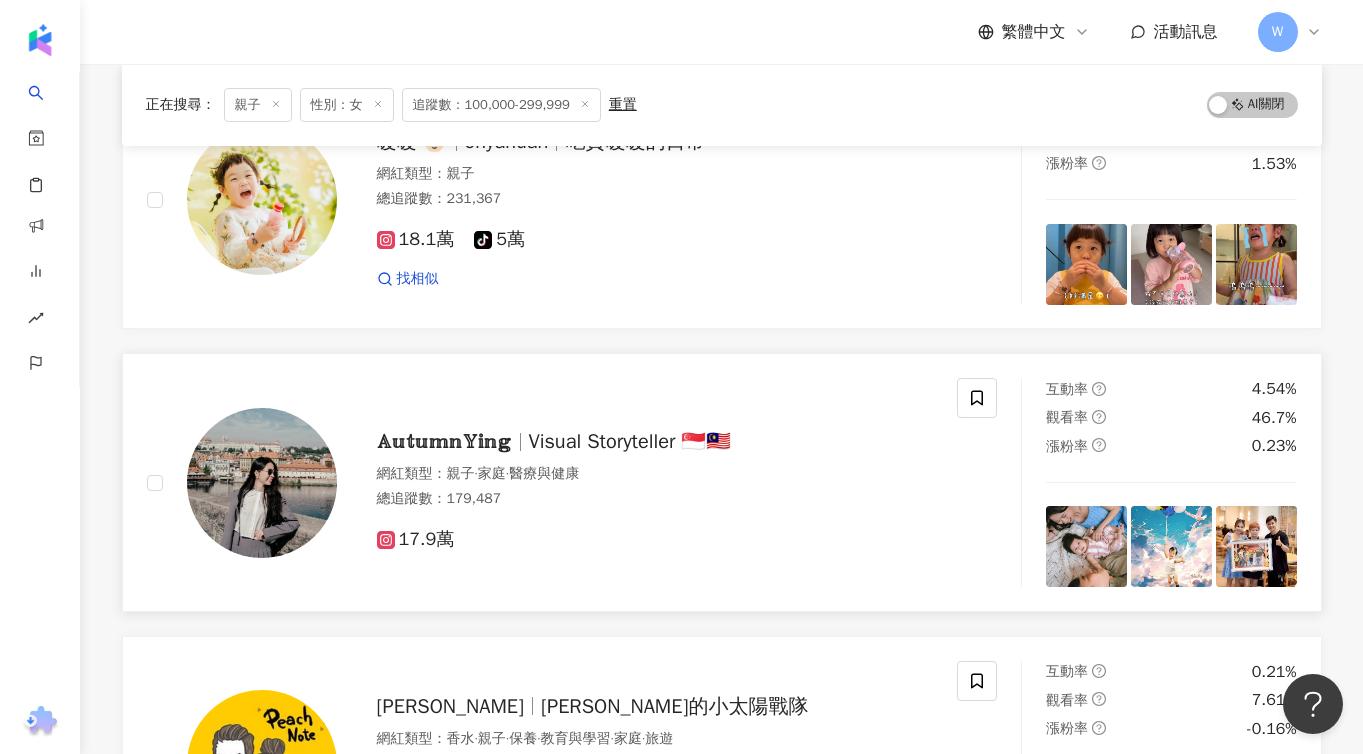 click on "Visual Storyteller 🇸🇬🇲🇾" at bounding box center [630, 441] 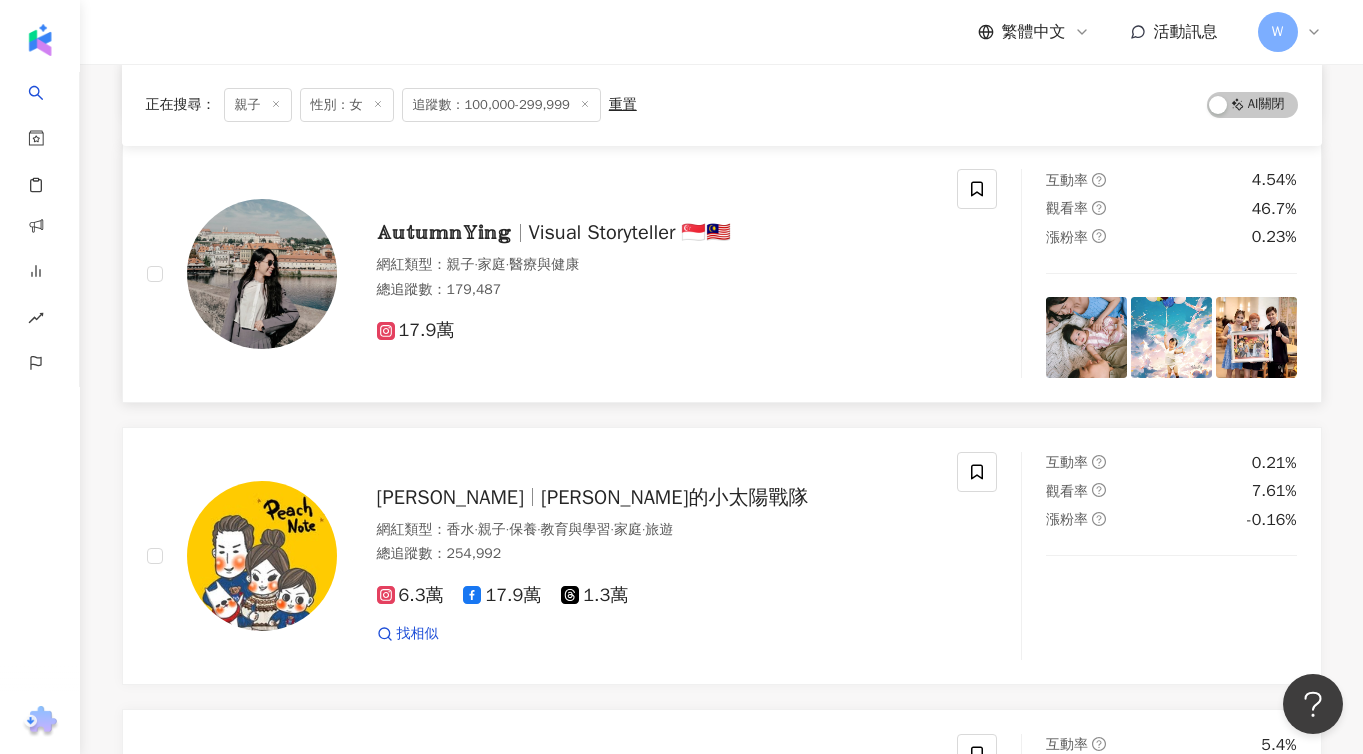 scroll, scrollTop: 7413, scrollLeft: 0, axis: vertical 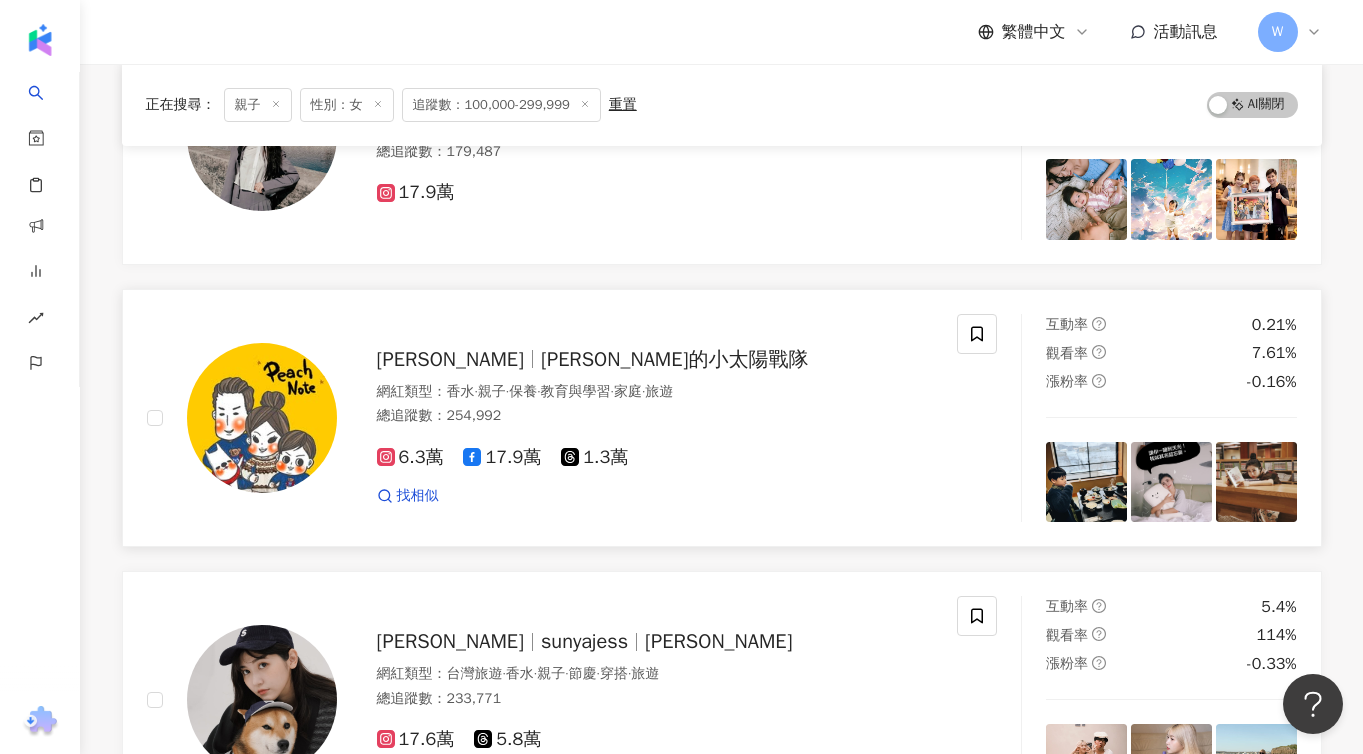 click on "盧小桃的小太陽戰隊" at bounding box center [674, 359] 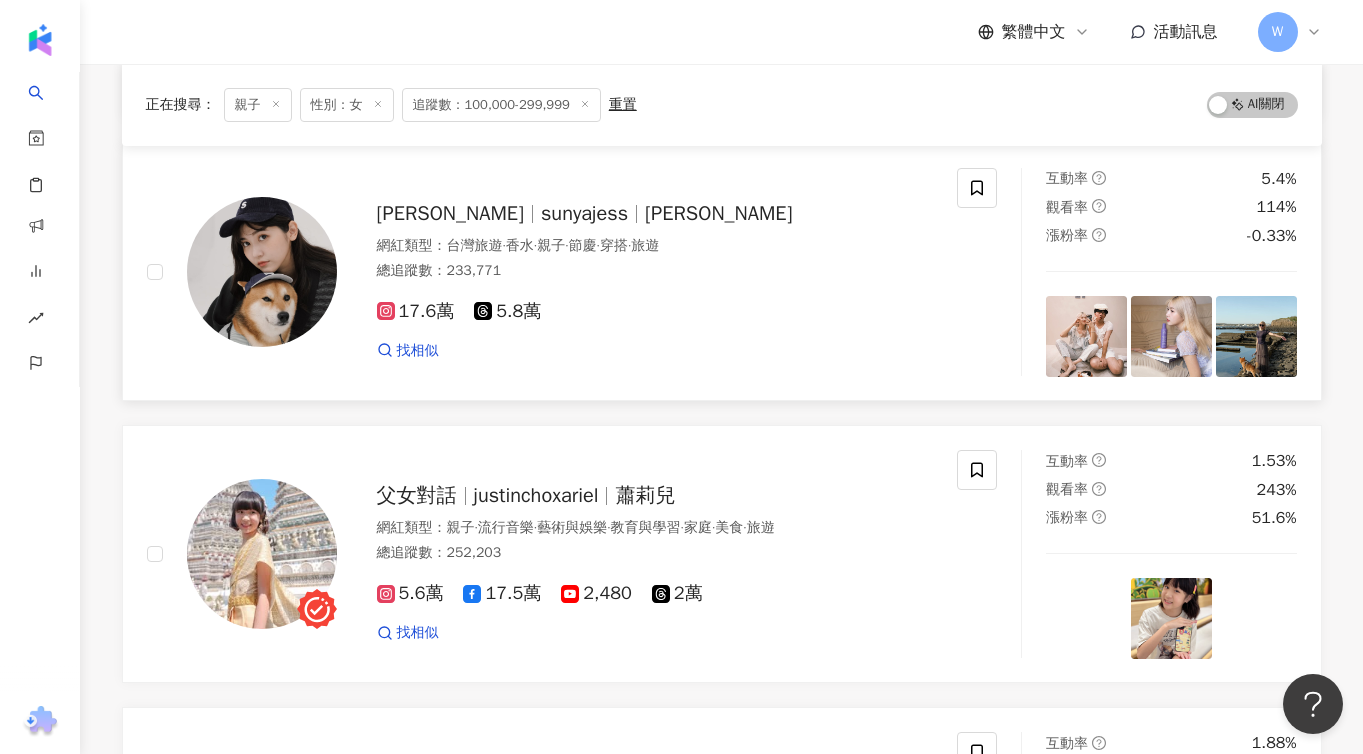 scroll, scrollTop: 7952, scrollLeft: 0, axis: vertical 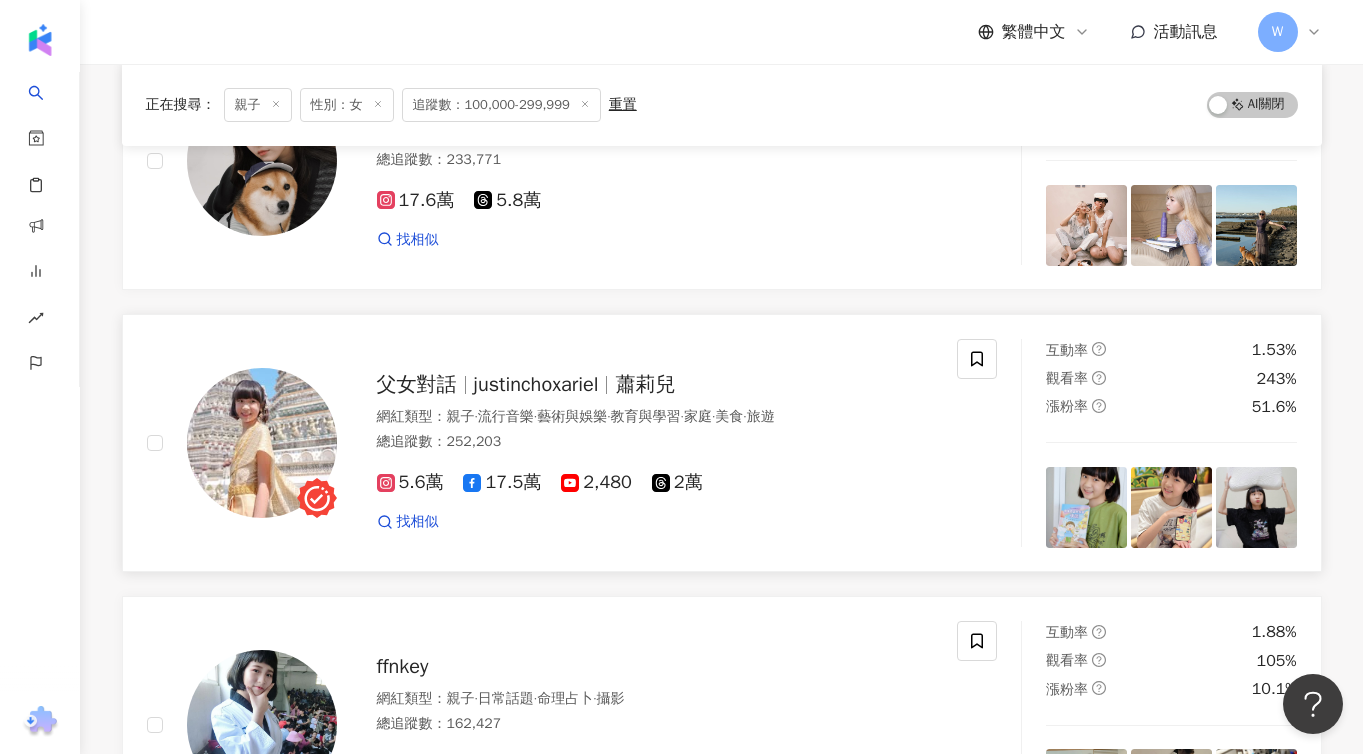 click on "蕭莉兒" at bounding box center [645, 384] 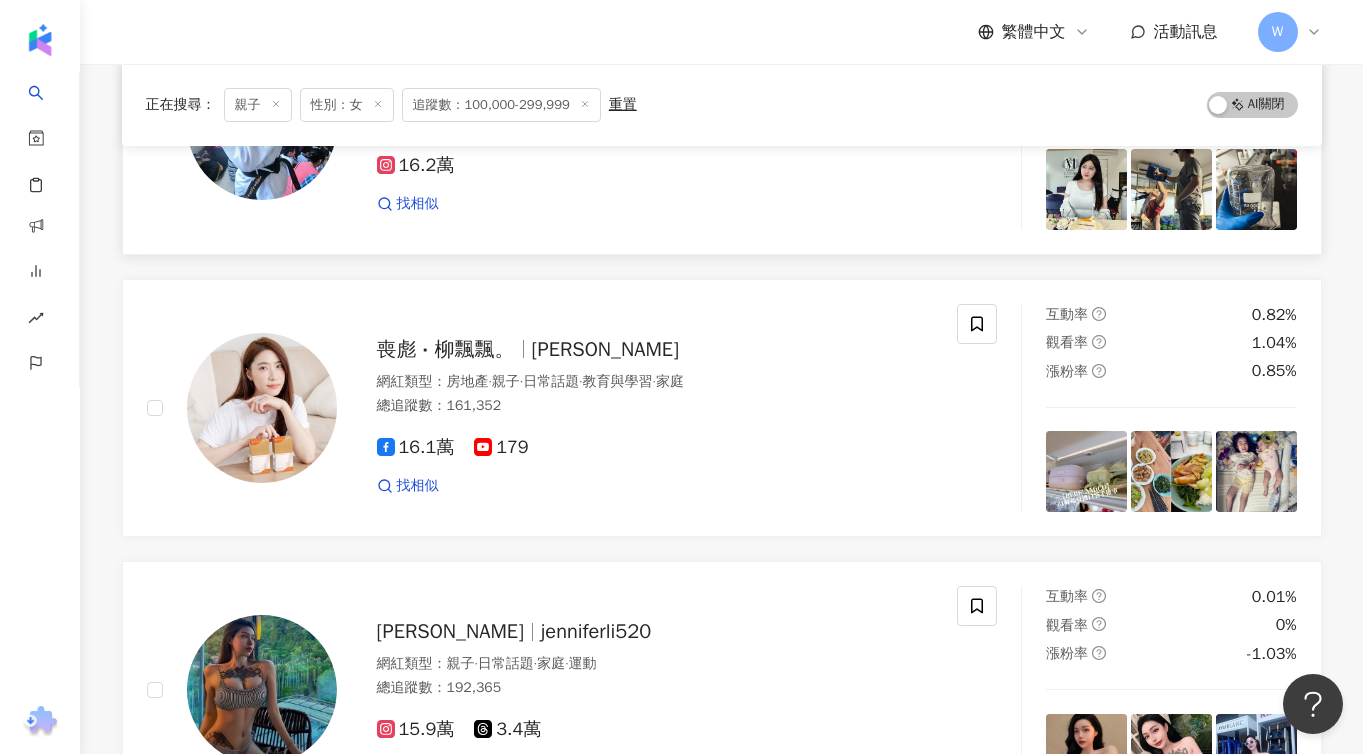 scroll, scrollTop: 8580, scrollLeft: 0, axis: vertical 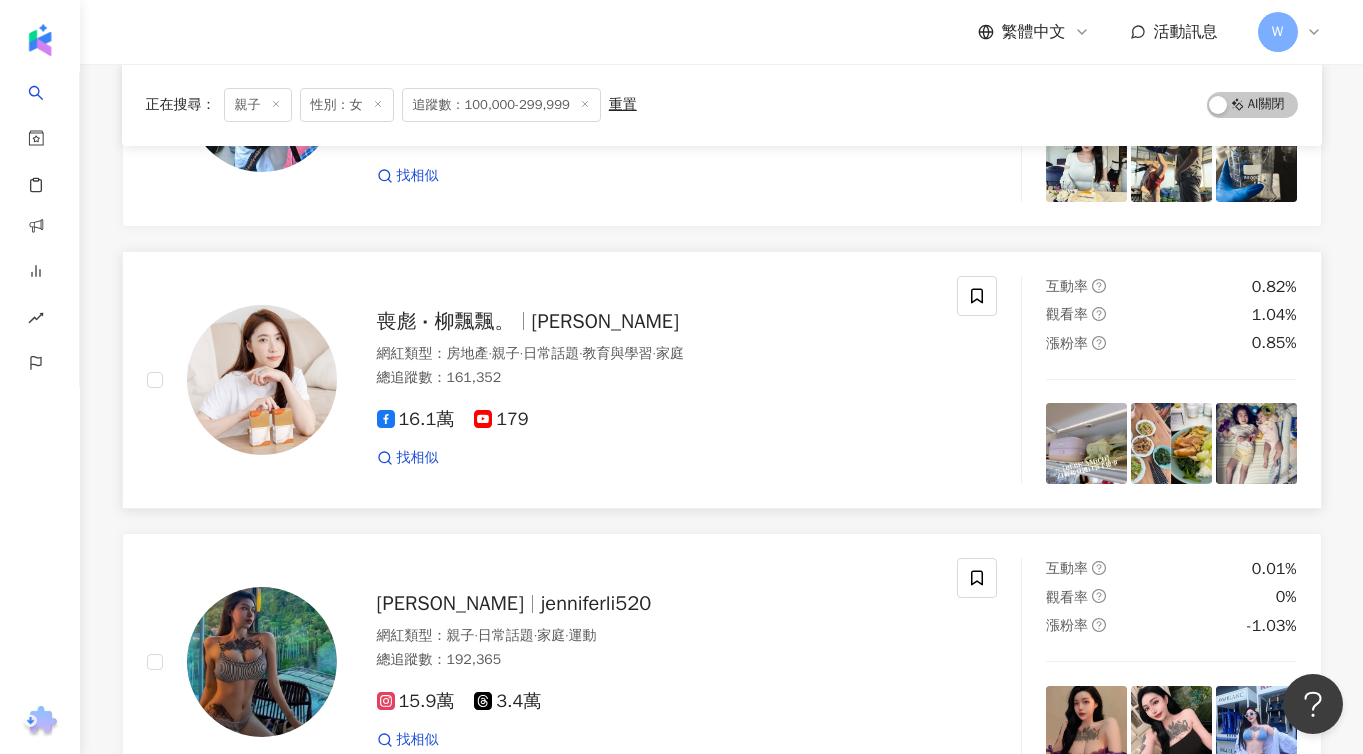click on "柳喪彪" at bounding box center [605, 321] 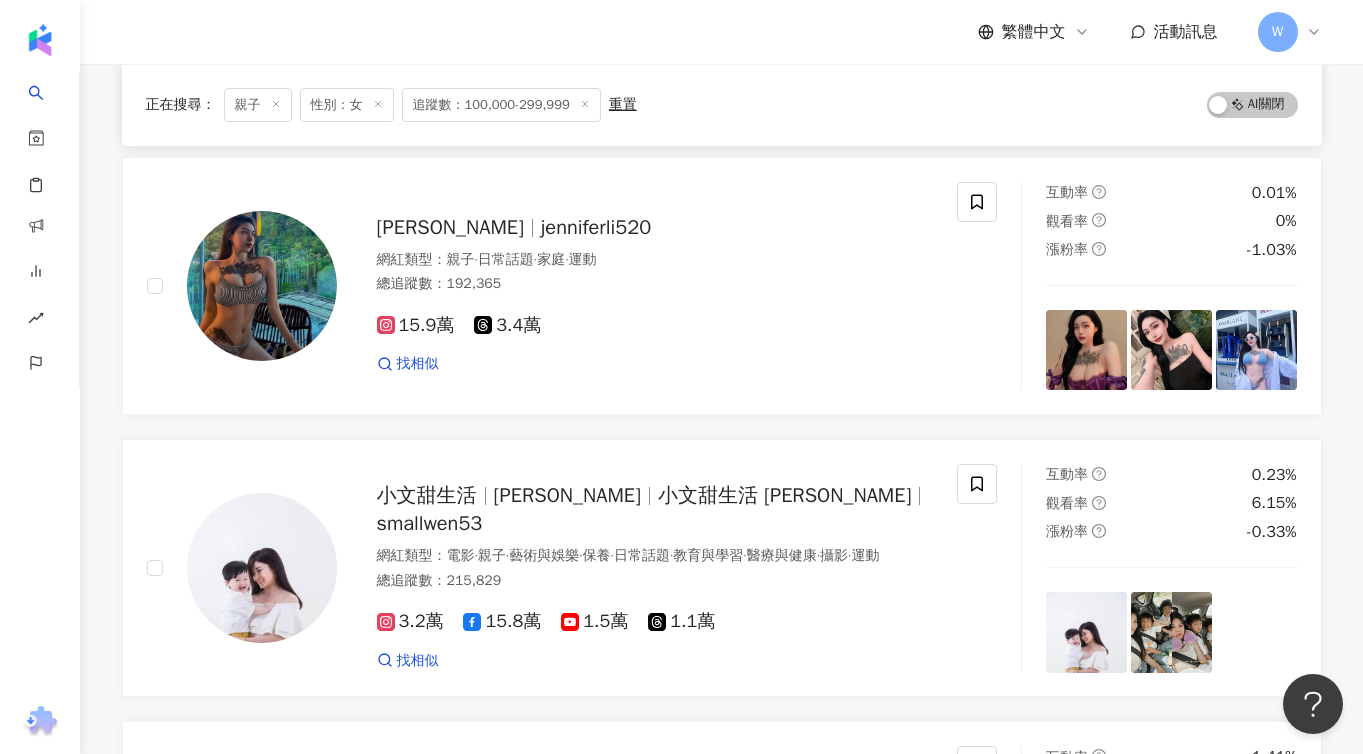 scroll, scrollTop: 9006, scrollLeft: 0, axis: vertical 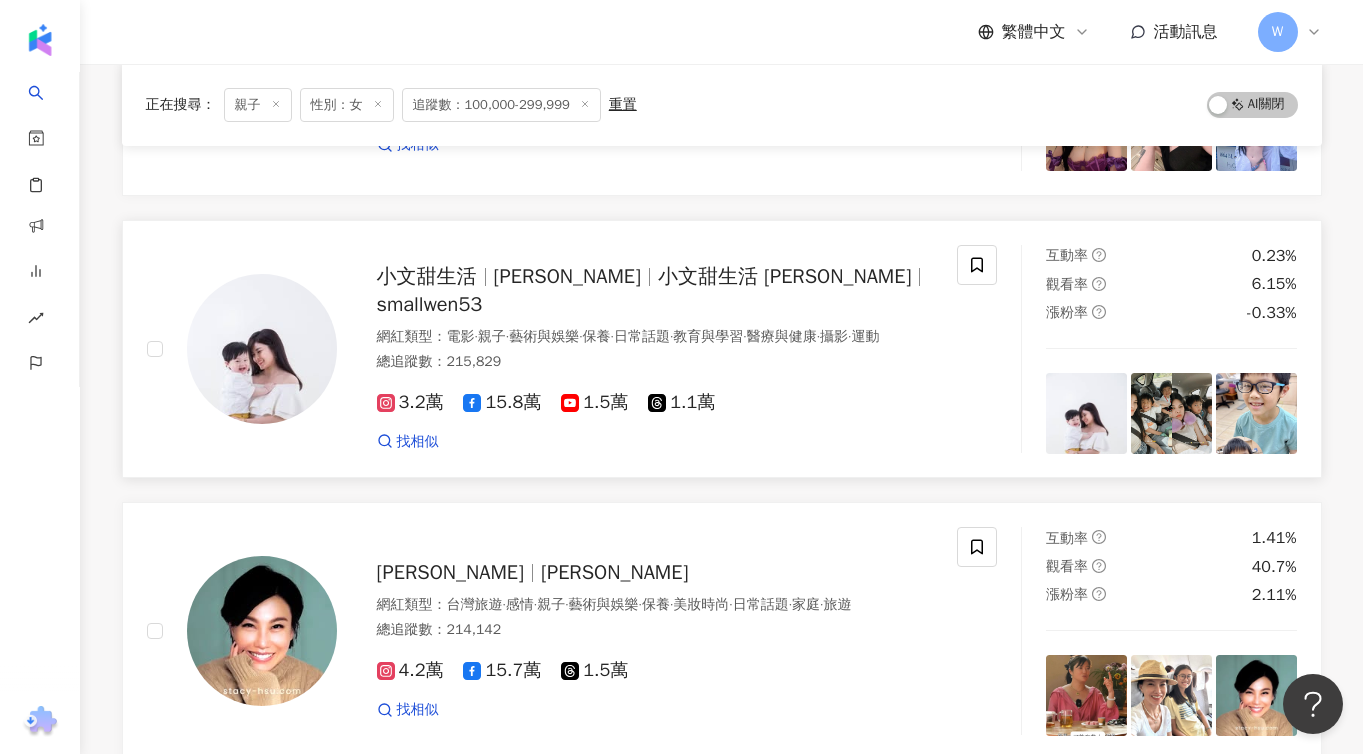 click on "Evelyn Wang" at bounding box center [567, 276] 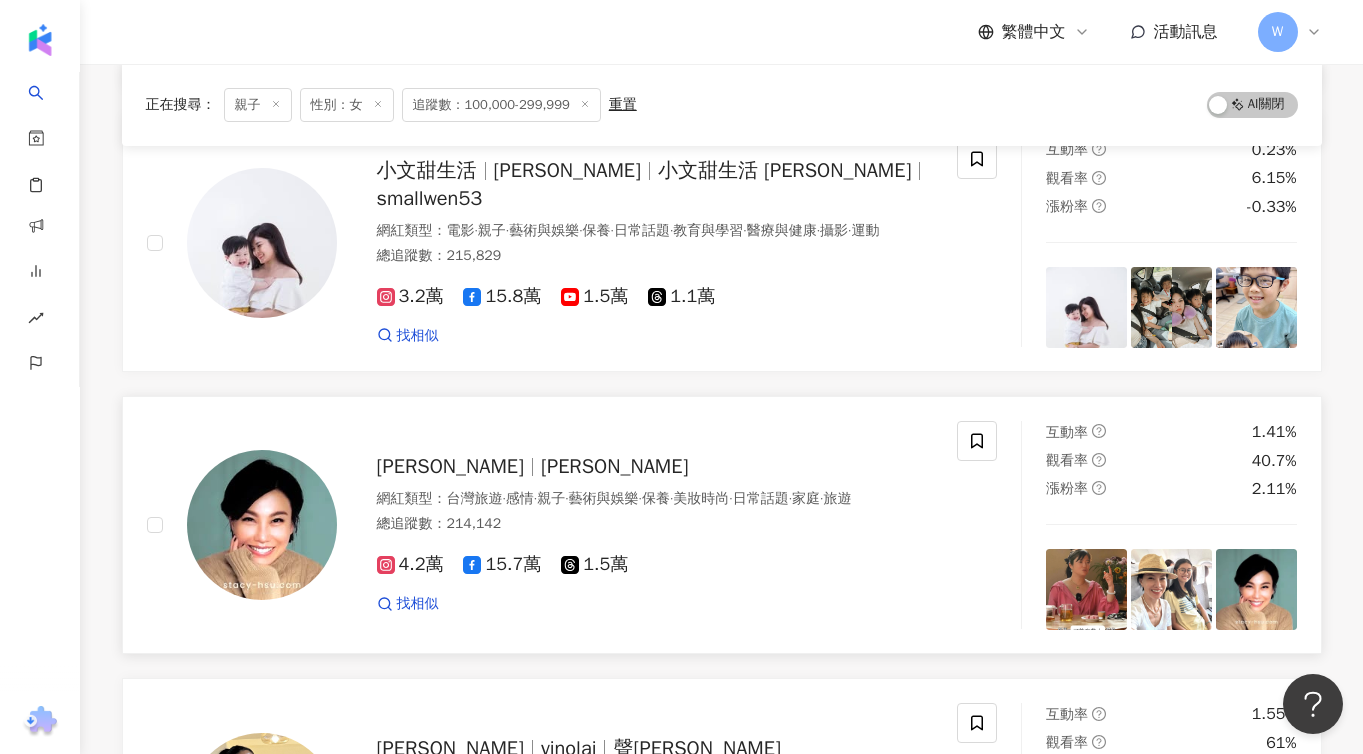 scroll, scrollTop: 9381, scrollLeft: 0, axis: vertical 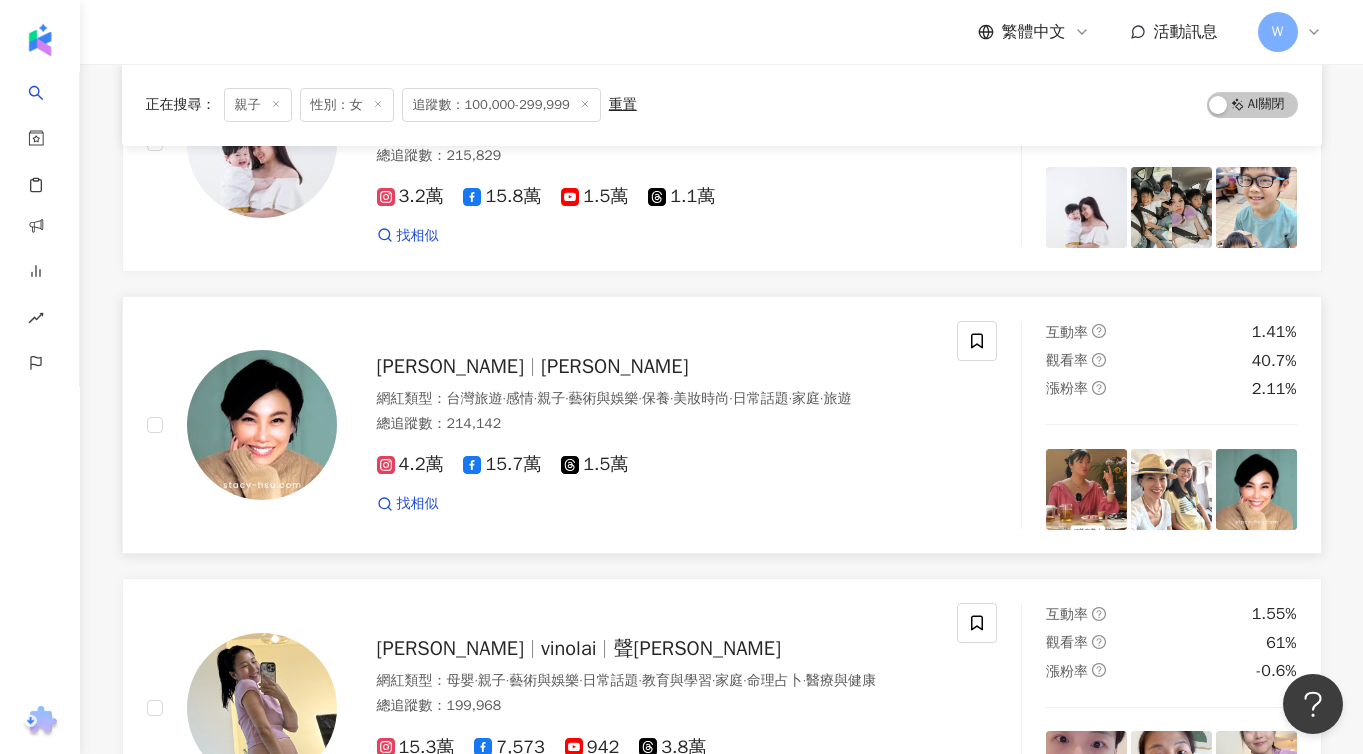 click on "Stacy Hsu" at bounding box center [614, 366] 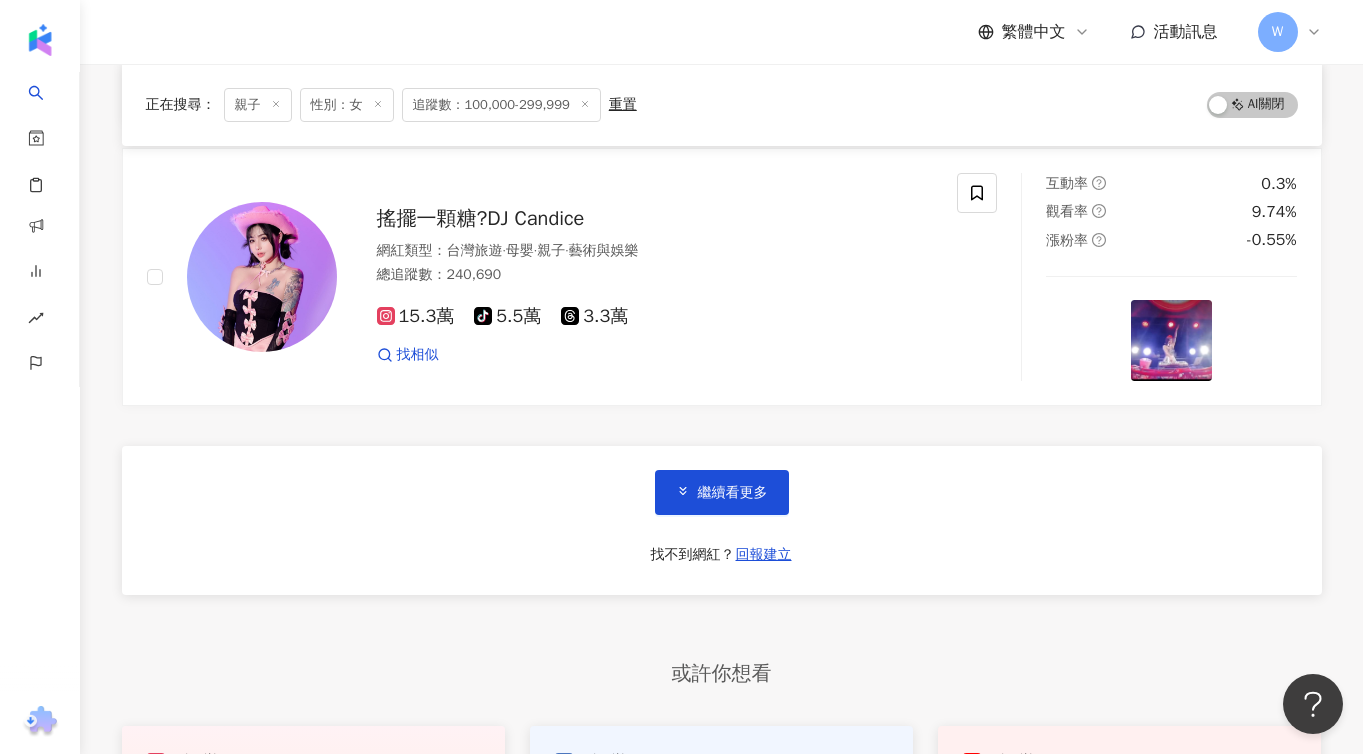 scroll, scrollTop: 10197, scrollLeft: 0, axis: vertical 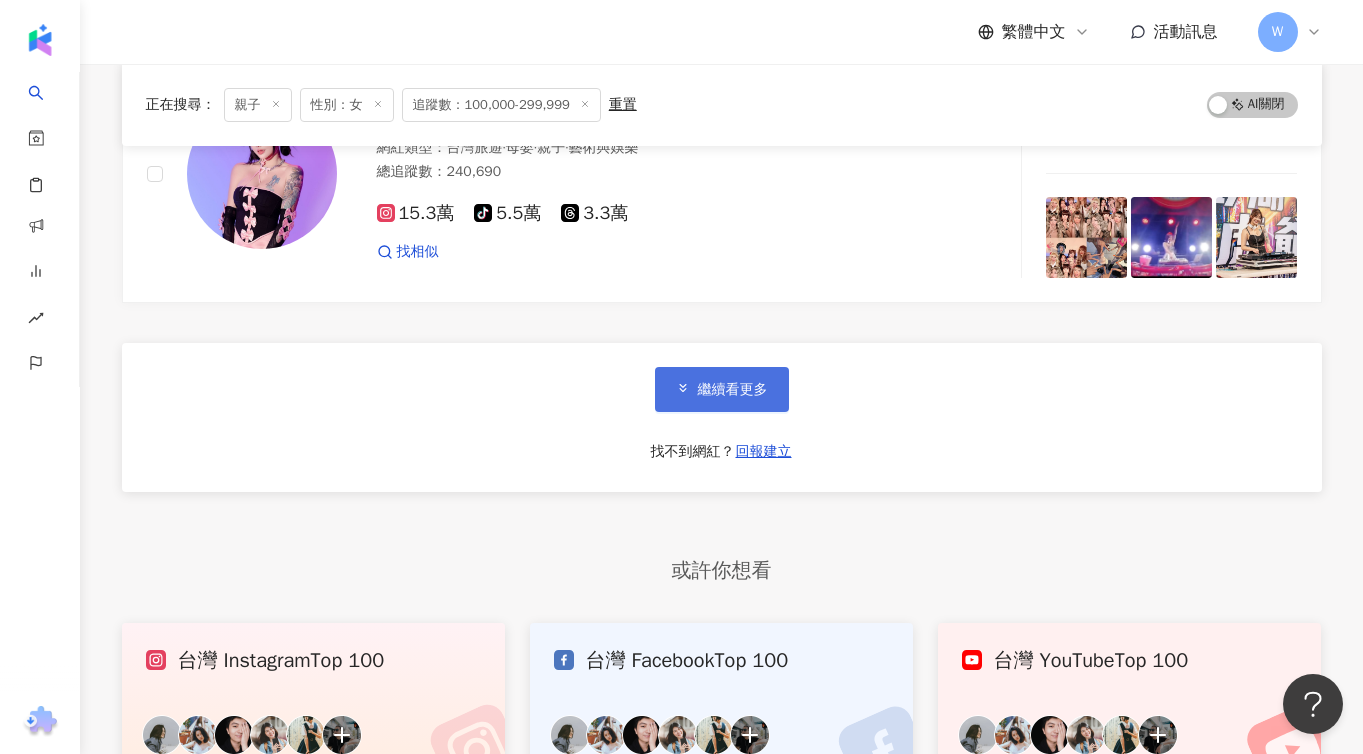 click on "繼續看更多" at bounding box center [722, 389] 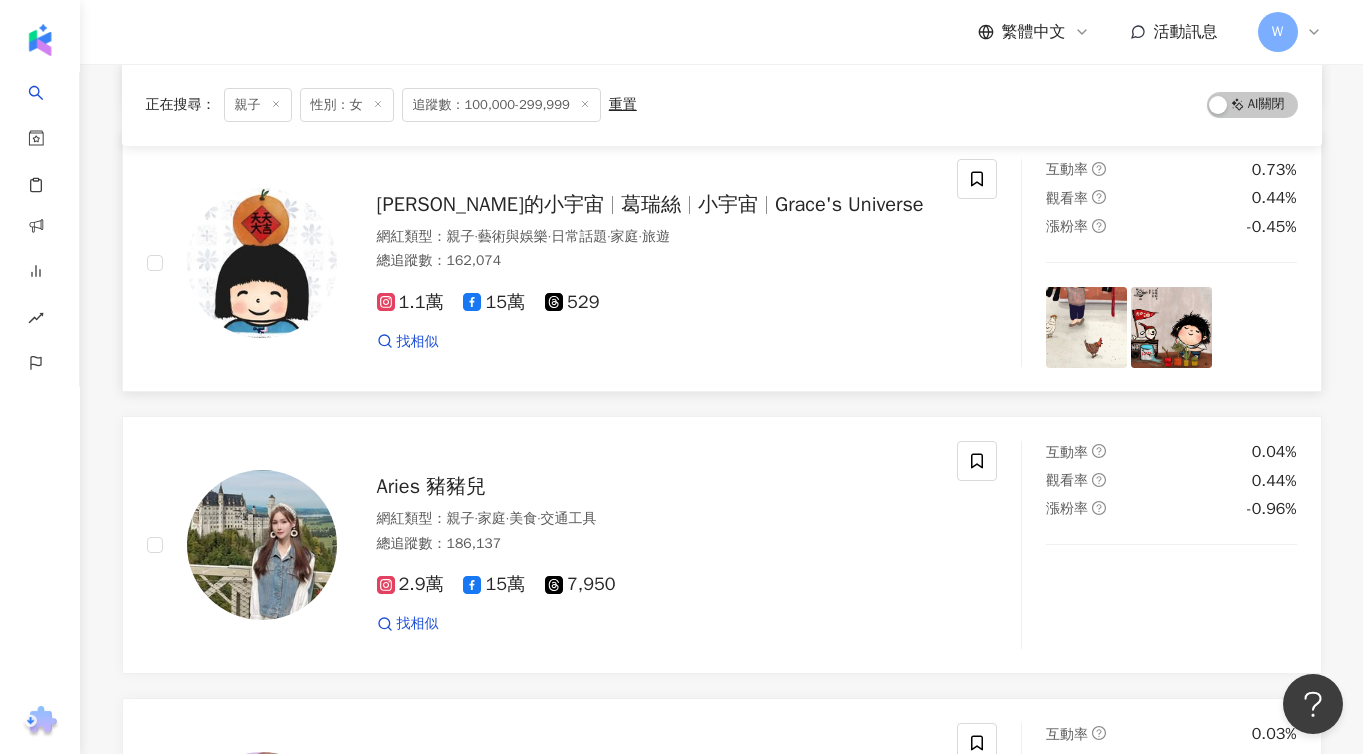 scroll, scrollTop: 10377, scrollLeft: 0, axis: vertical 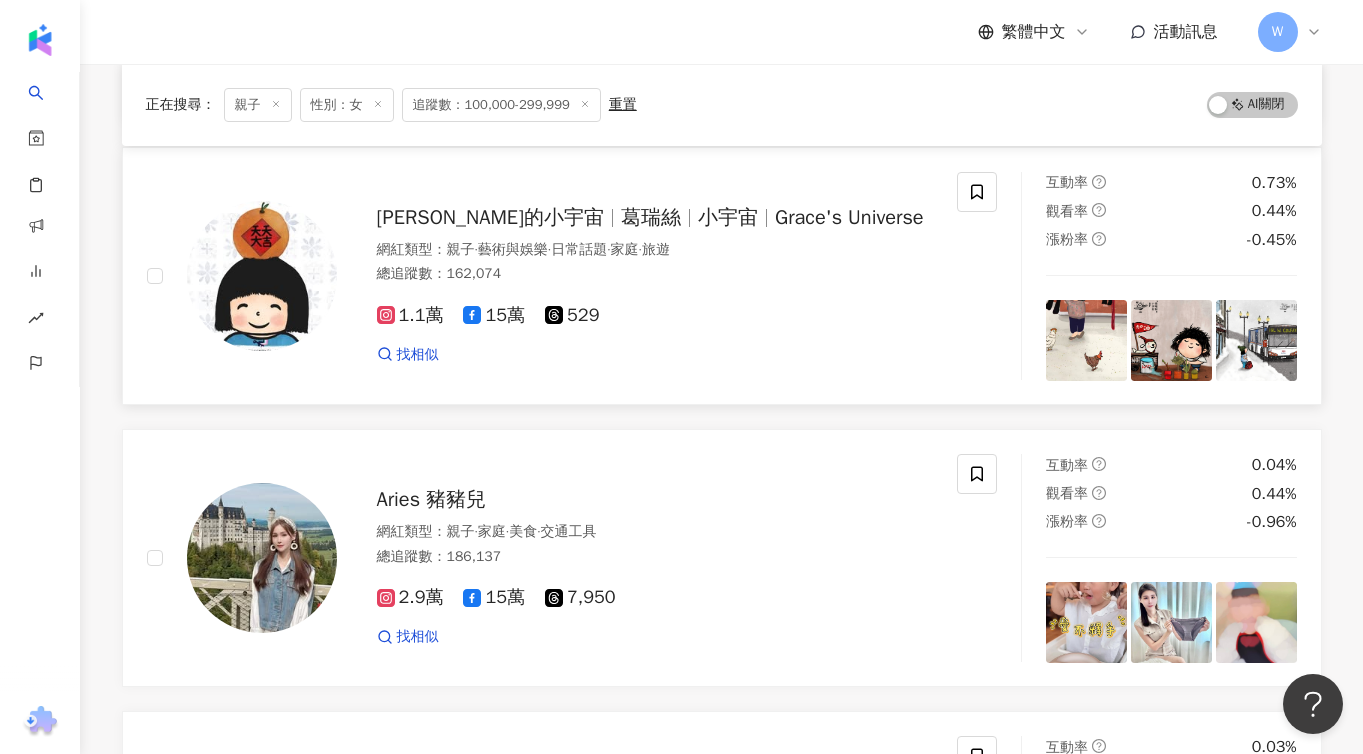 click on "小宇宙" at bounding box center [728, 217] 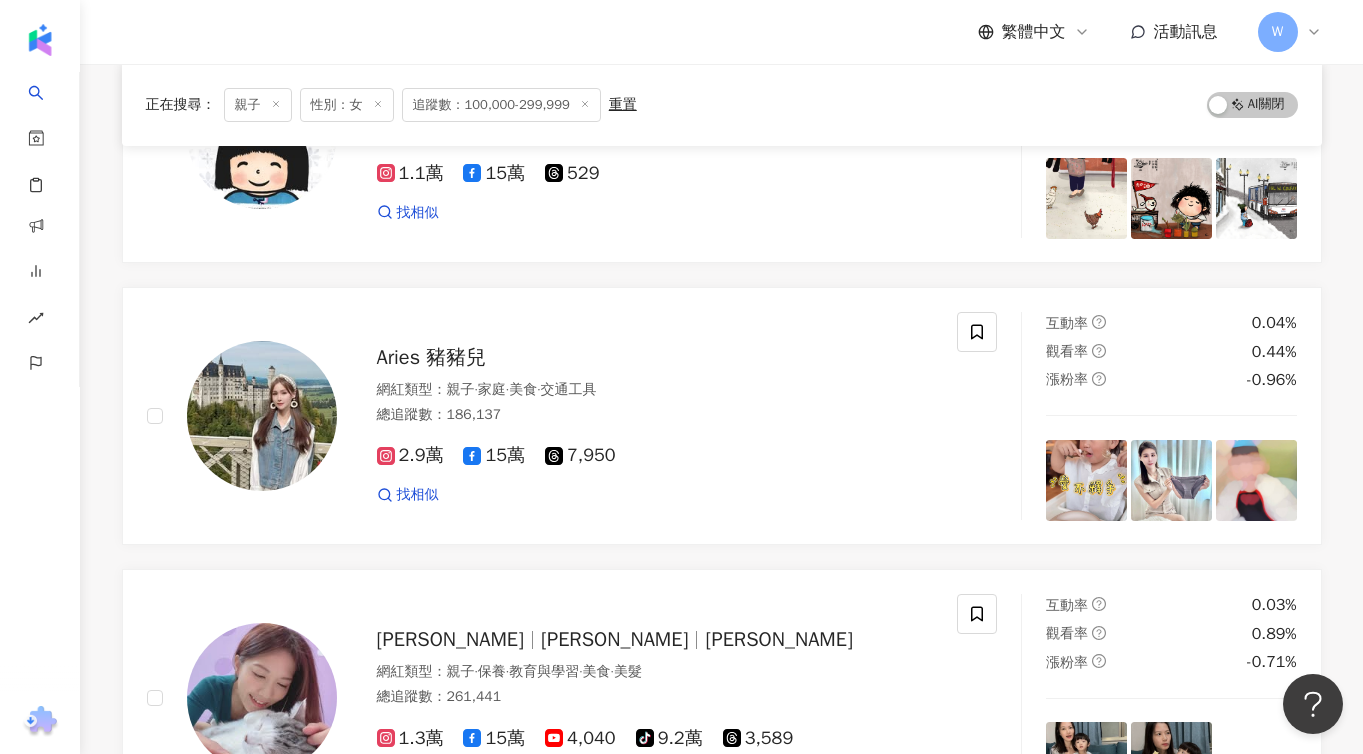scroll, scrollTop: 10607, scrollLeft: 0, axis: vertical 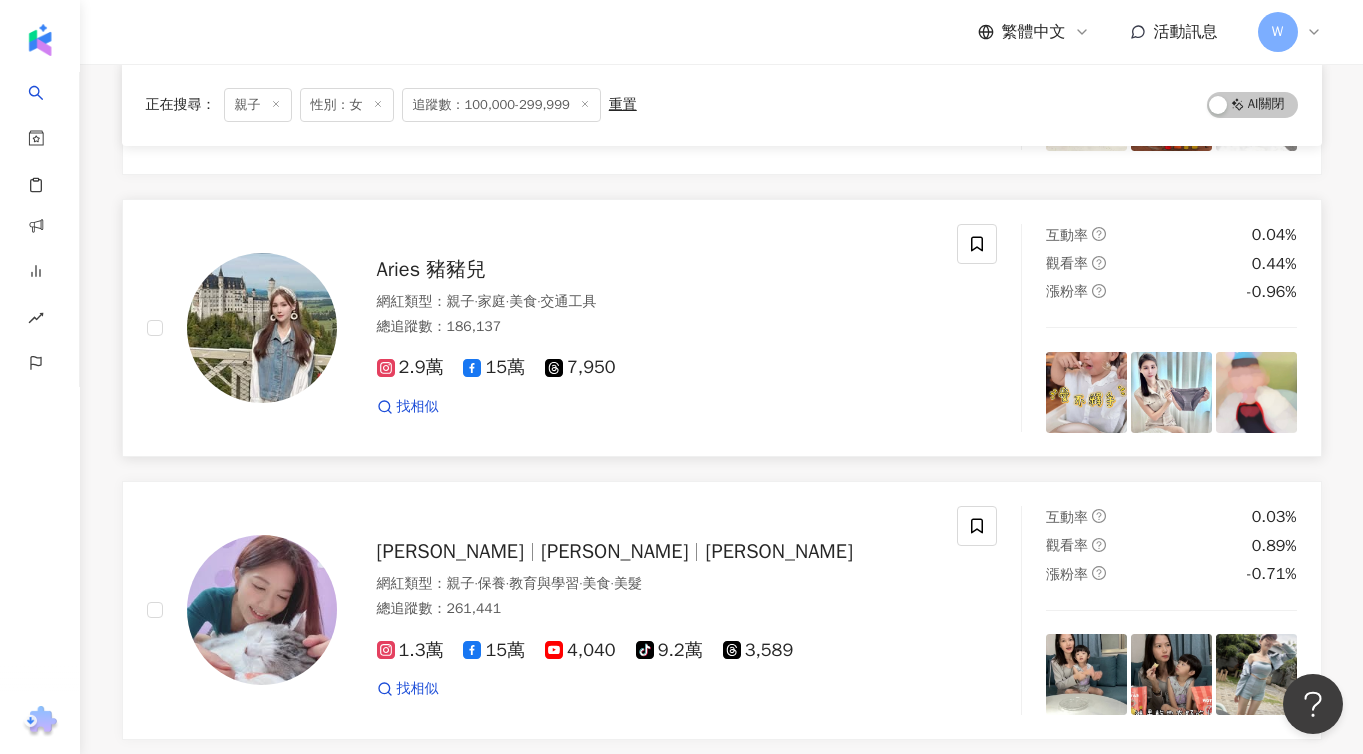 click on "Aries 豬豬兒" at bounding box center [432, 269] 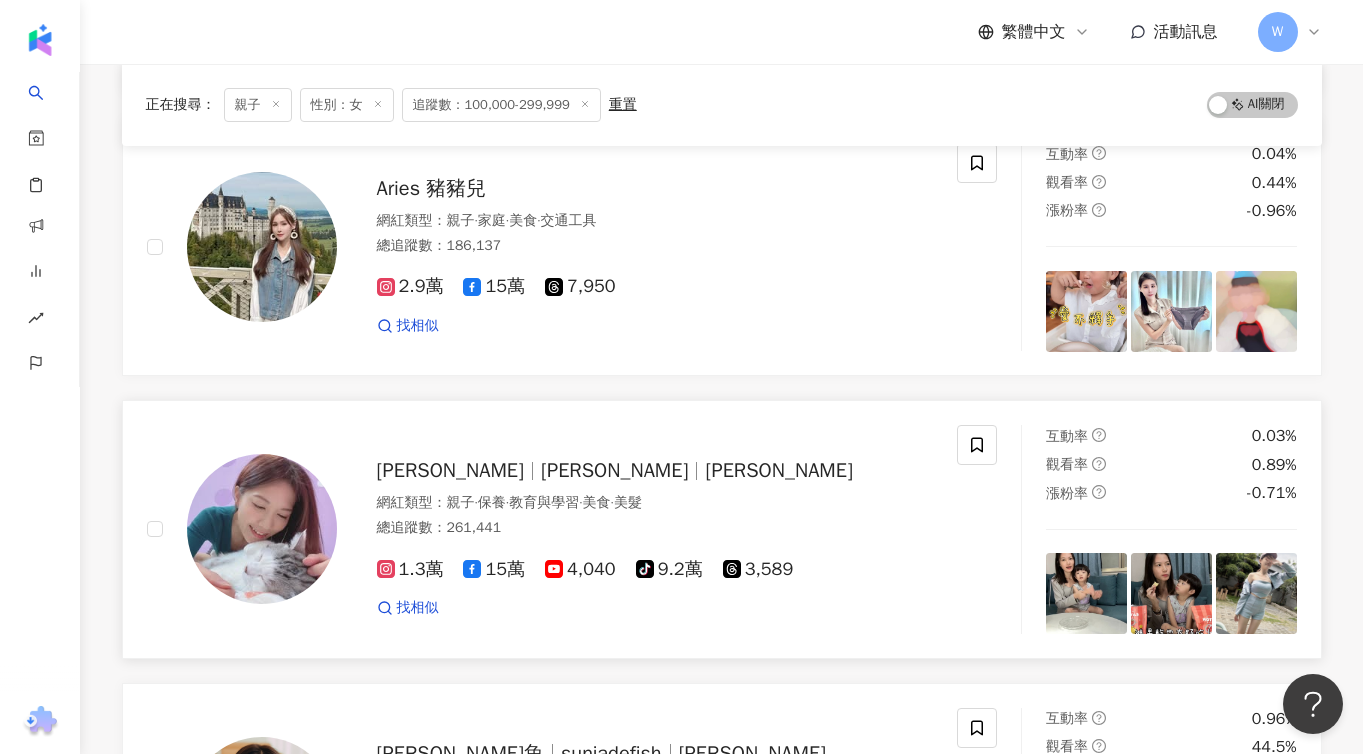 scroll, scrollTop: 10893, scrollLeft: 0, axis: vertical 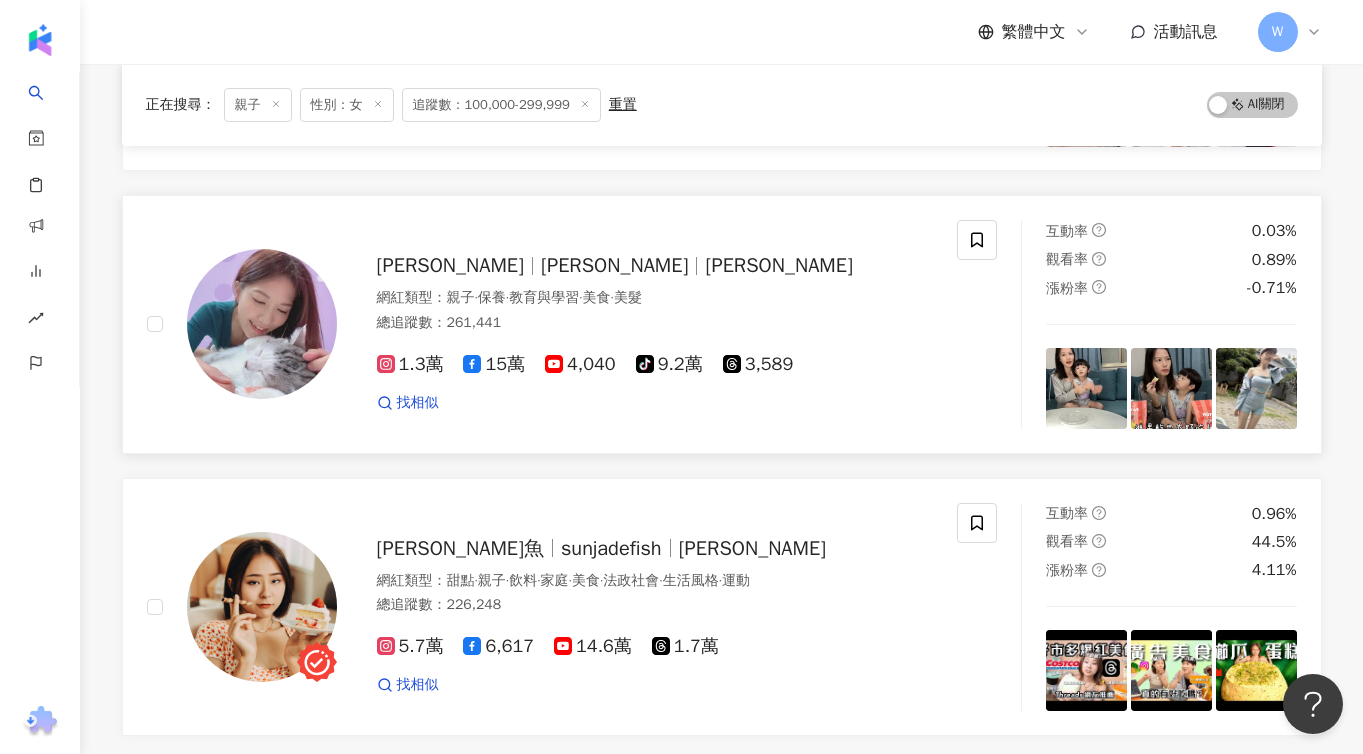 click on "貞貞" at bounding box center [614, 265] 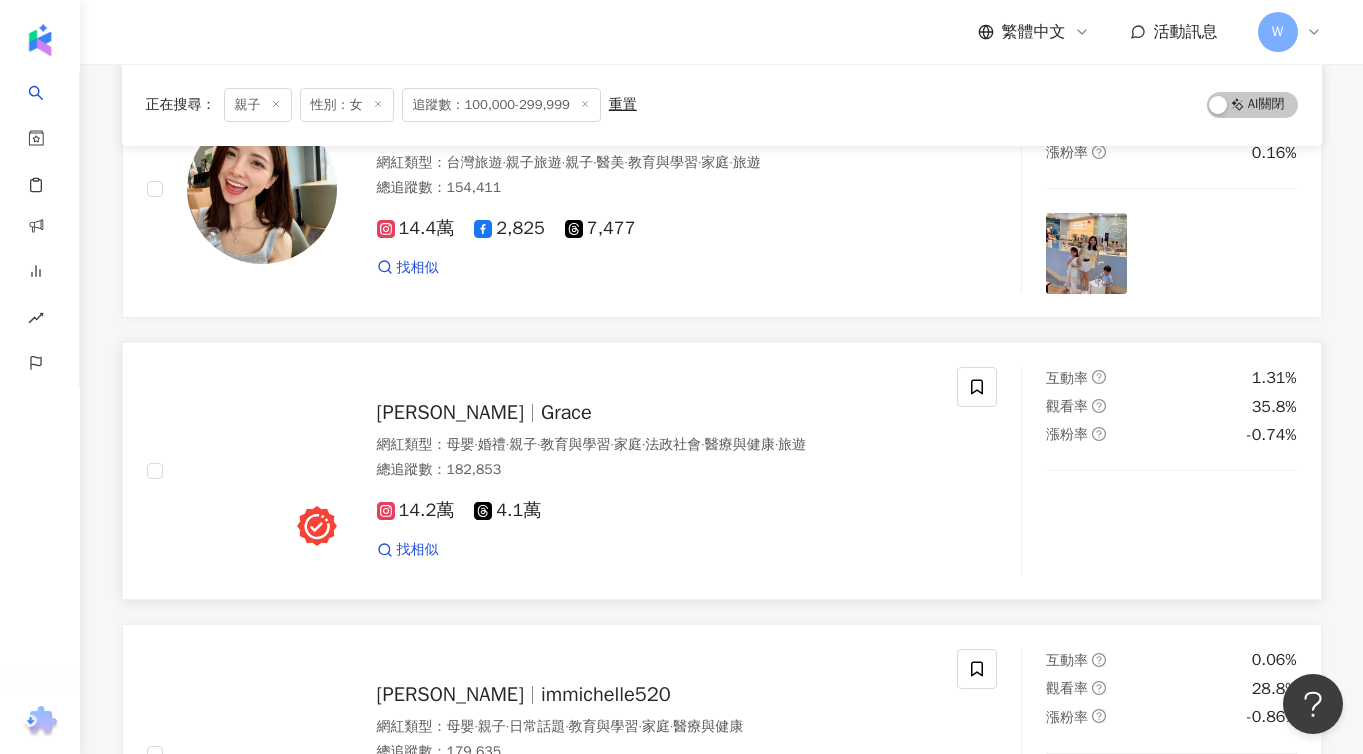 scroll, scrollTop: 11978, scrollLeft: 0, axis: vertical 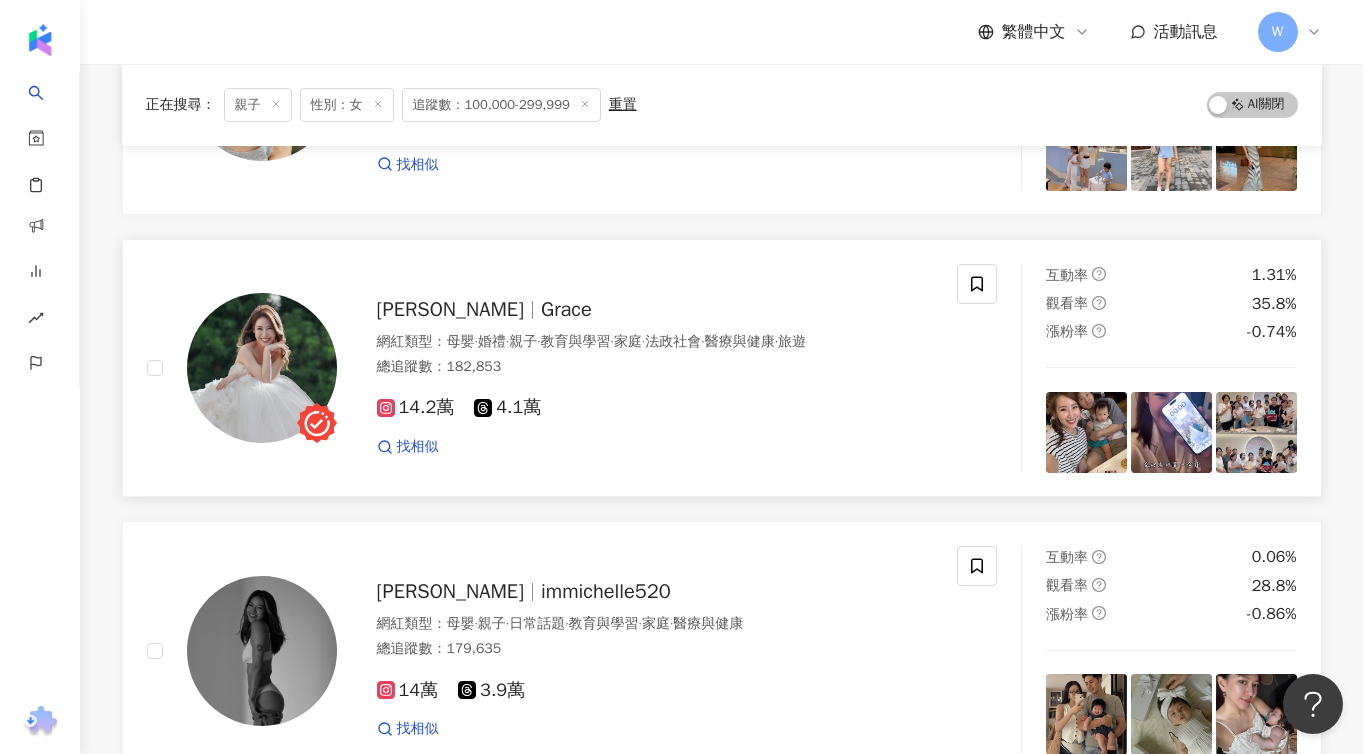 click on "Grace" at bounding box center (566, 309) 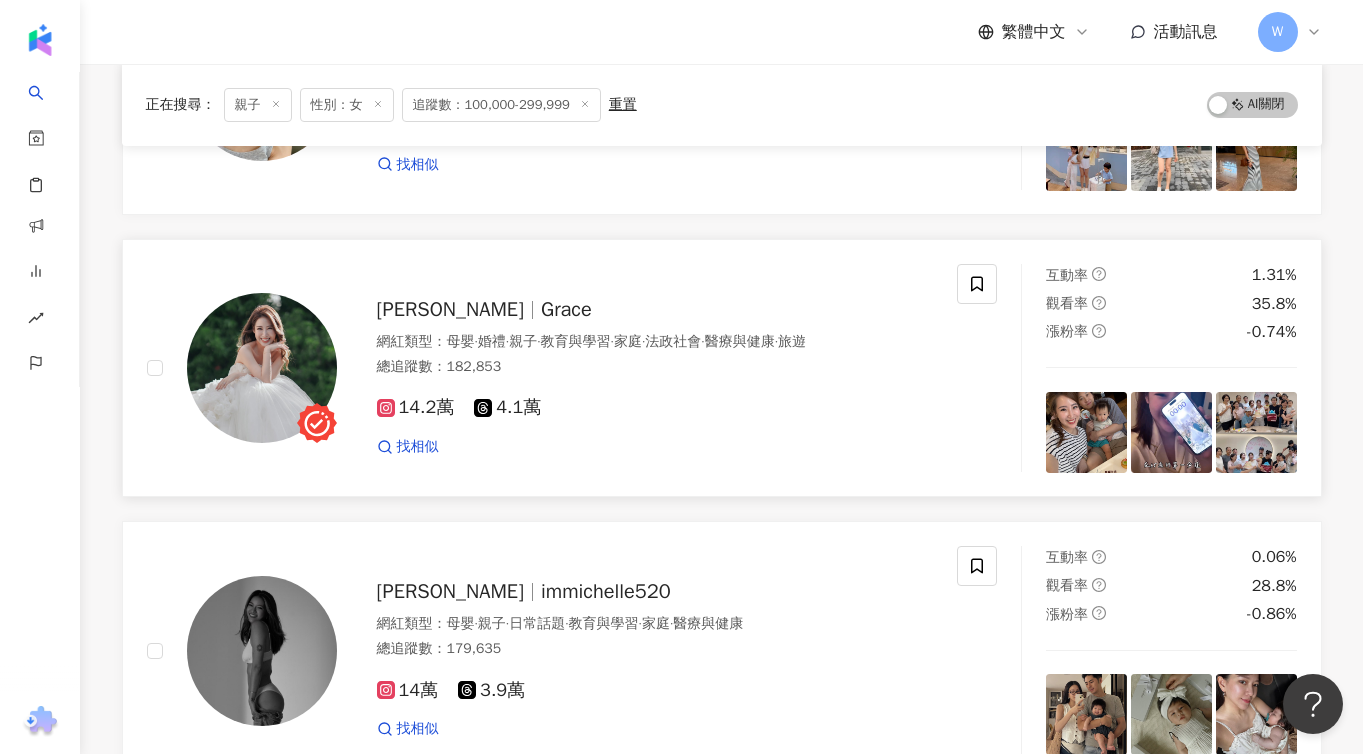 scroll, scrollTop: 11817, scrollLeft: 0, axis: vertical 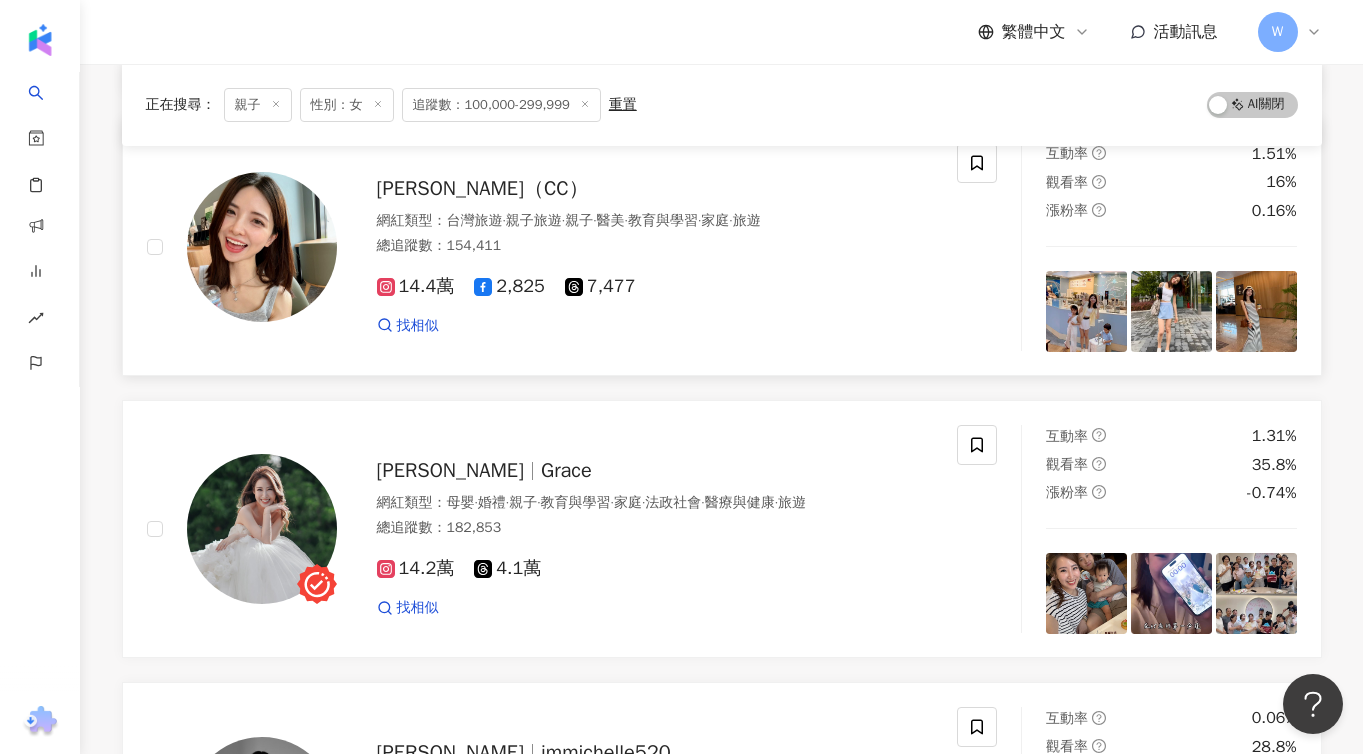click on "Celia Weng（CC）" at bounding box center (483, 188) 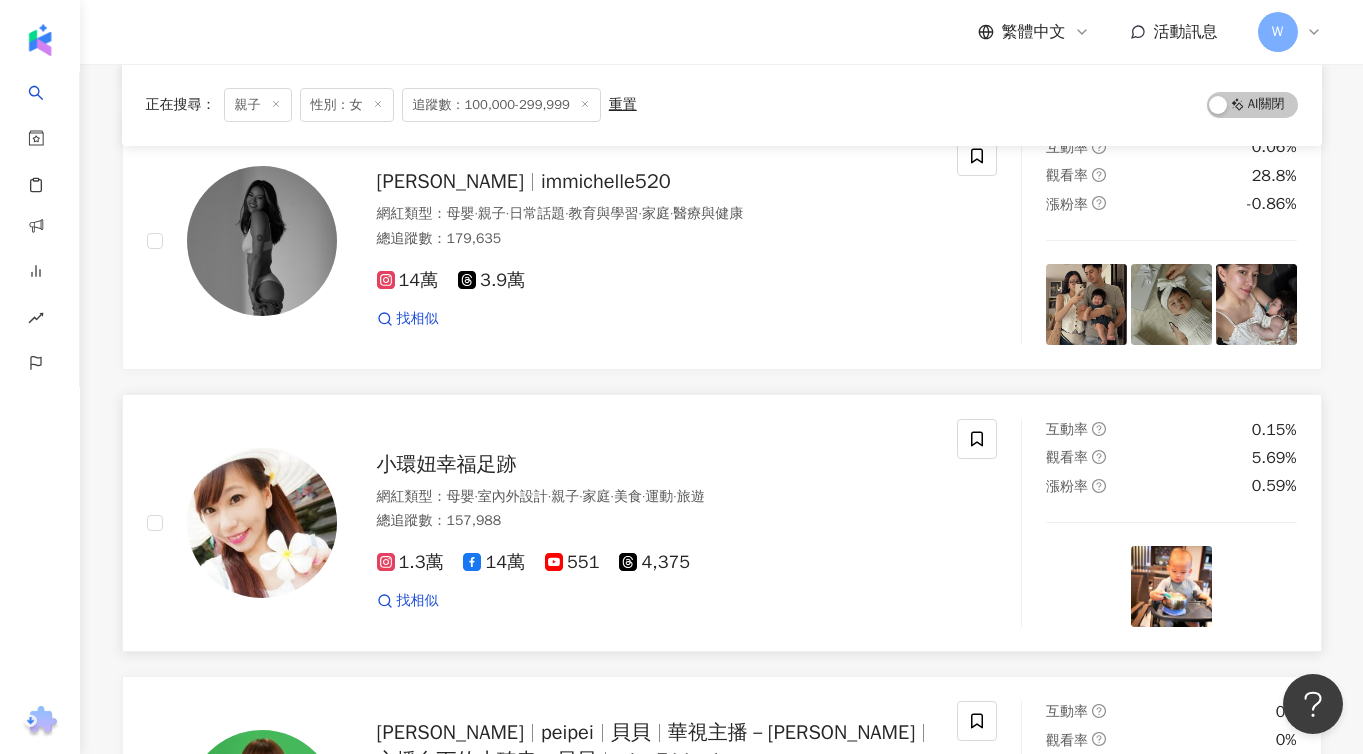 scroll, scrollTop: 12401, scrollLeft: 0, axis: vertical 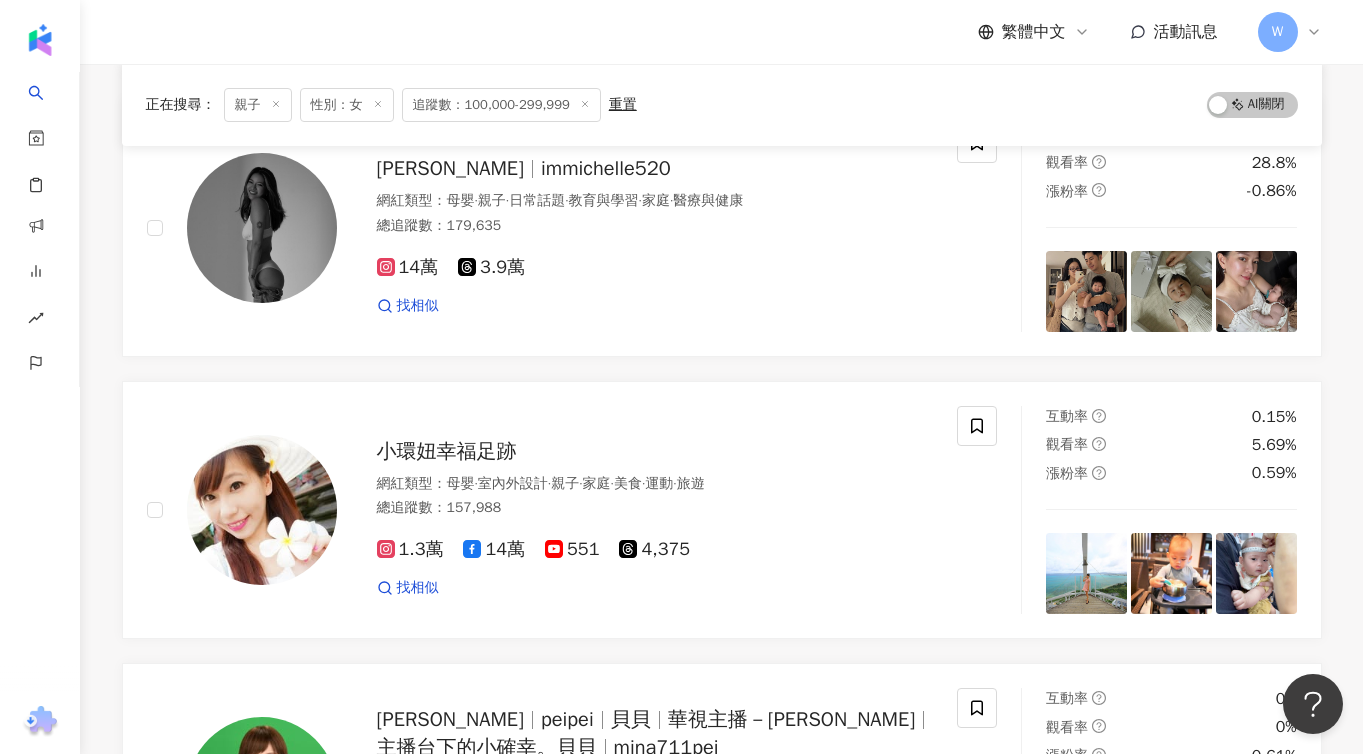 click on "小環妞幸福足跡" at bounding box center [447, 451] 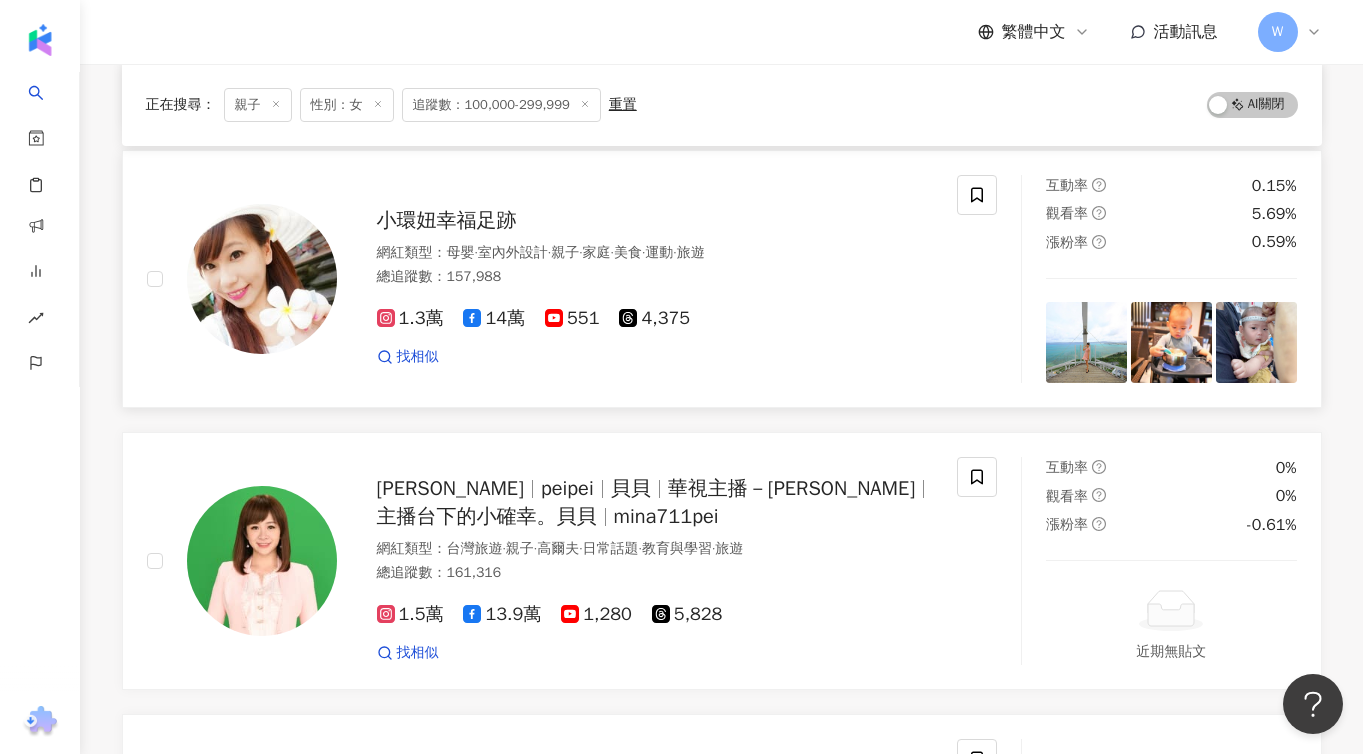 scroll, scrollTop: 12678, scrollLeft: 0, axis: vertical 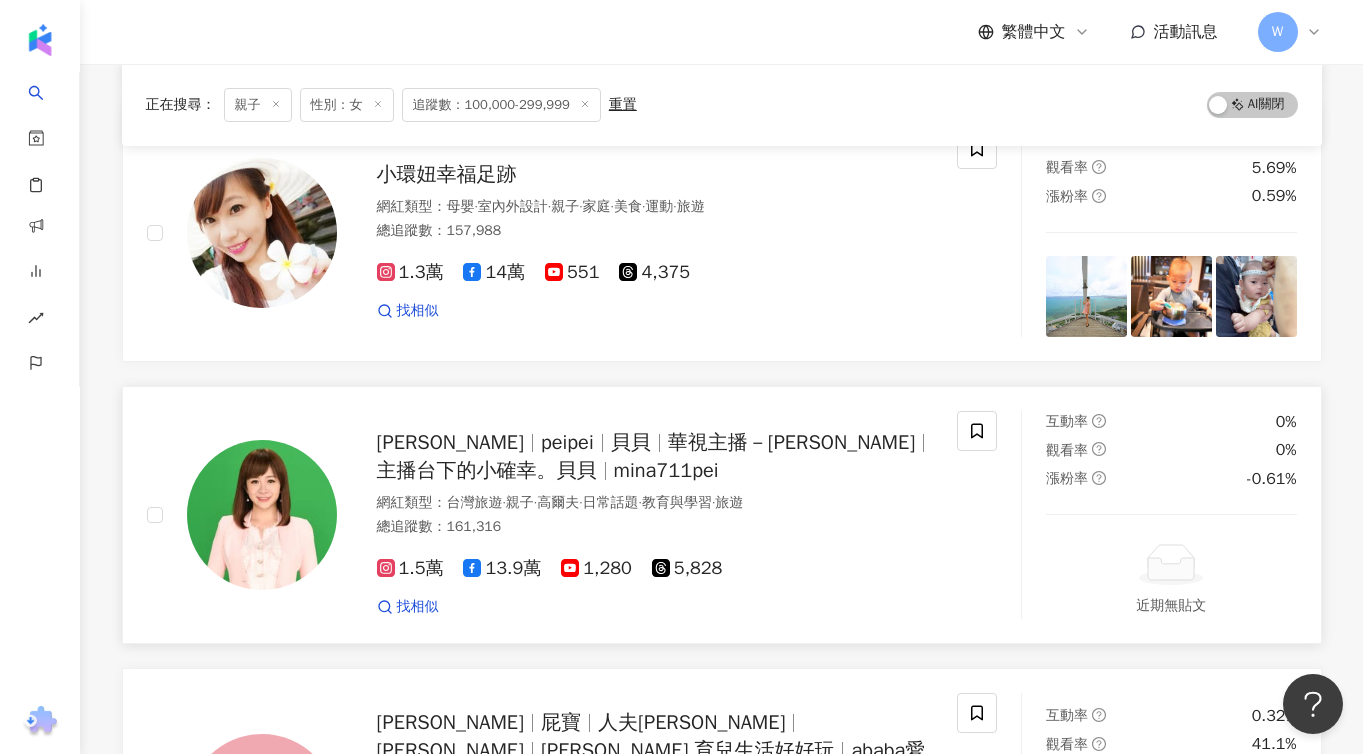 click on "華視主播－連珮貝" at bounding box center [791, 442] 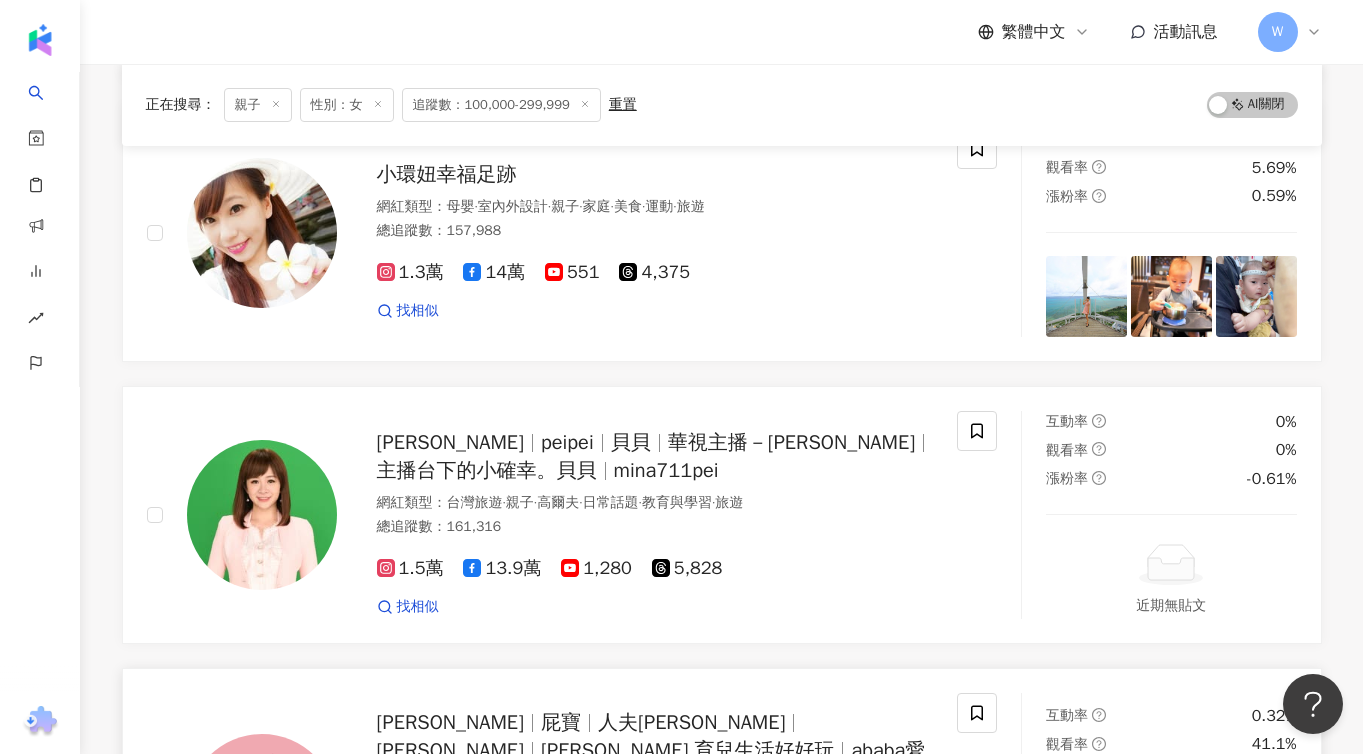 scroll, scrollTop: 13065, scrollLeft: 0, axis: vertical 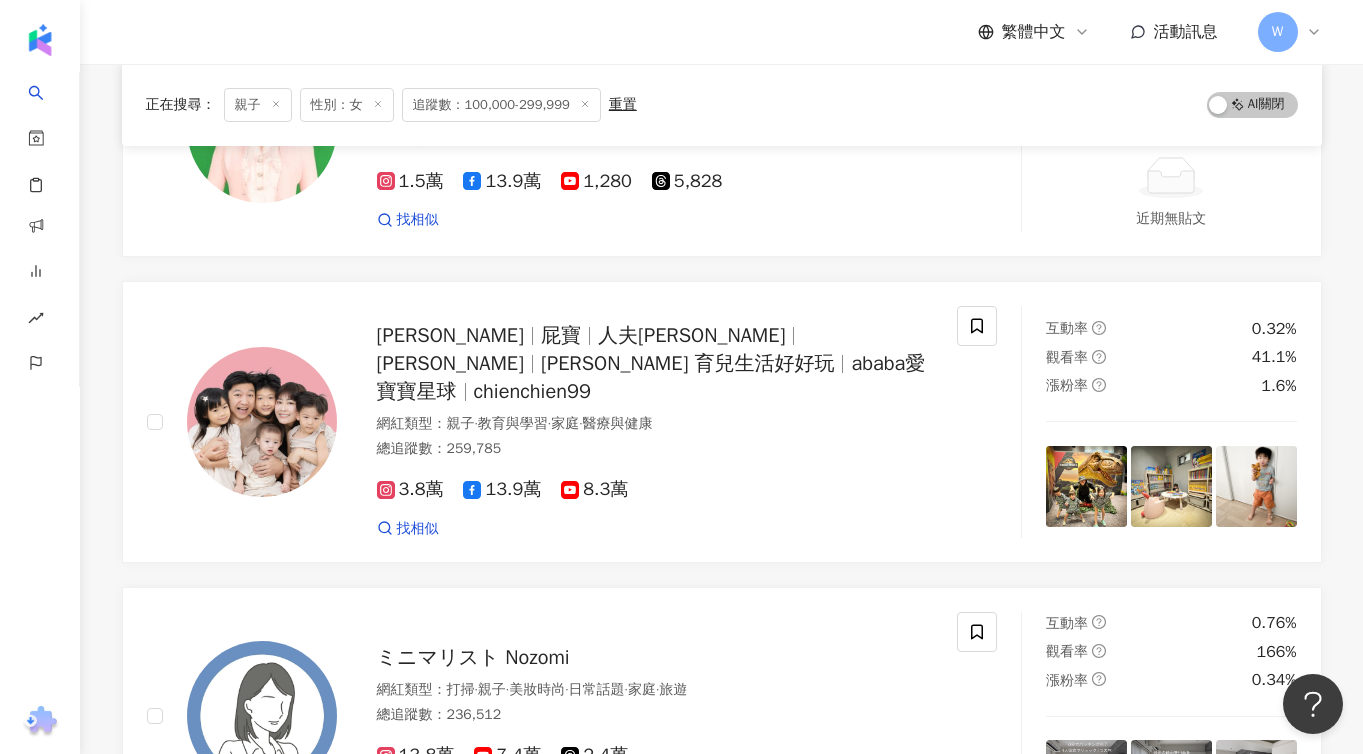 click on "Dee Dee" at bounding box center [450, 363] 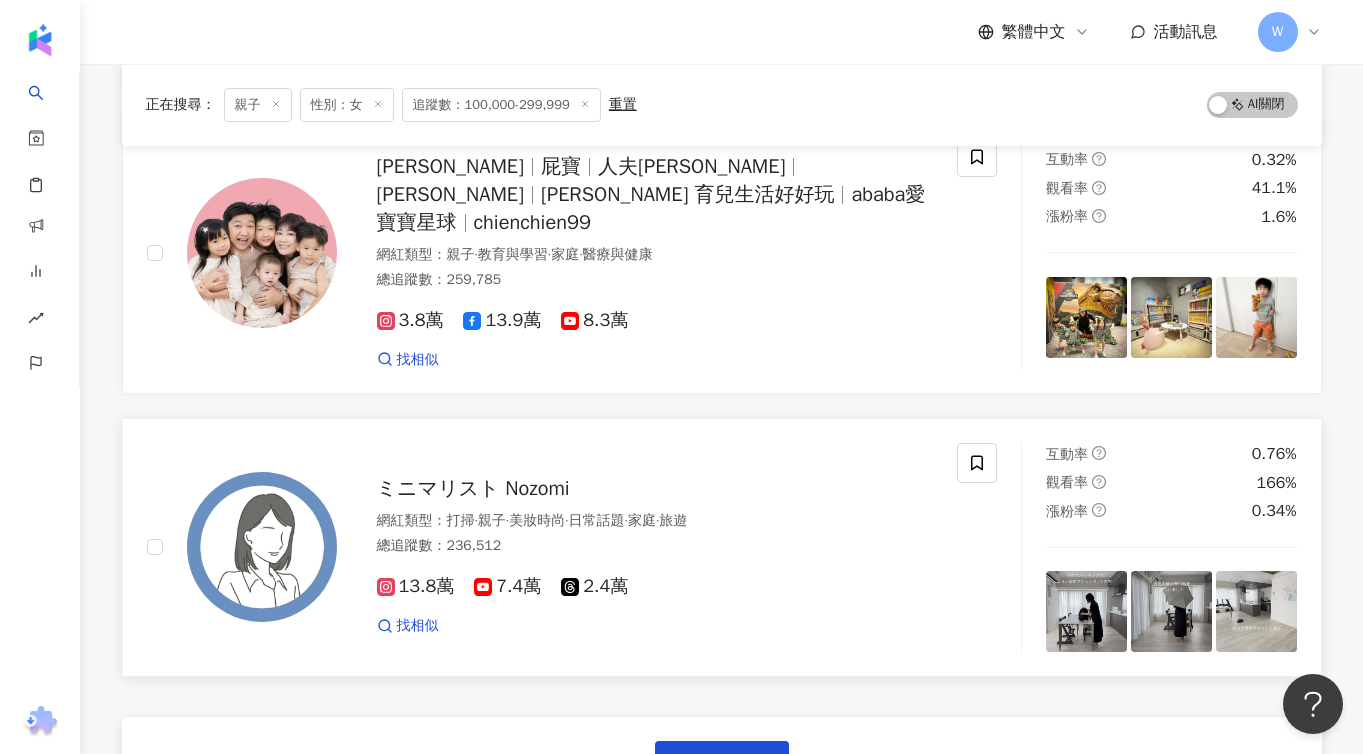 scroll, scrollTop: 13436, scrollLeft: 0, axis: vertical 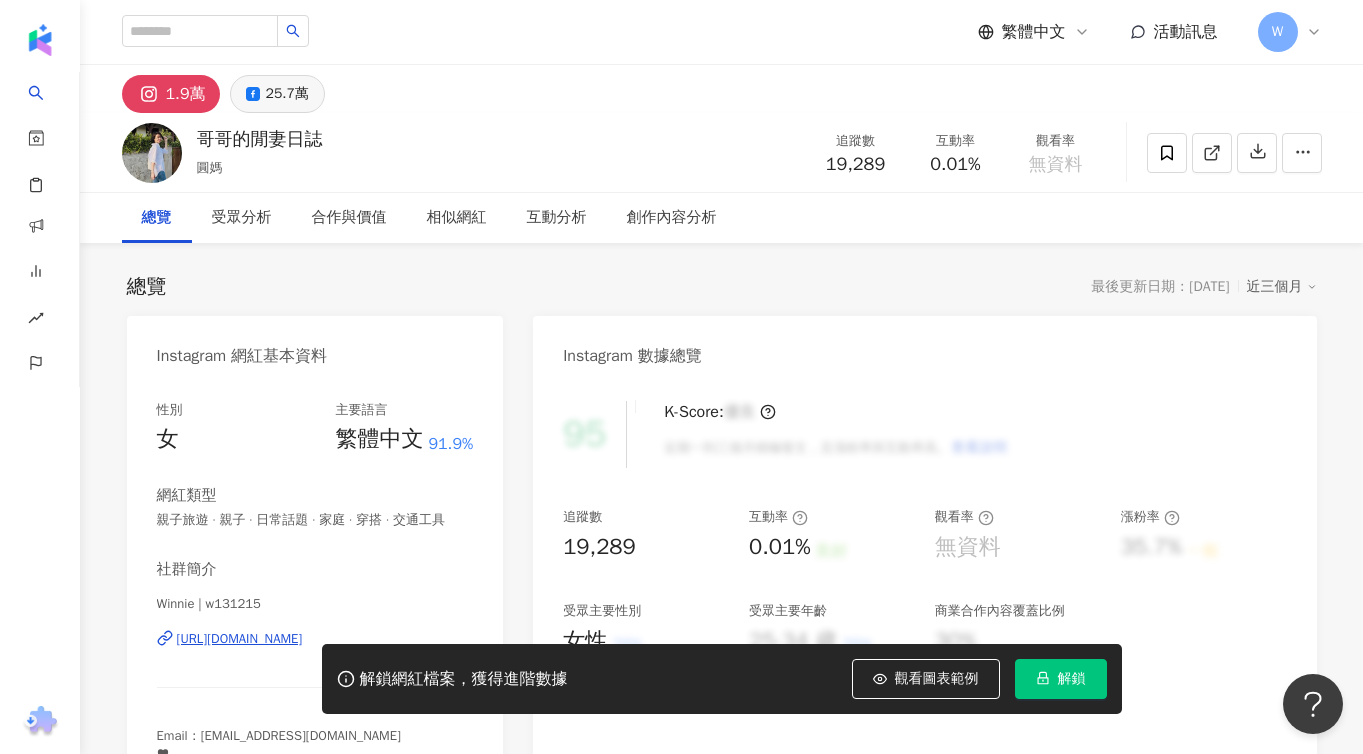click on "25.7萬" at bounding box center [286, 94] 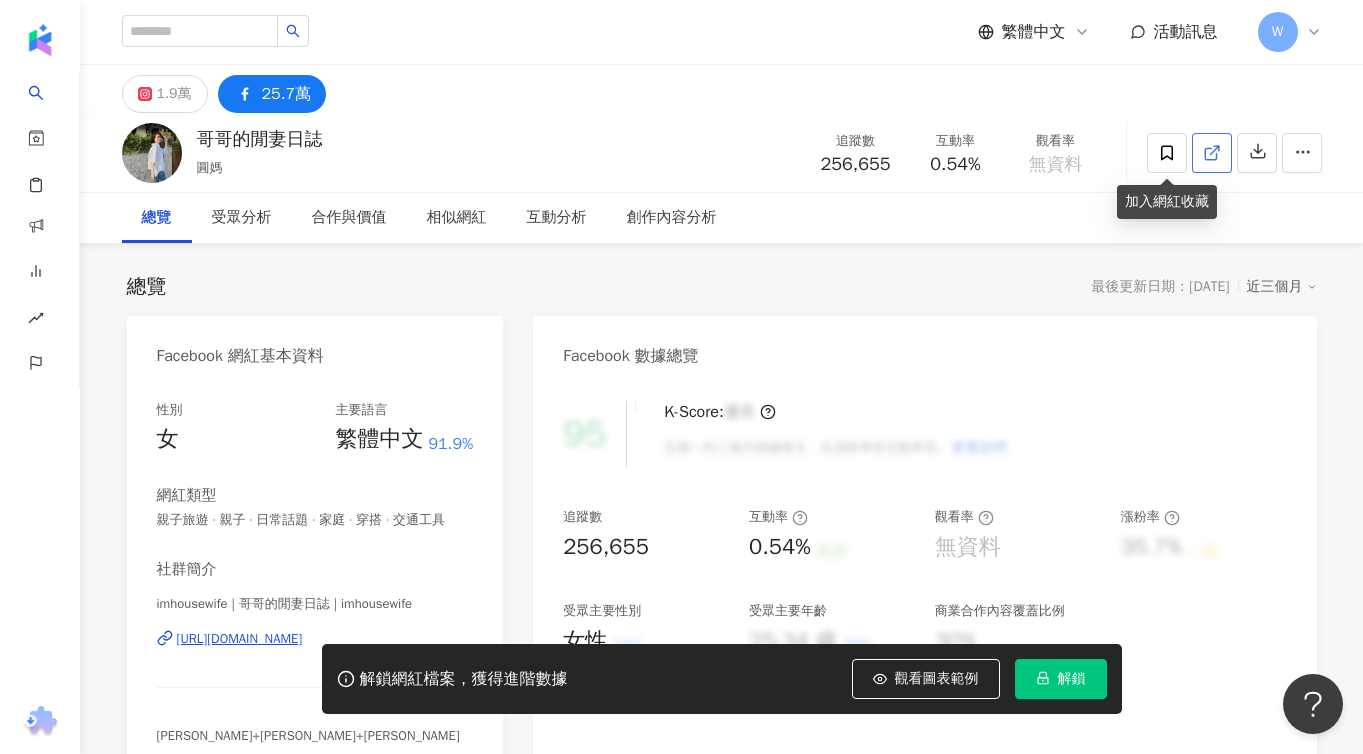 click 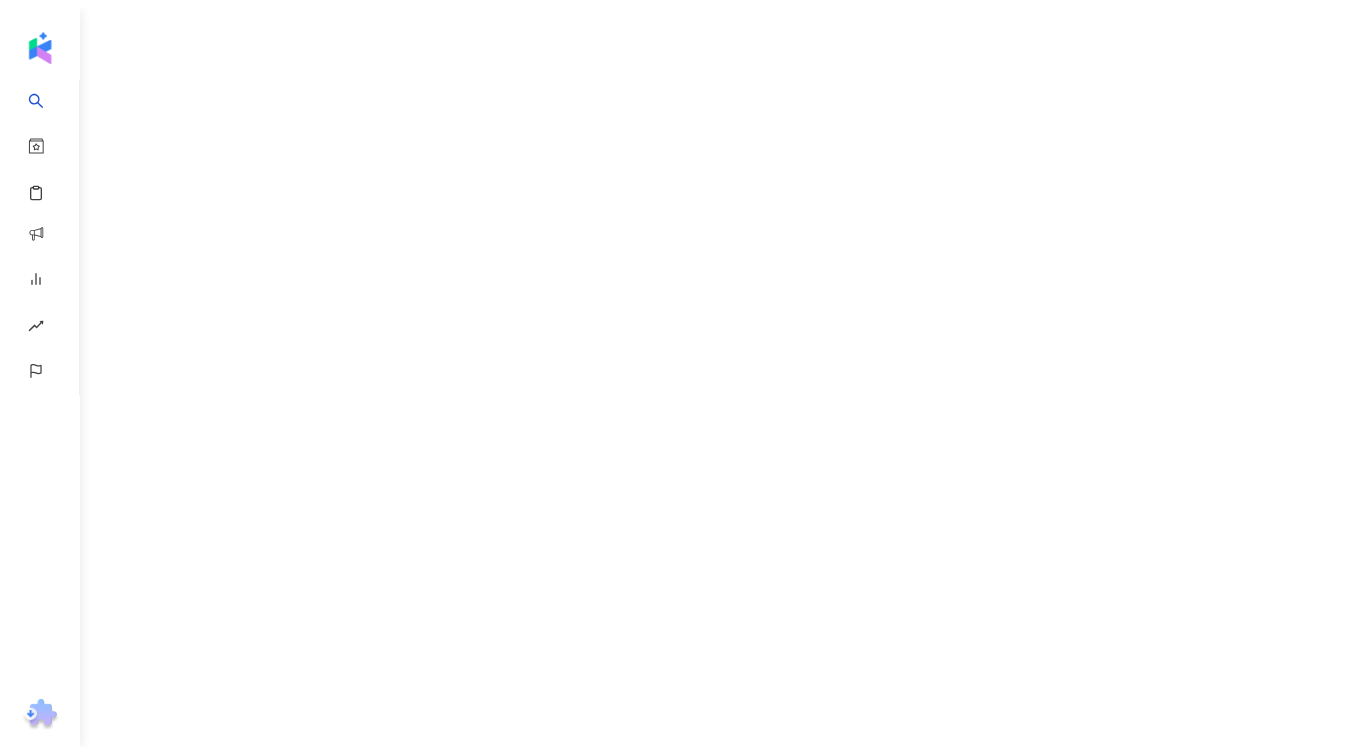 scroll, scrollTop: 0, scrollLeft: 0, axis: both 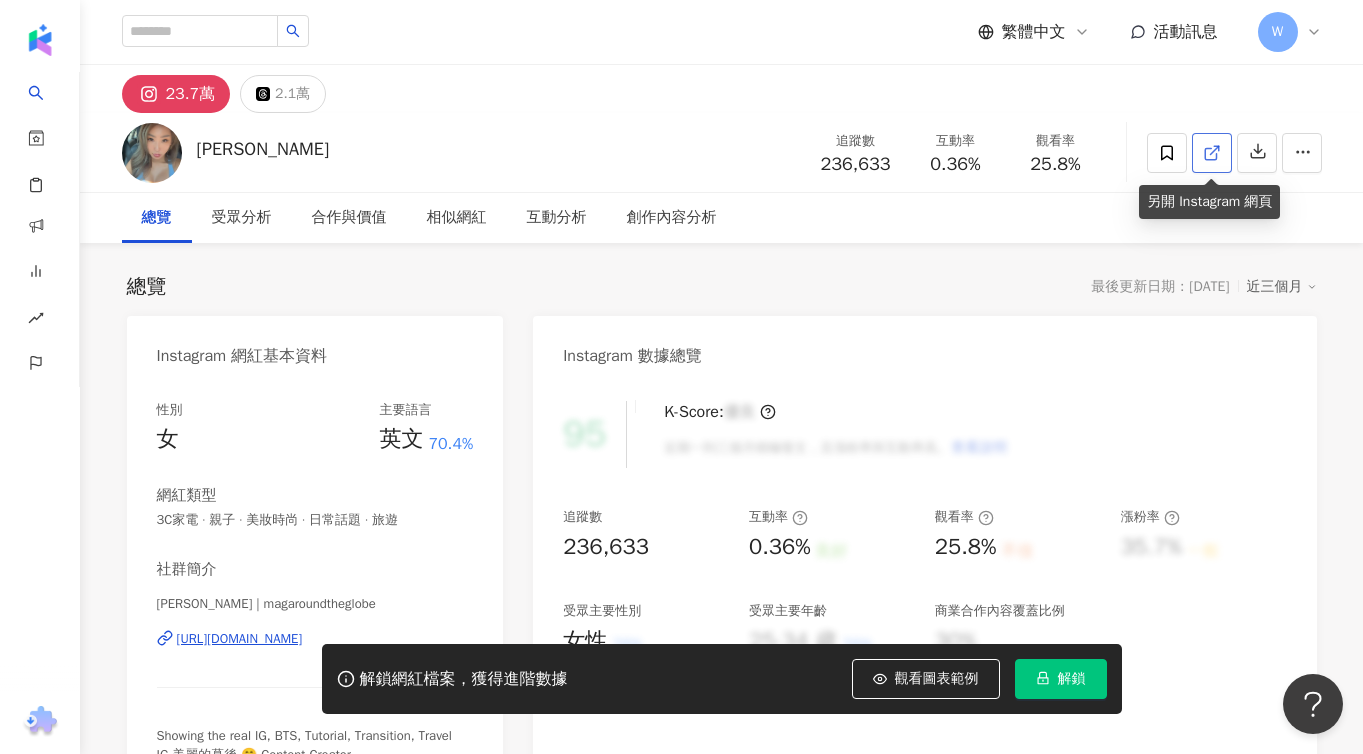 click 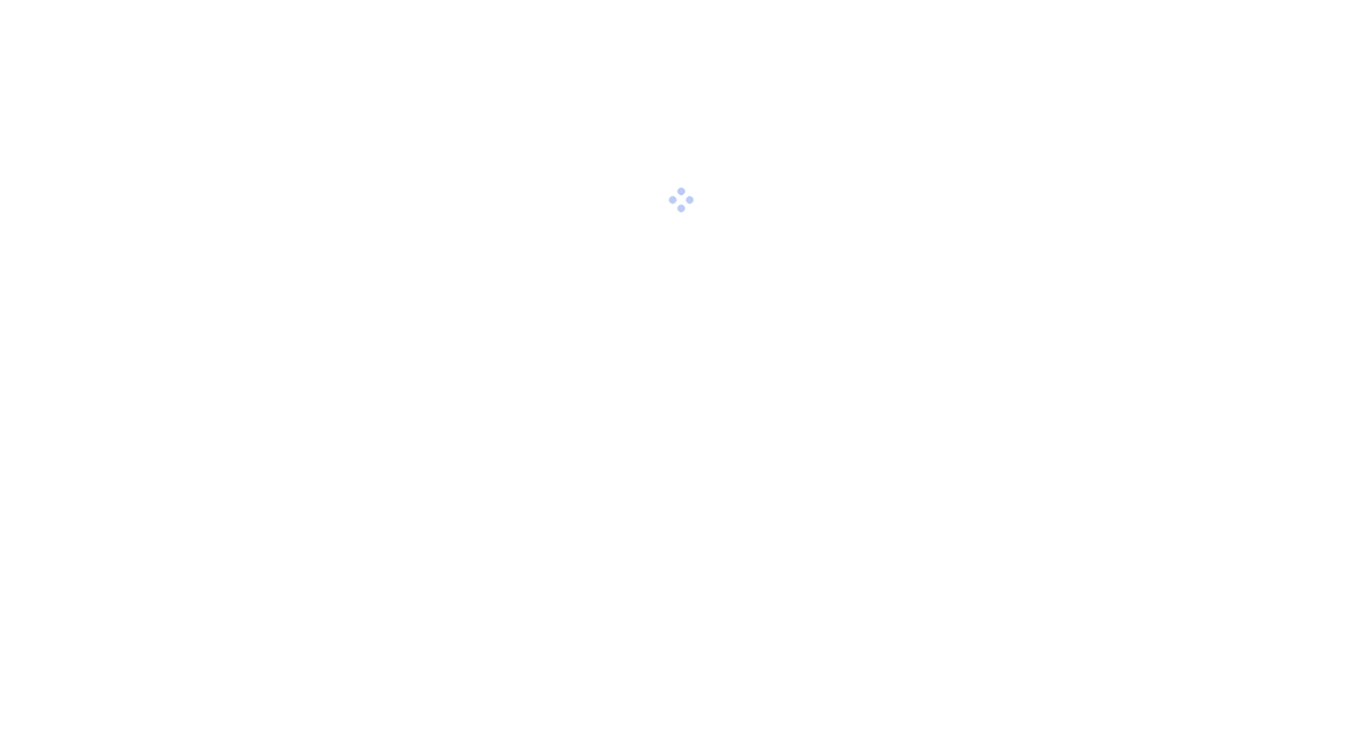 scroll, scrollTop: 0, scrollLeft: 0, axis: both 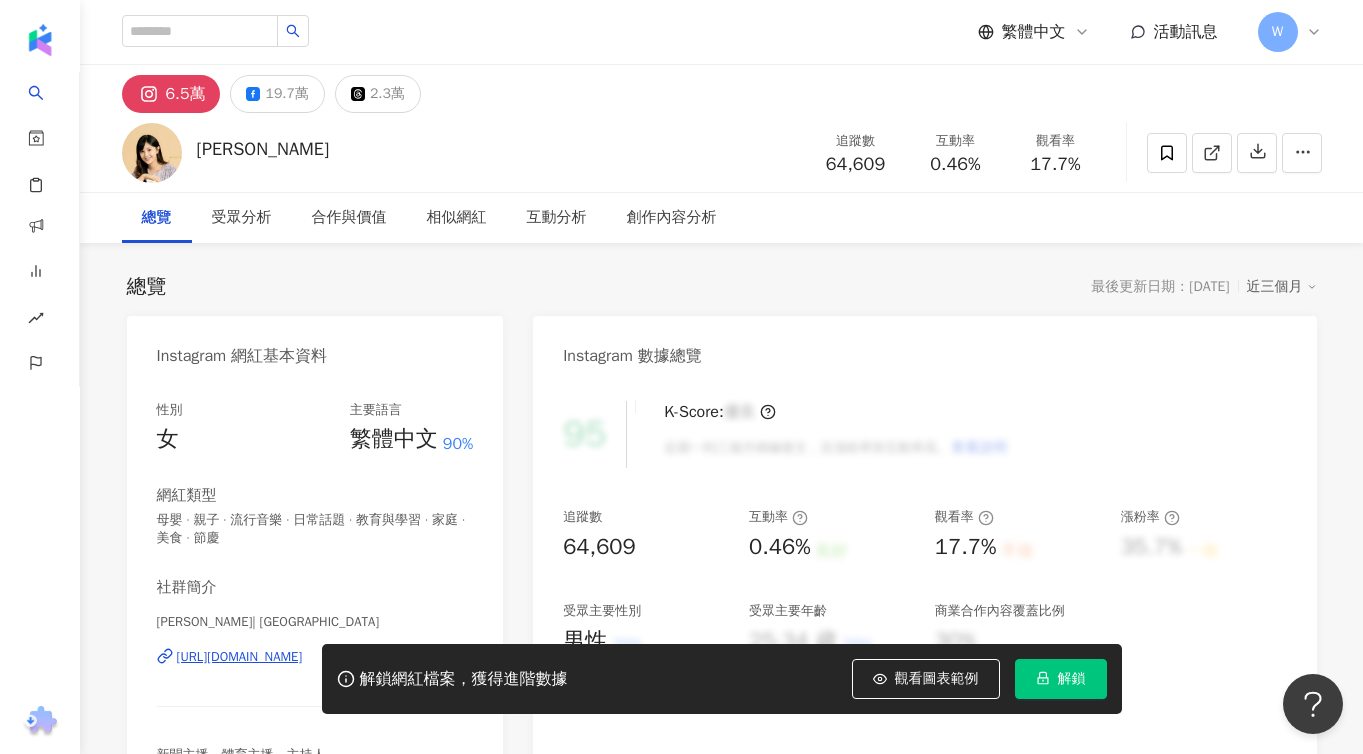 click on "19.7萬" at bounding box center [286, 94] 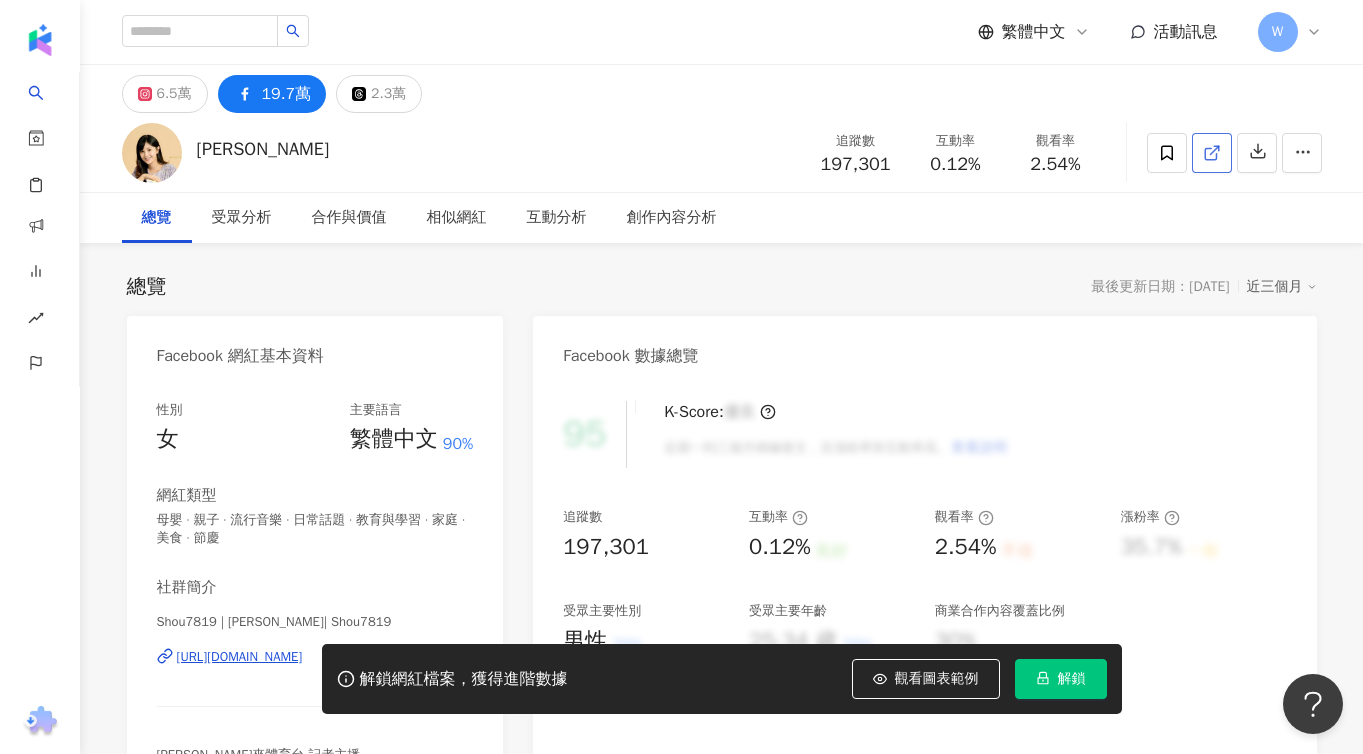 click at bounding box center (1212, 153) 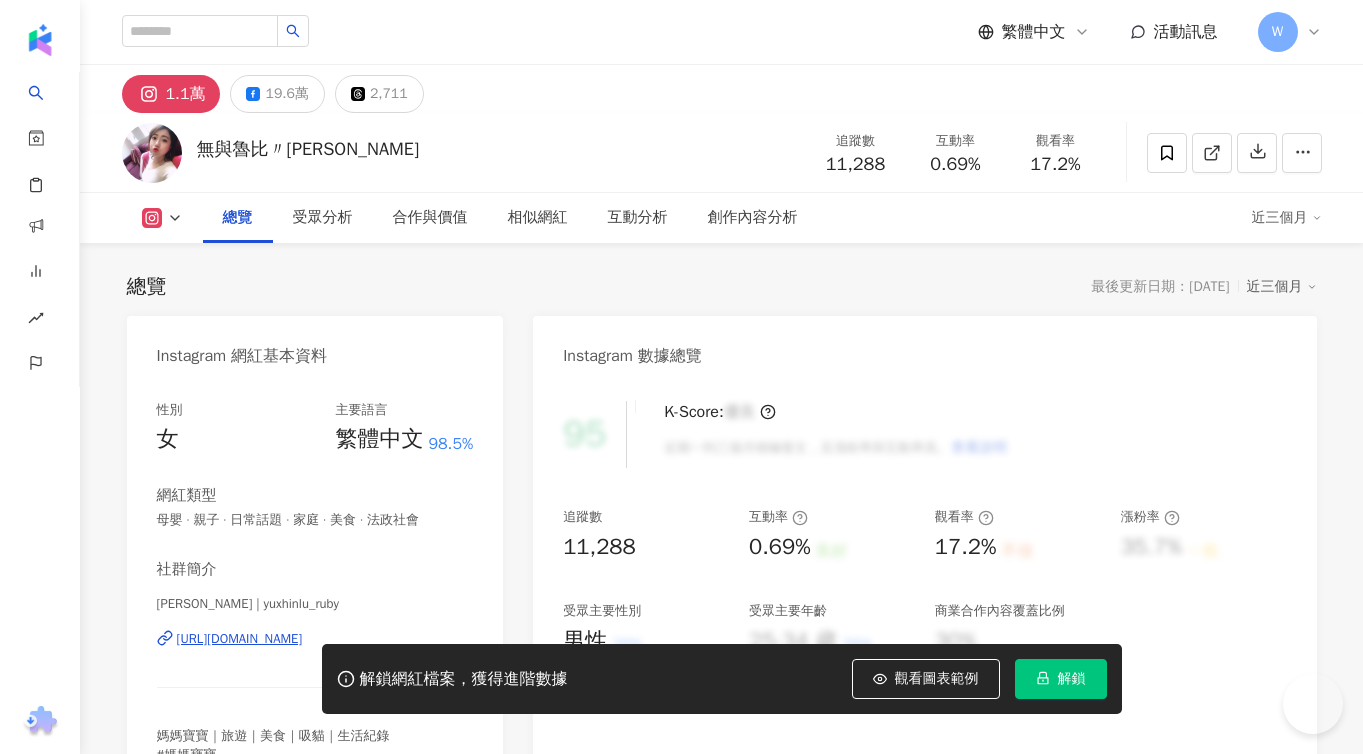 scroll, scrollTop: 0, scrollLeft: 0, axis: both 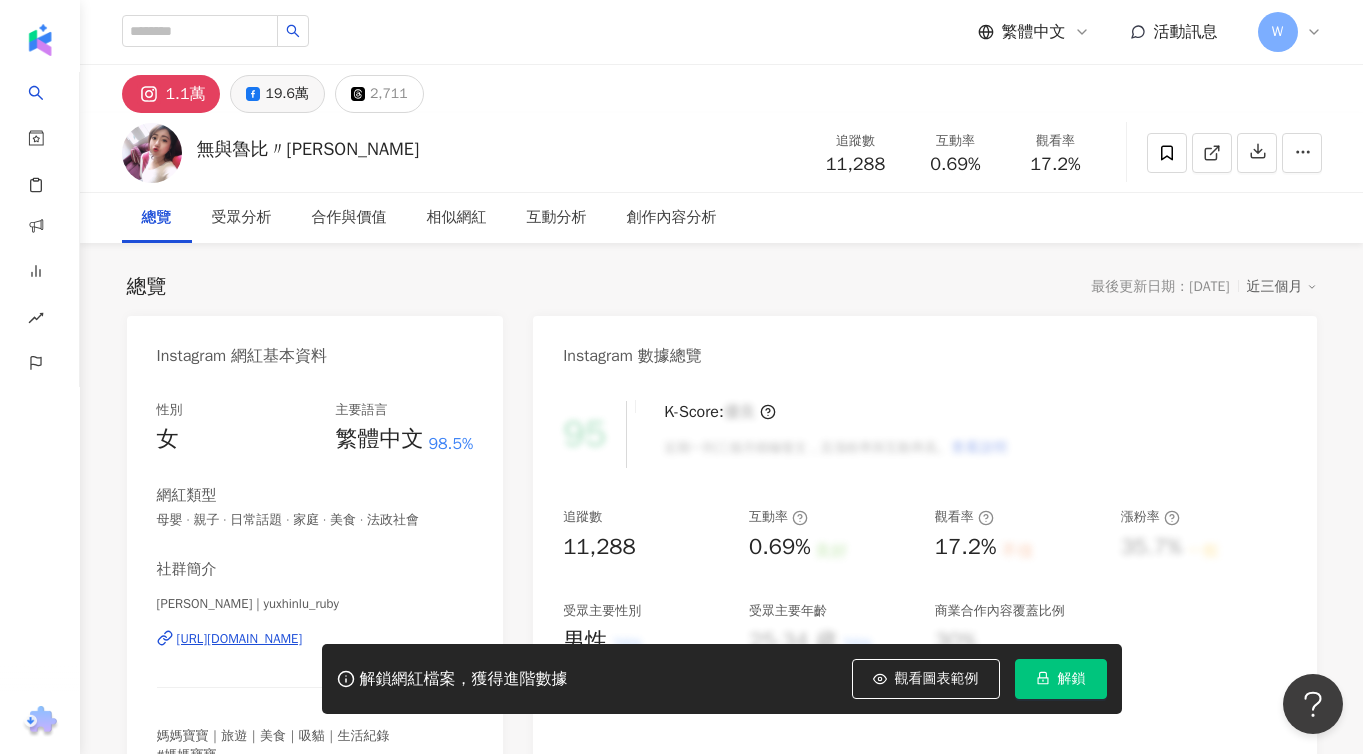 click on "19.6萬" at bounding box center (286, 94) 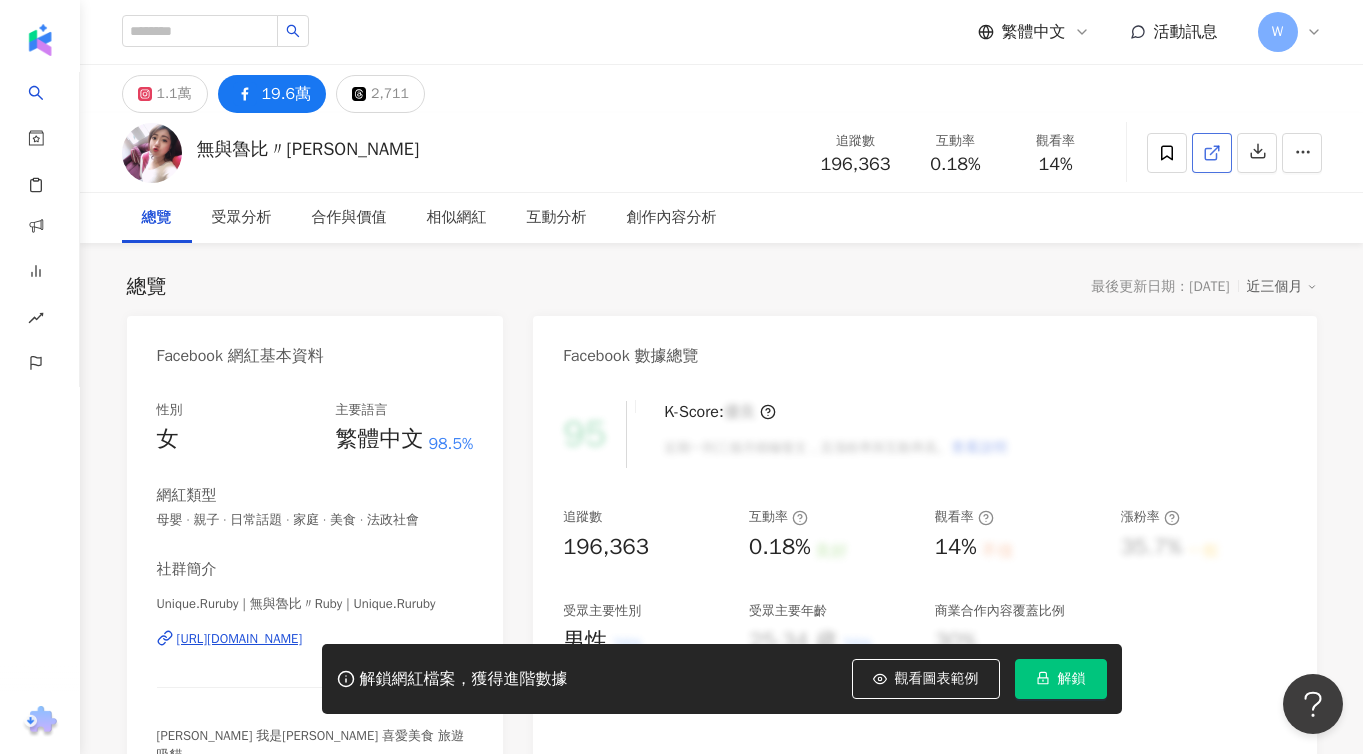 click 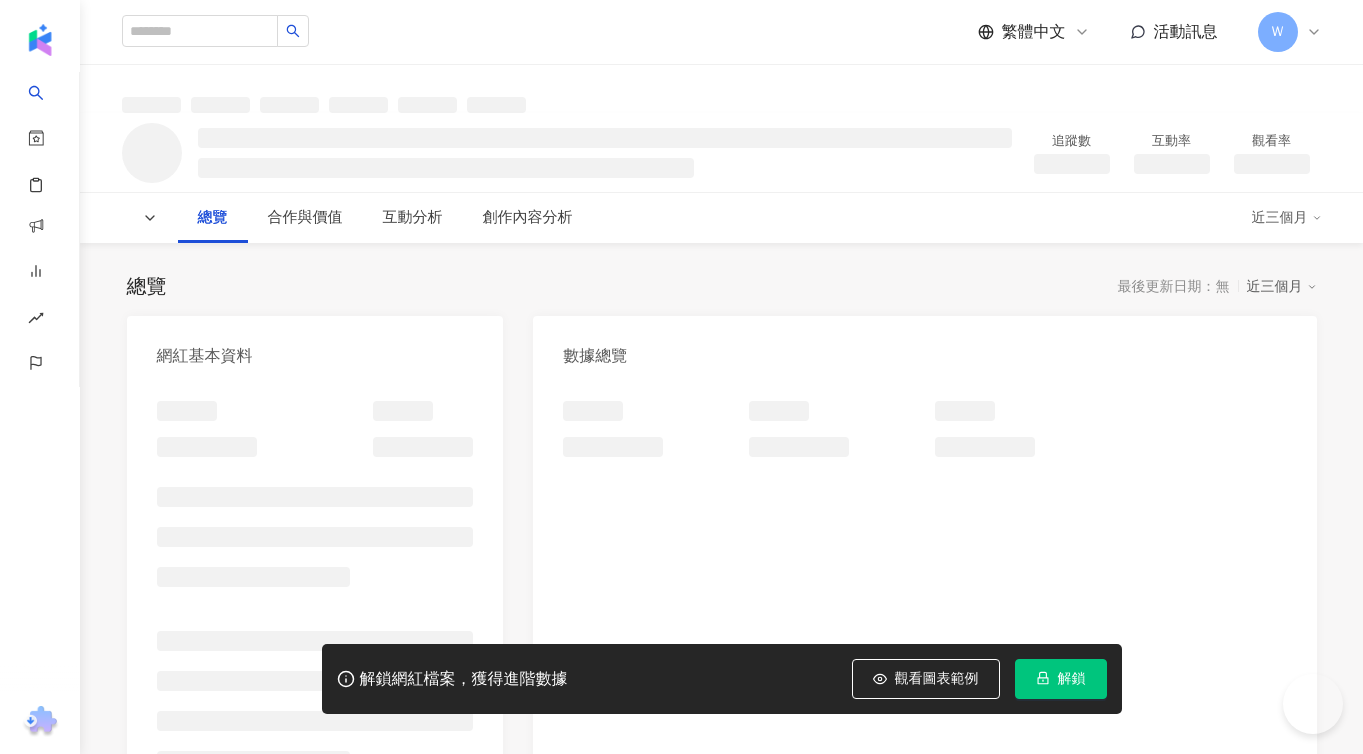 scroll, scrollTop: 0, scrollLeft: 0, axis: both 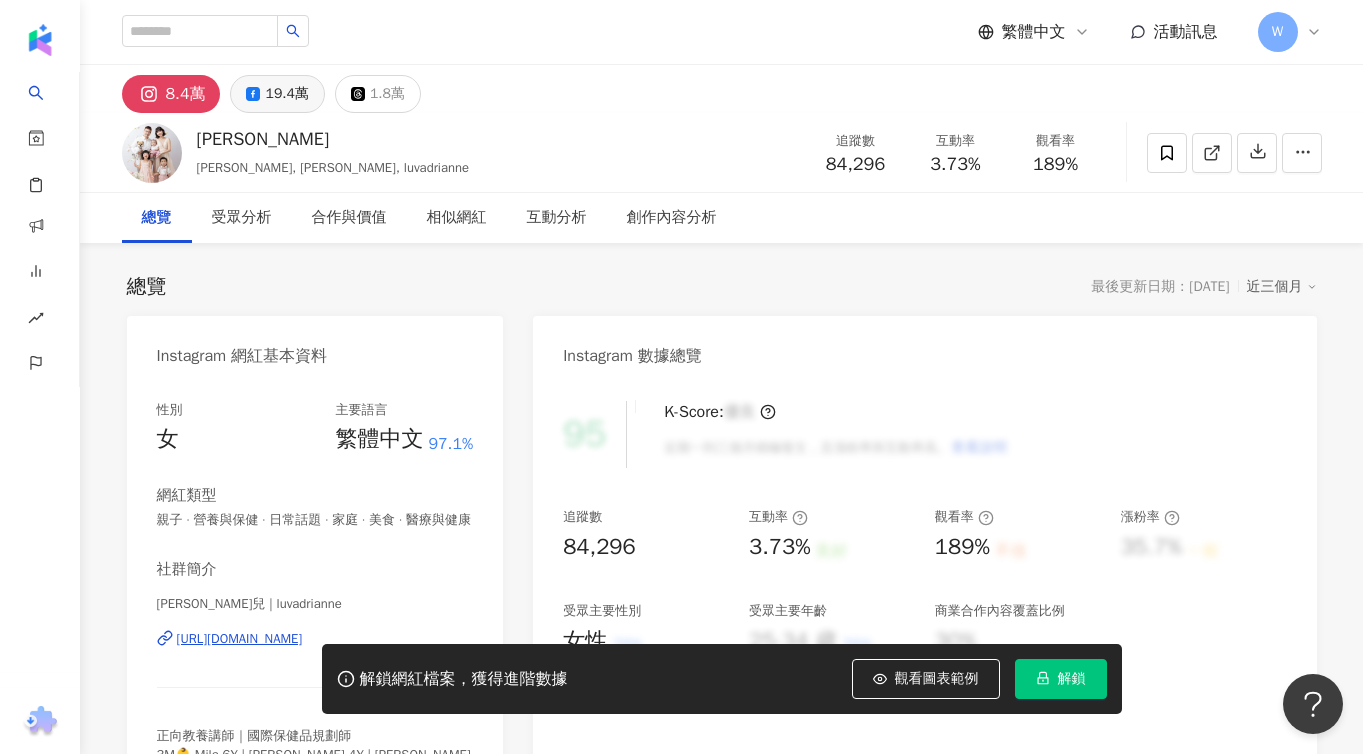 click on "19.4萬" at bounding box center (286, 94) 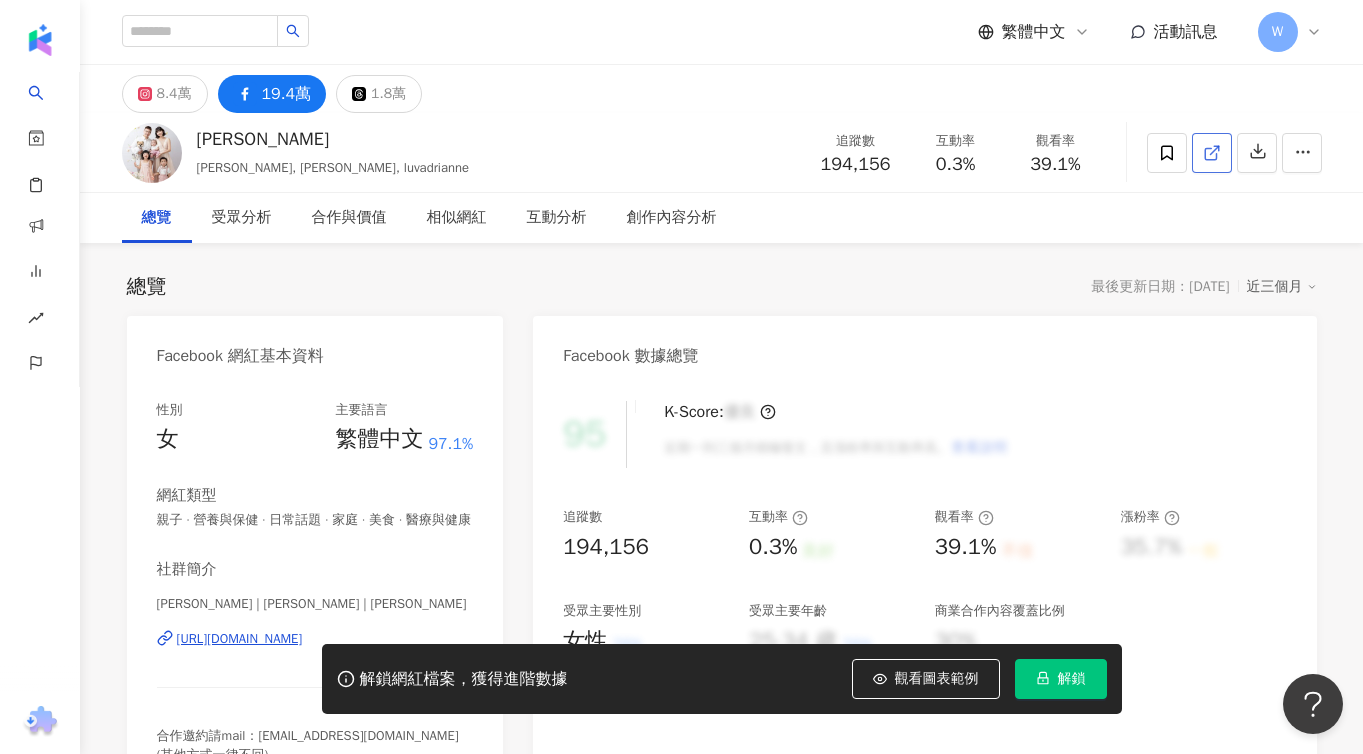 click at bounding box center (1212, 153) 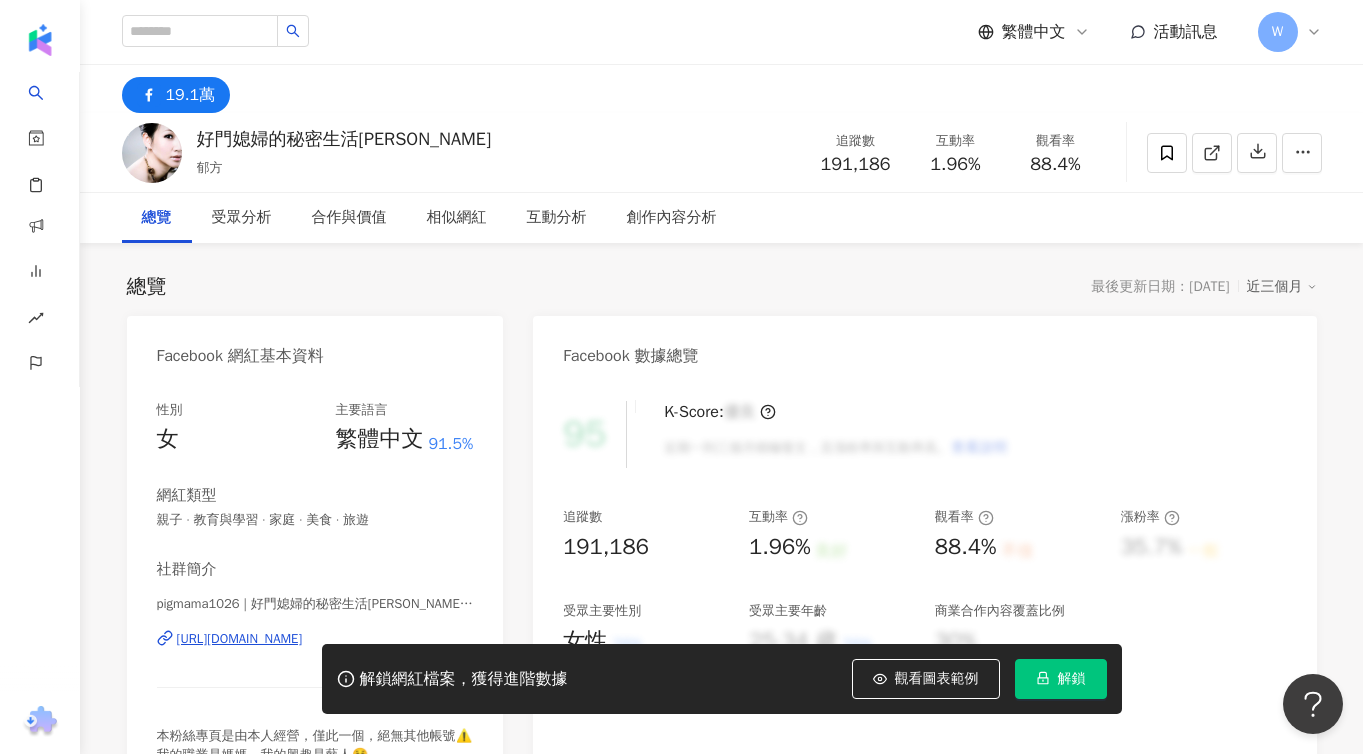 scroll, scrollTop: 52, scrollLeft: 0, axis: vertical 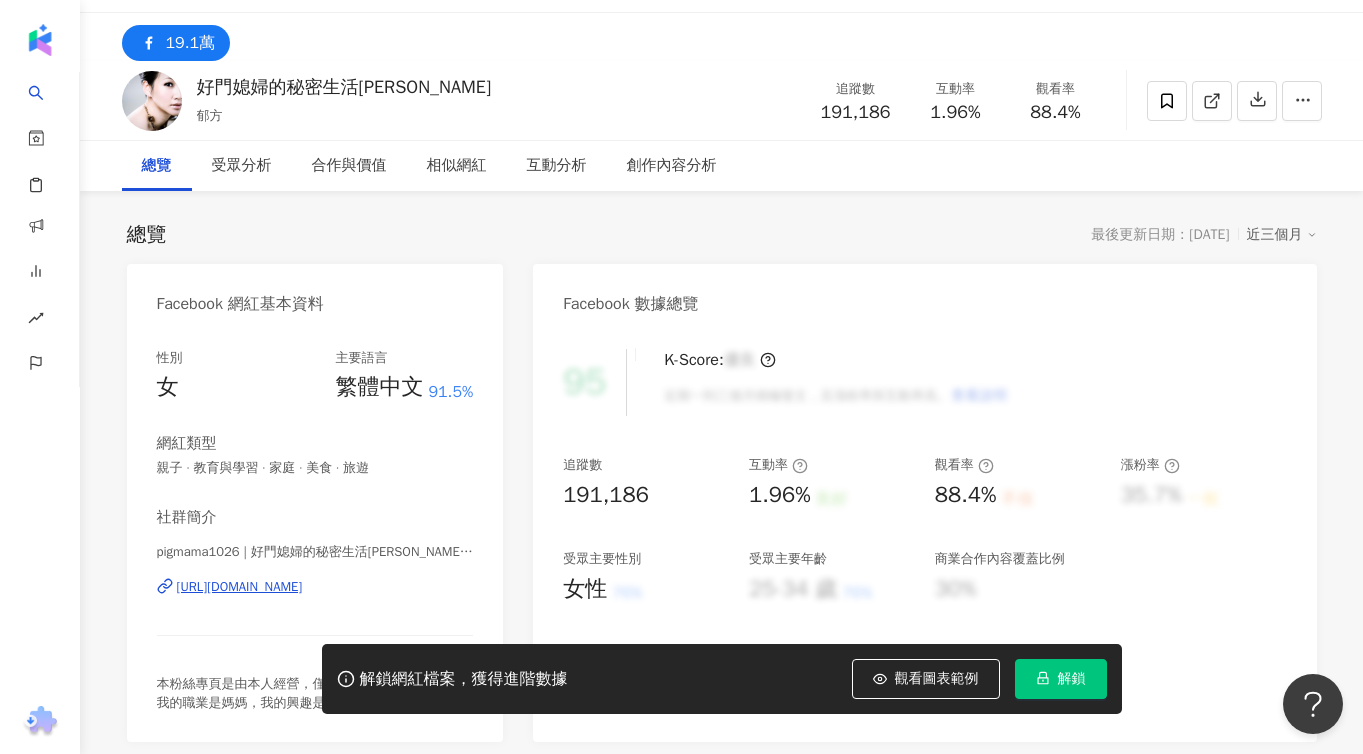 click on "[URL][DOMAIN_NAME]" at bounding box center [240, 587] 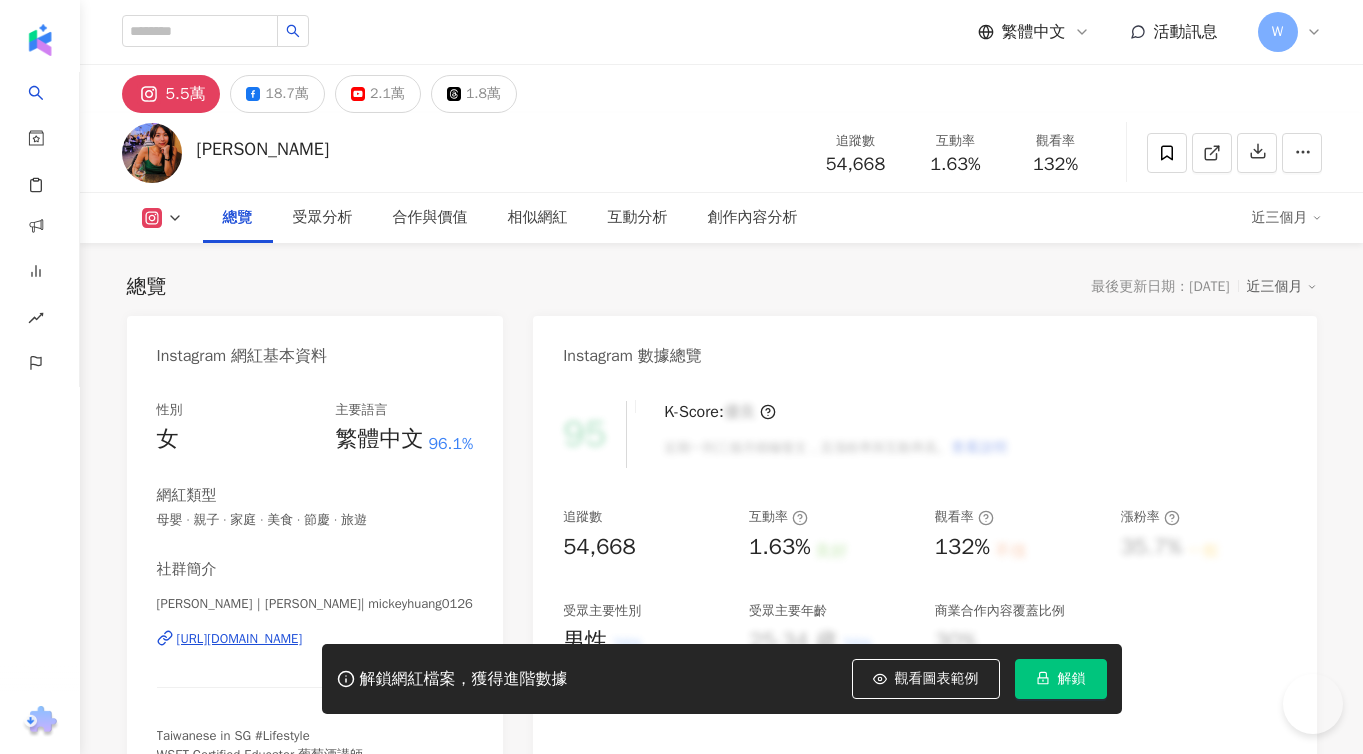 scroll, scrollTop: 0, scrollLeft: 0, axis: both 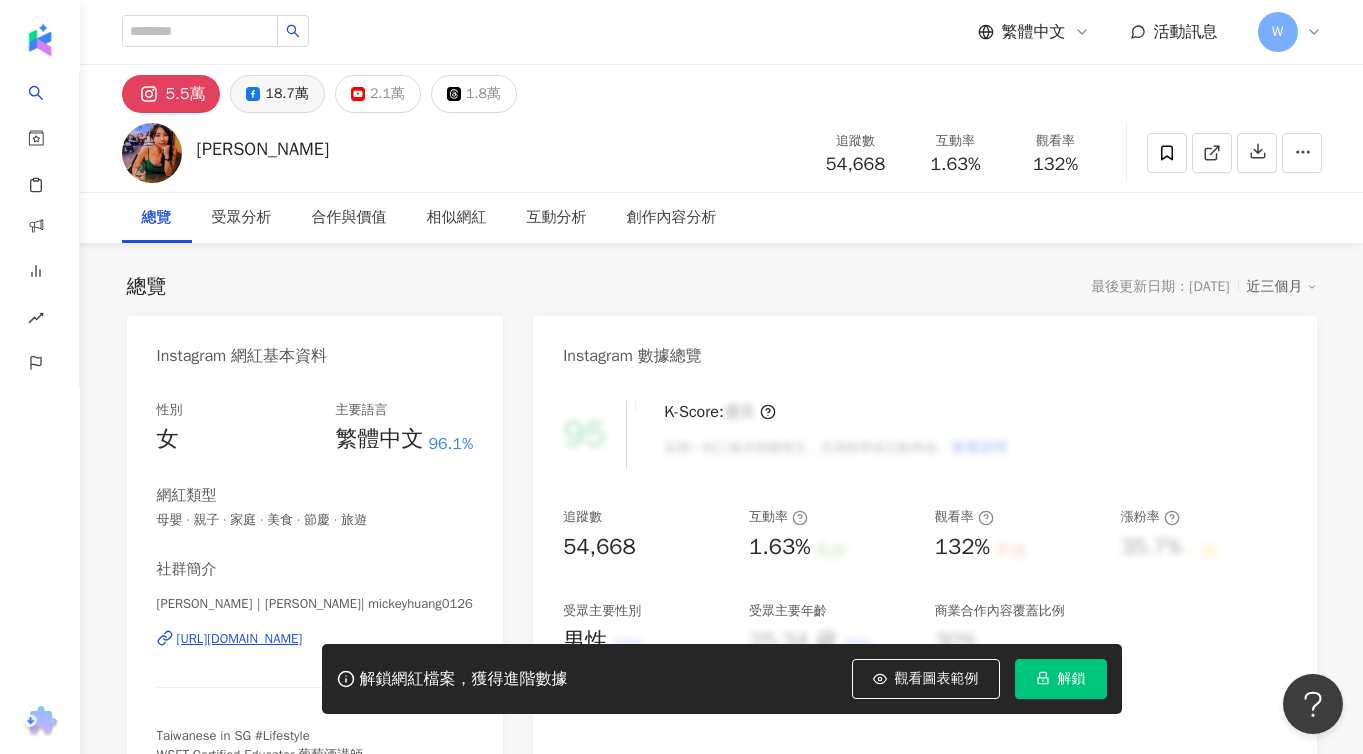 click on "18.7萬" at bounding box center (286, 94) 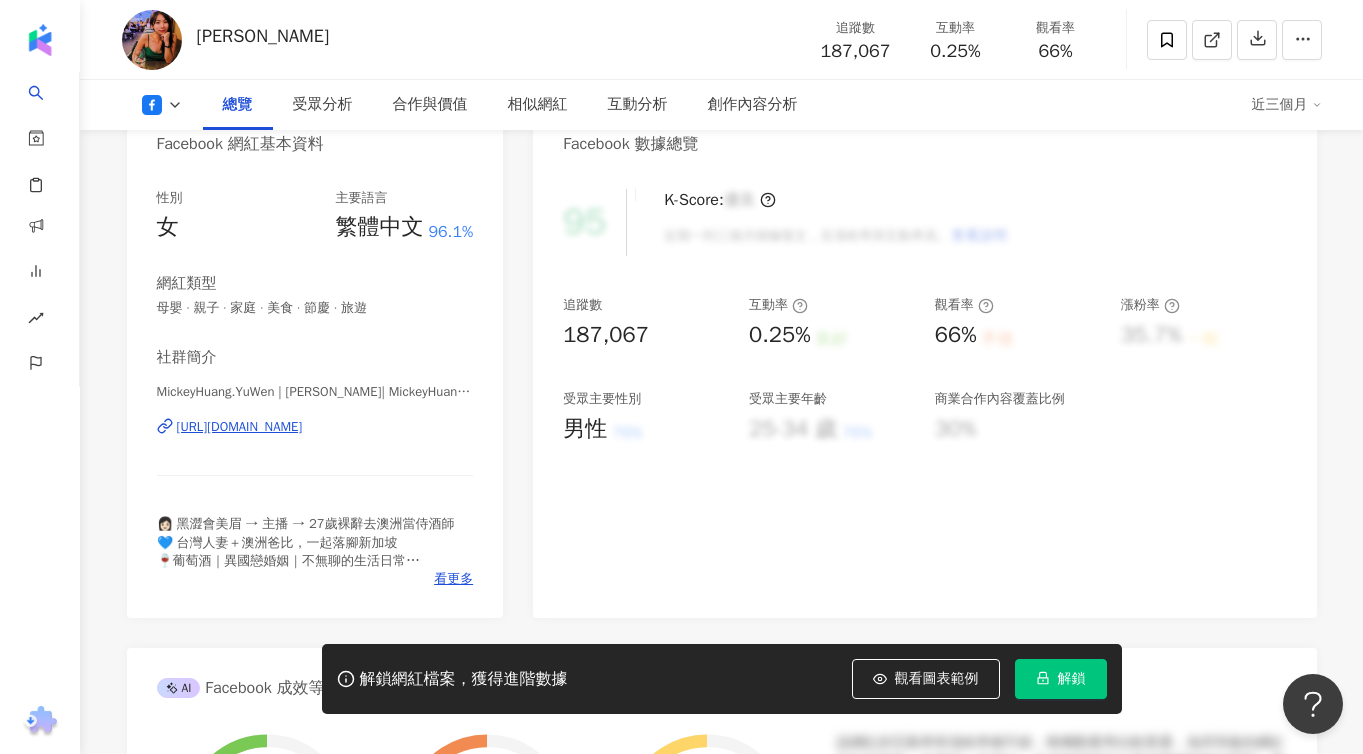 scroll, scrollTop: 0, scrollLeft: 0, axis: both 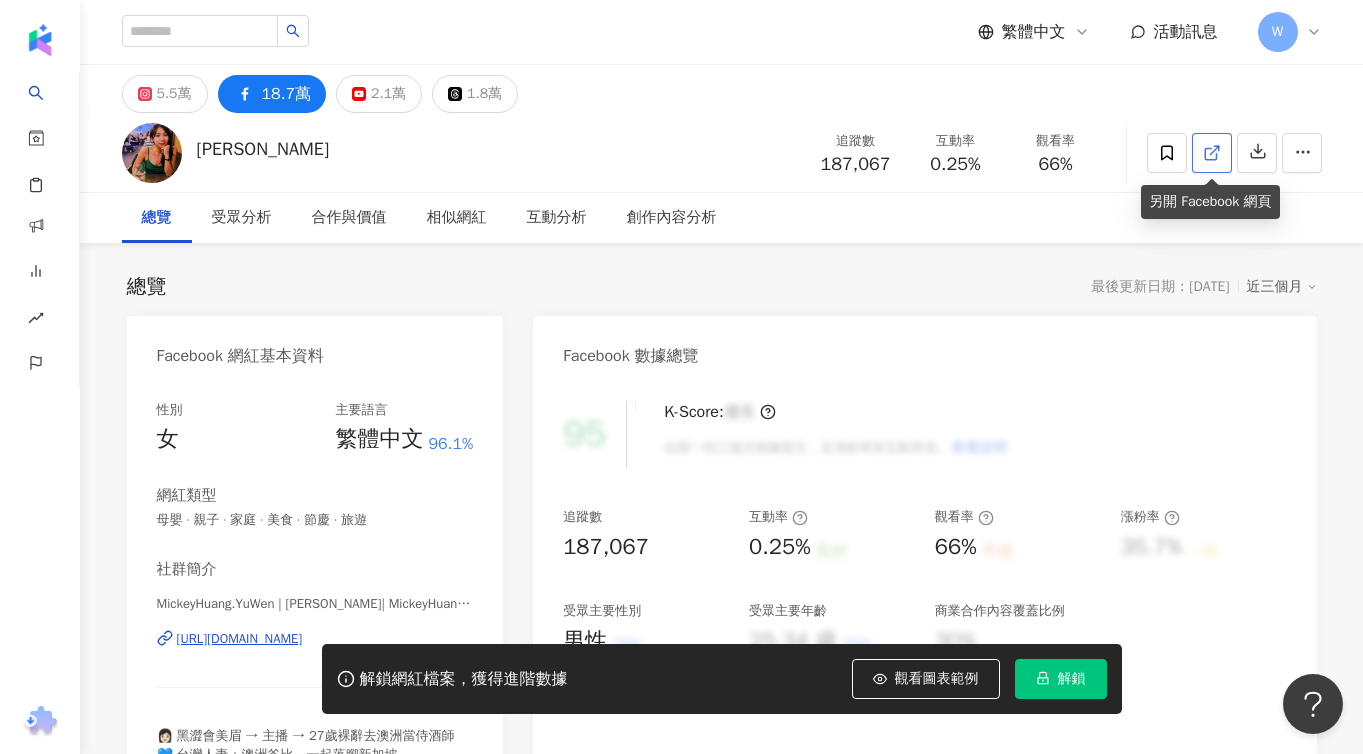 click 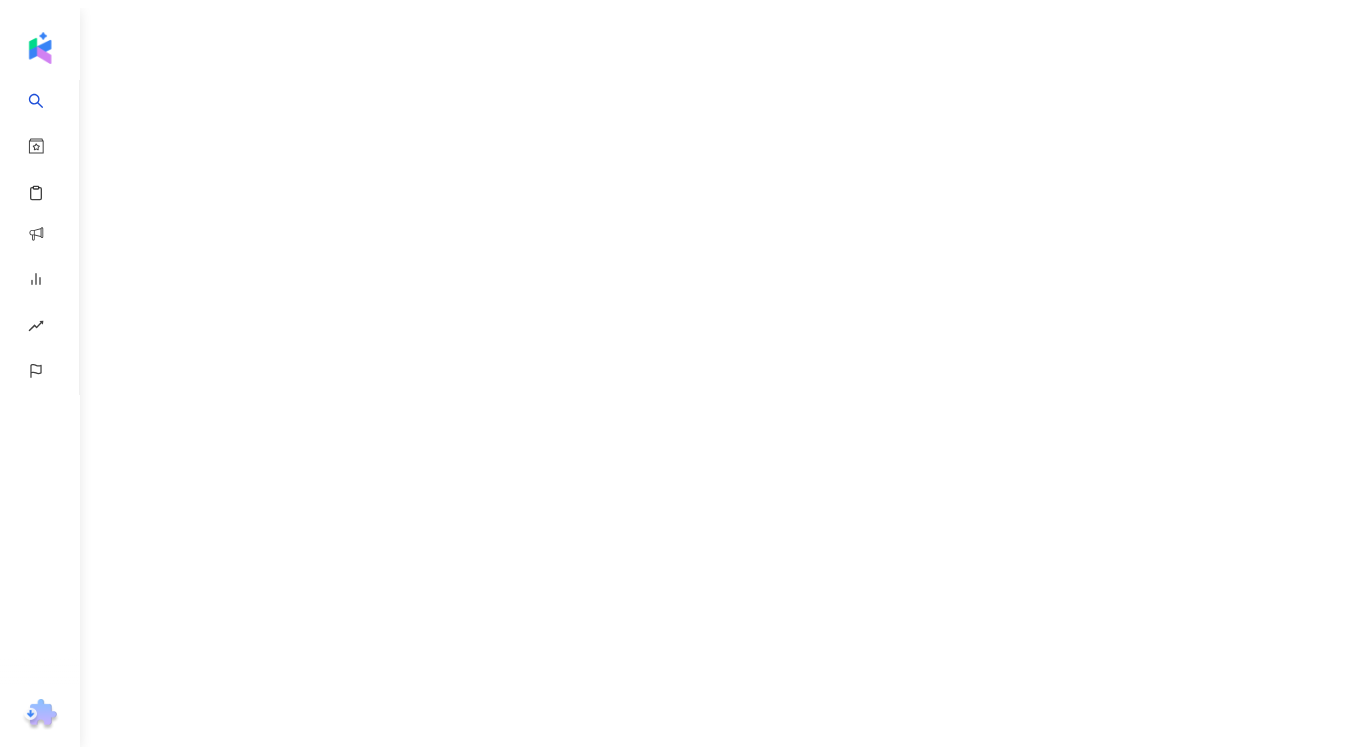 scroll, scrollTop: 0, scrollLeft: 0, axis: both 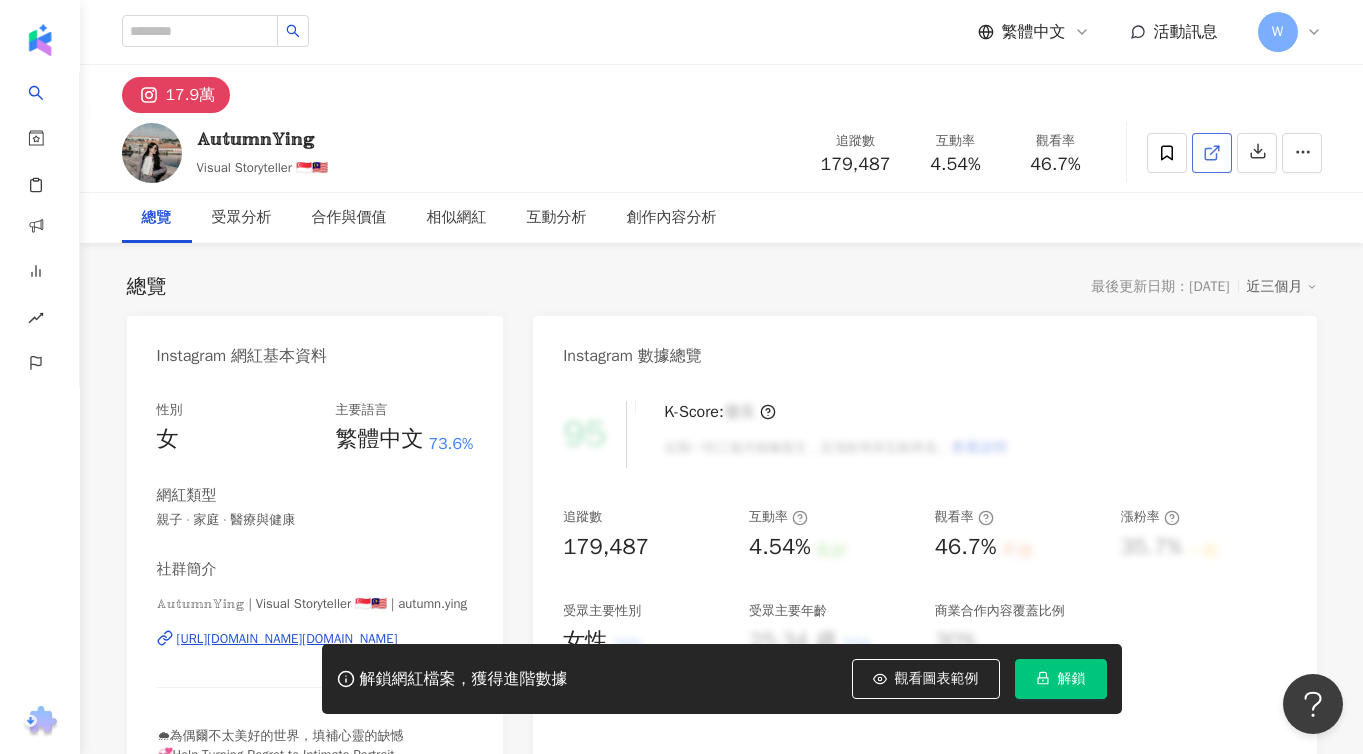 click 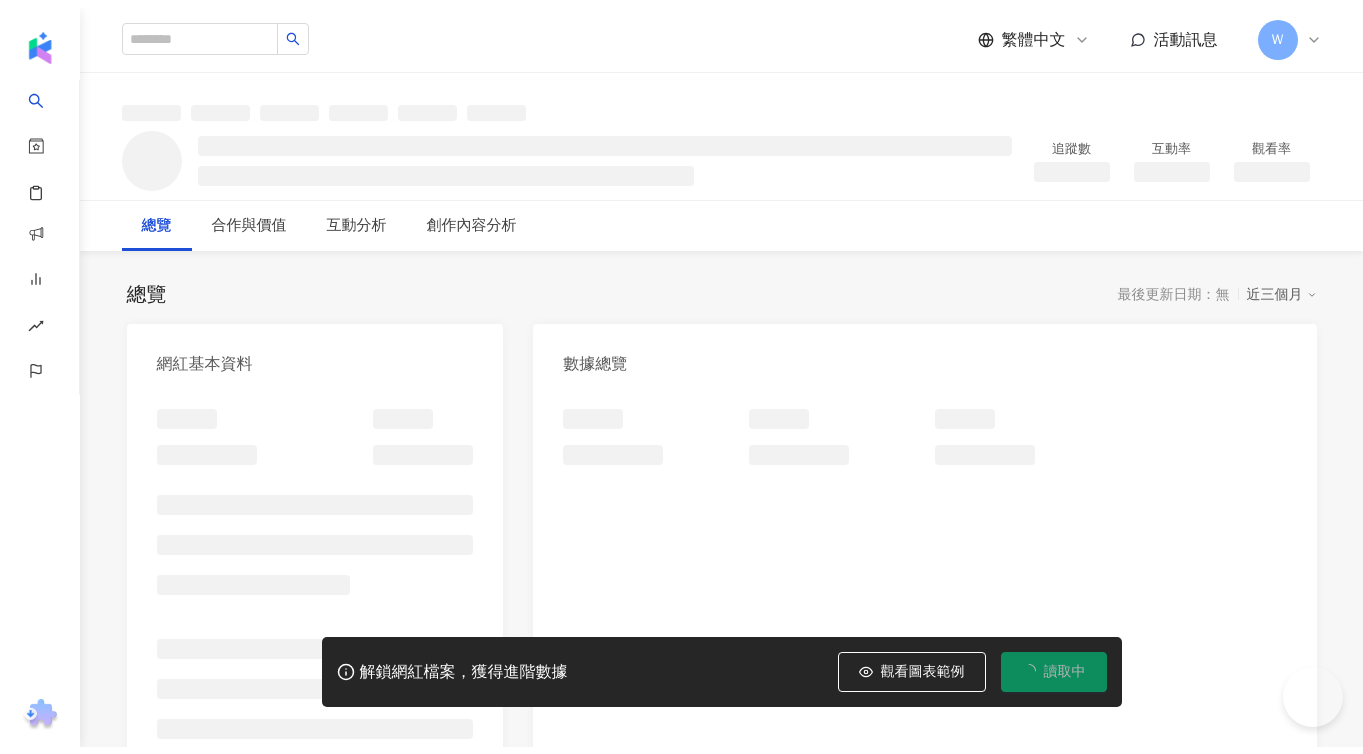 scroll, scrollTop: 0, scrollLeft: 0, axis: both 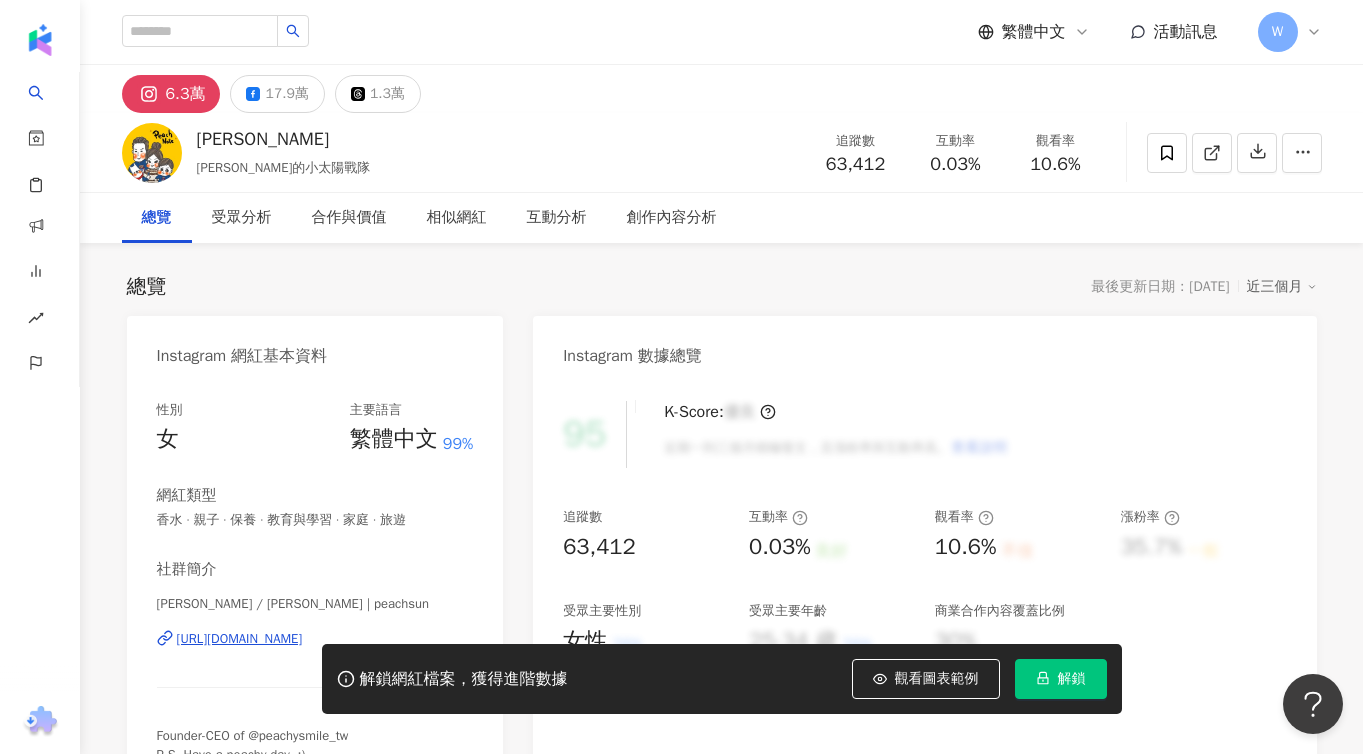 click on "17.9萬" at bounding box center [286, 94] 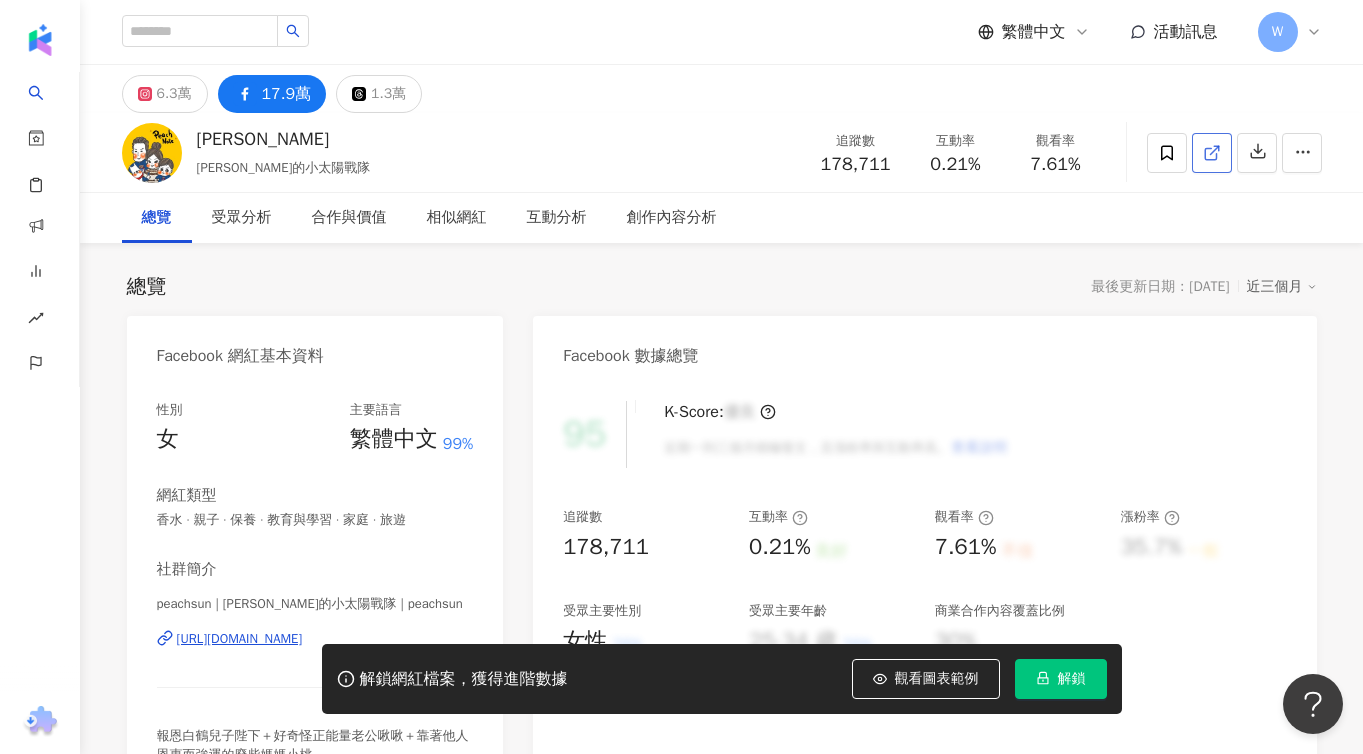 click 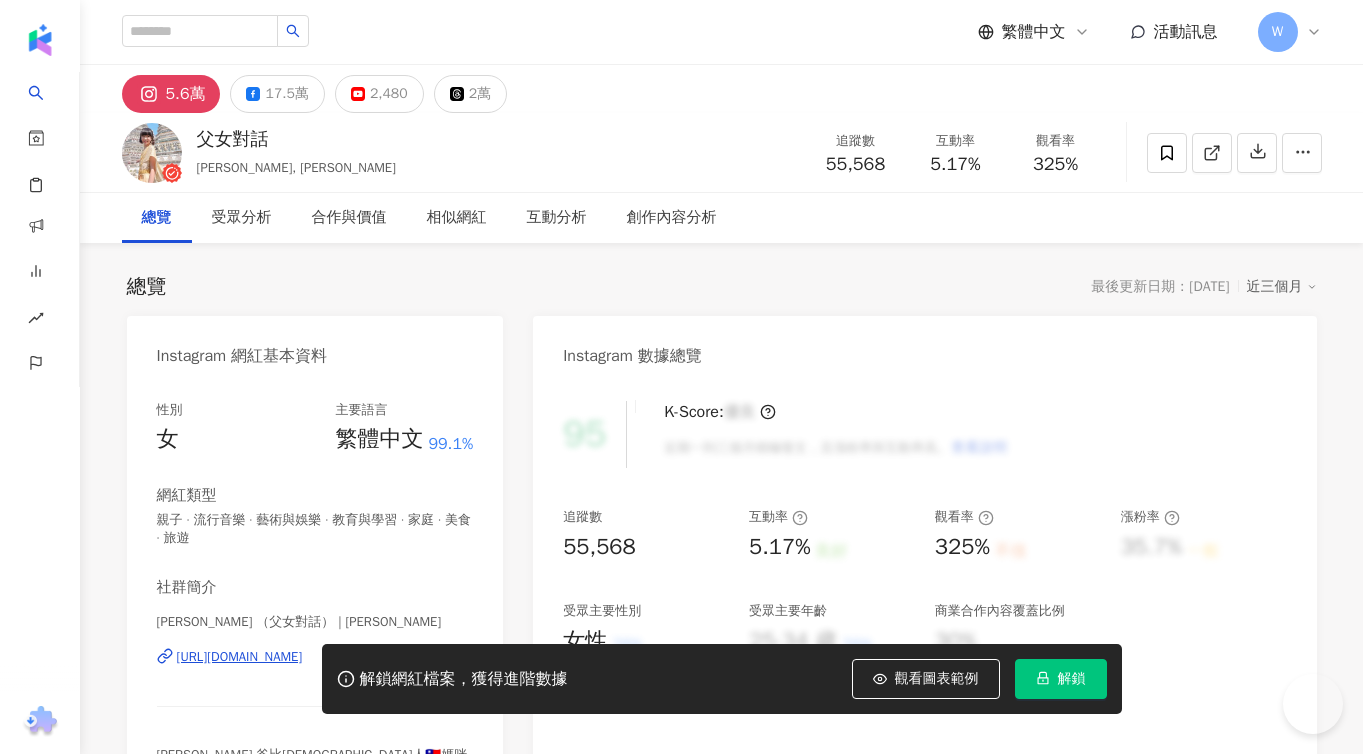 scroll, scrollTop: 0, scrollLeft: 0, axis: both 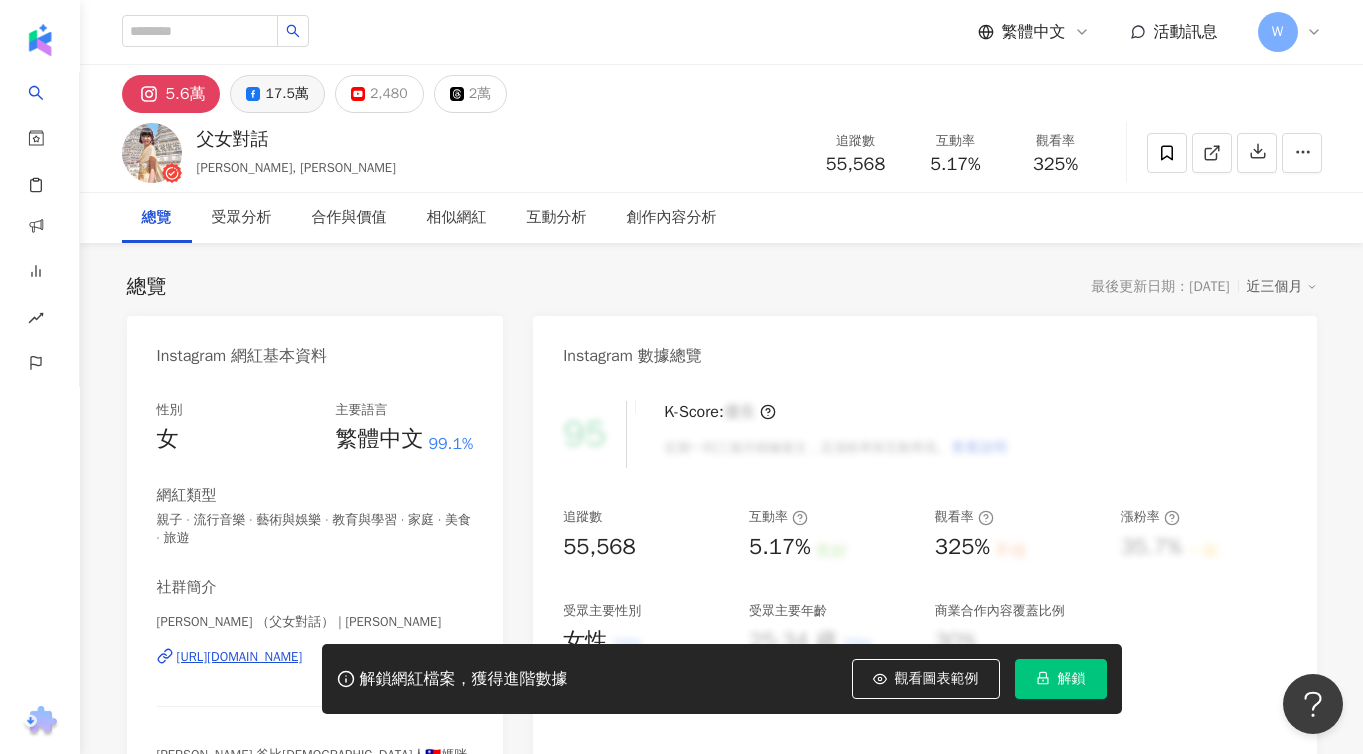 click on "17.5萬" at bounding box center [286, 94] 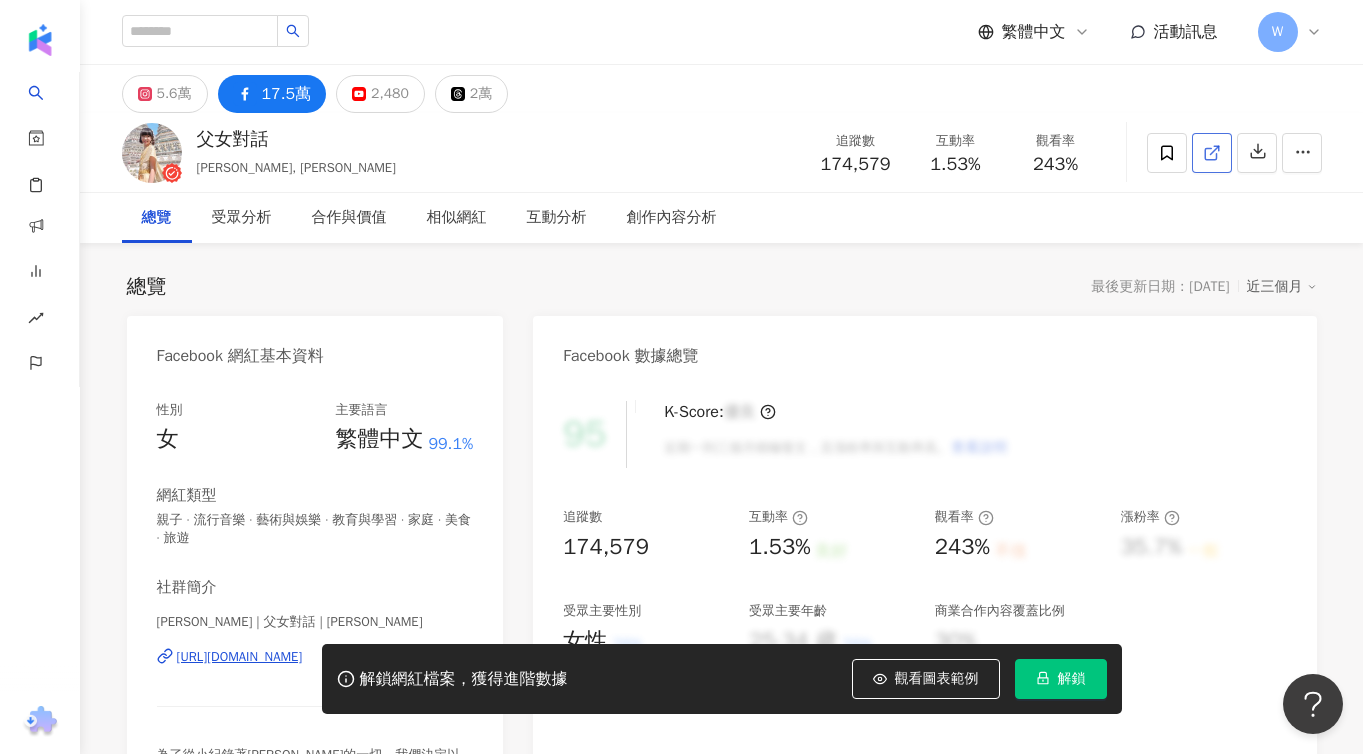 click 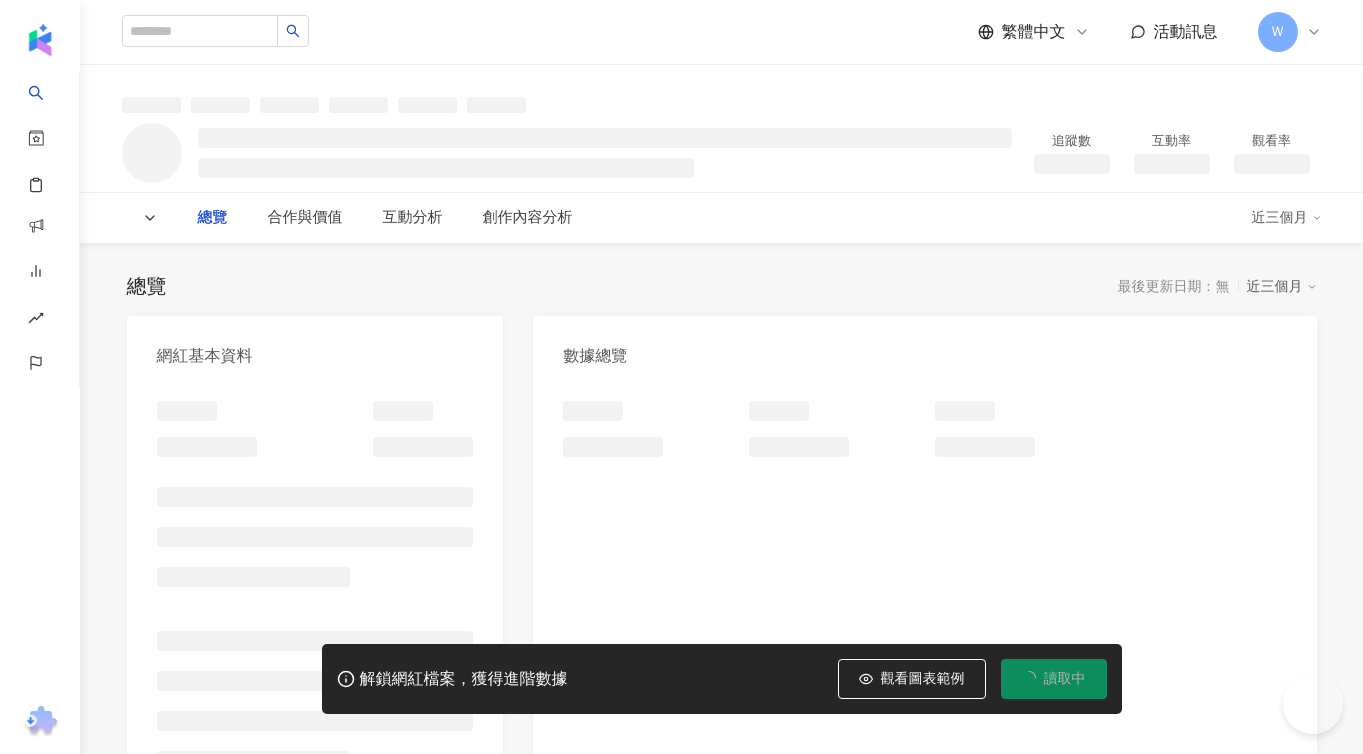 scroll, scrollTop: 0, scrollLeft: 0, axis: both 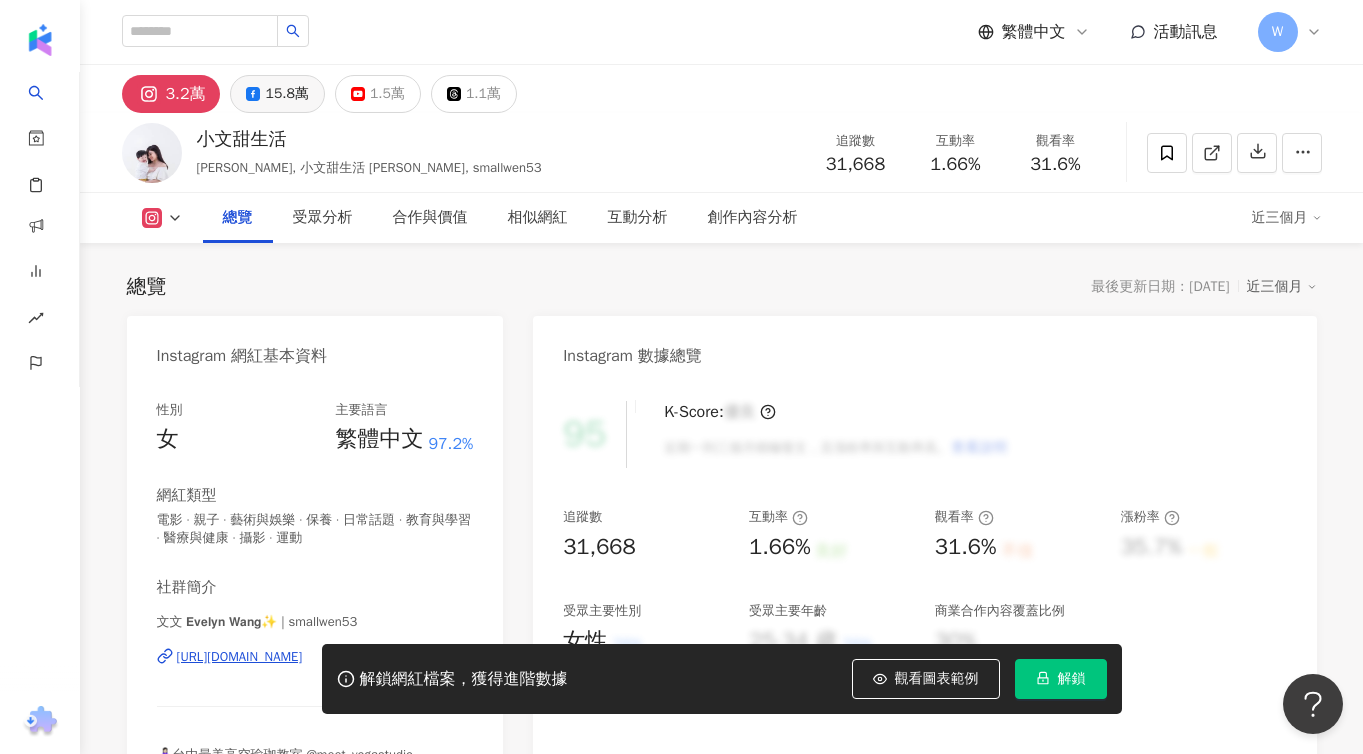 click on "15.8萬" at bounding box center [286, 94] 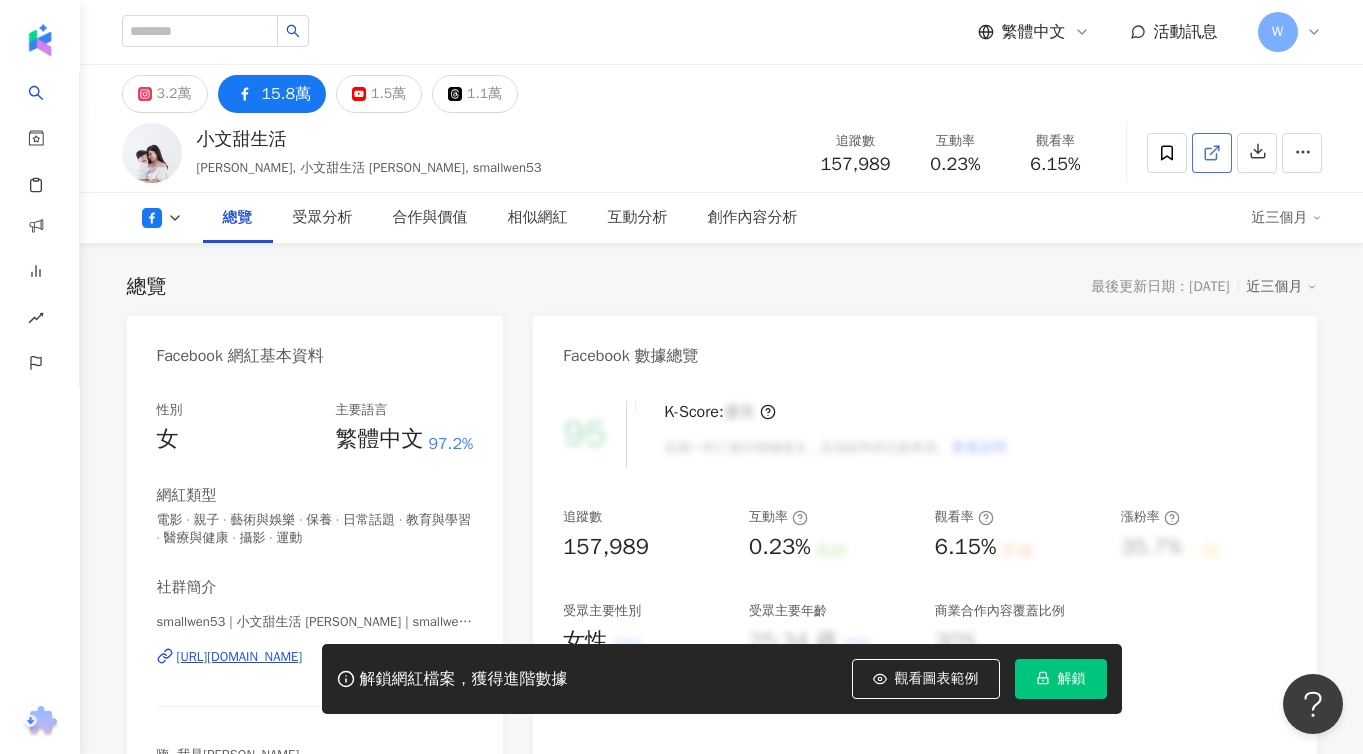 click 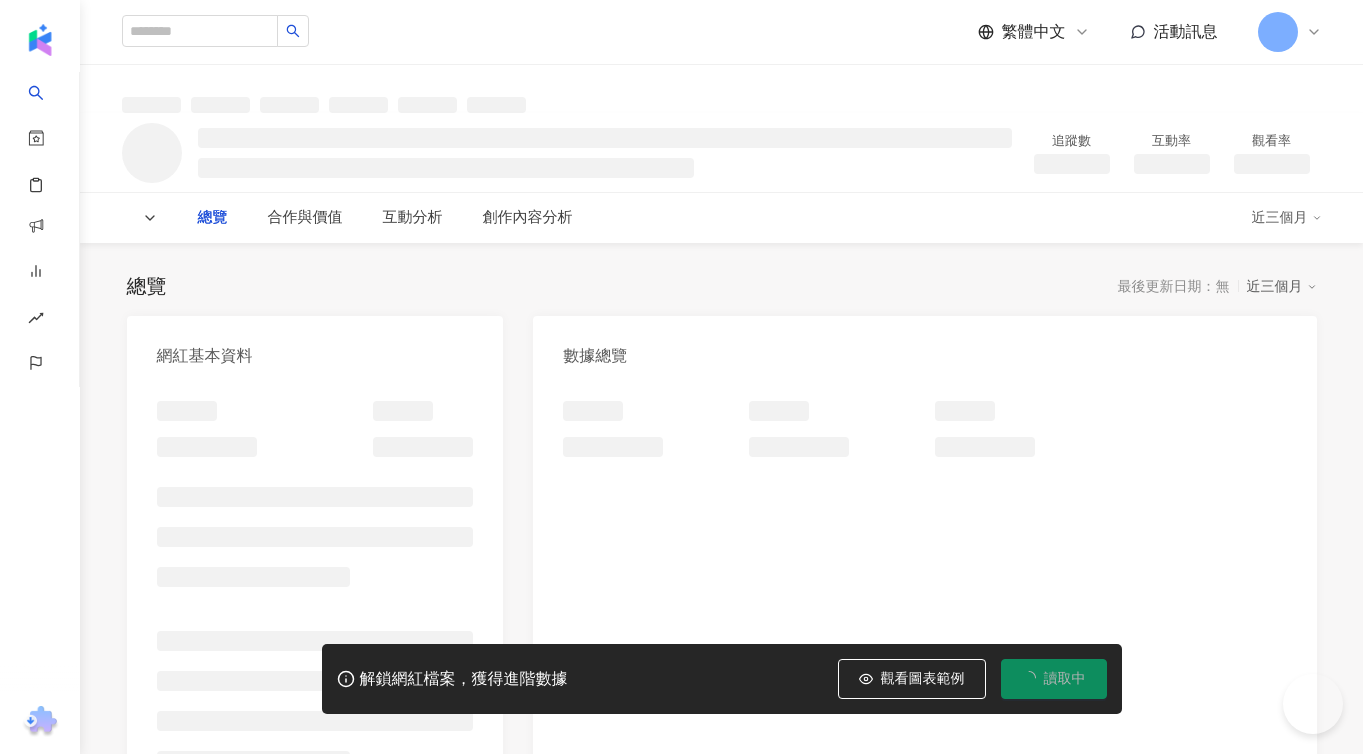 scroll, scrollTop: 0, scrollLeft: 0, axis: both 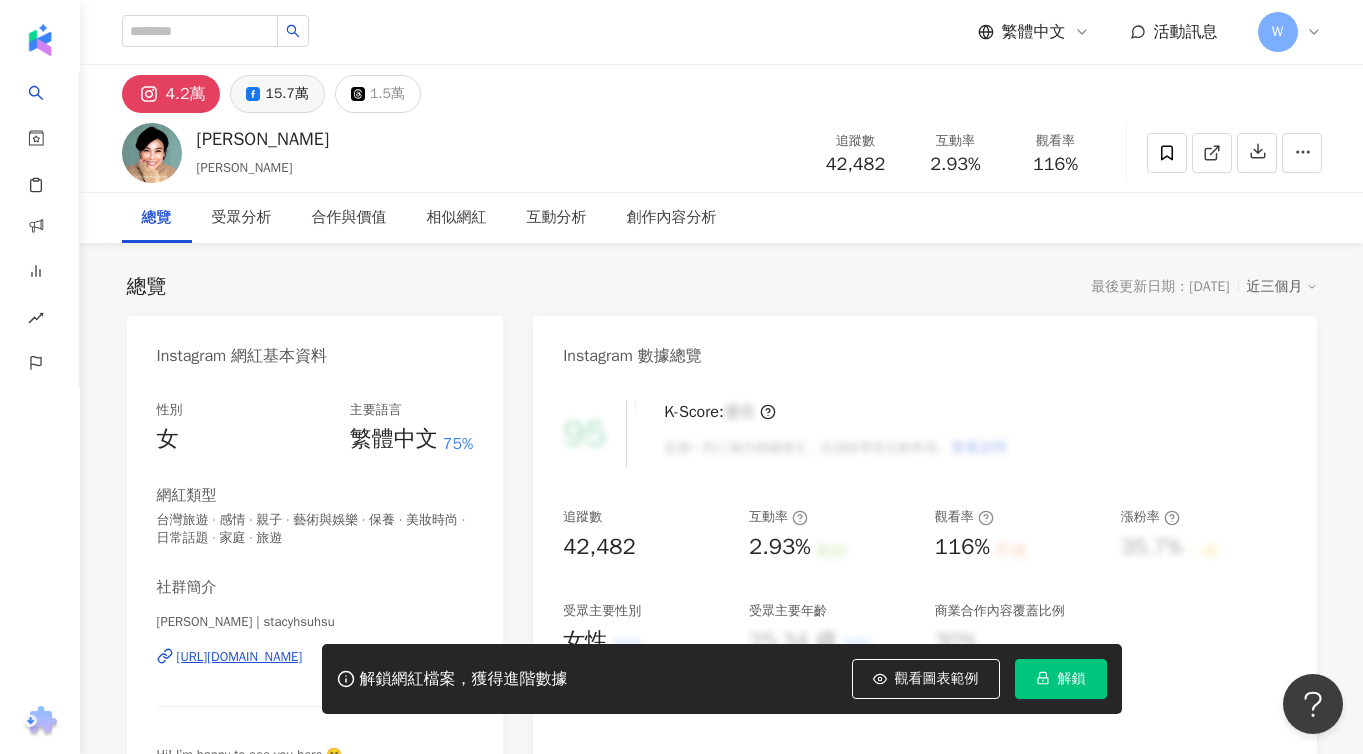 click on "15.7萬" at bounding box center [286, 94] 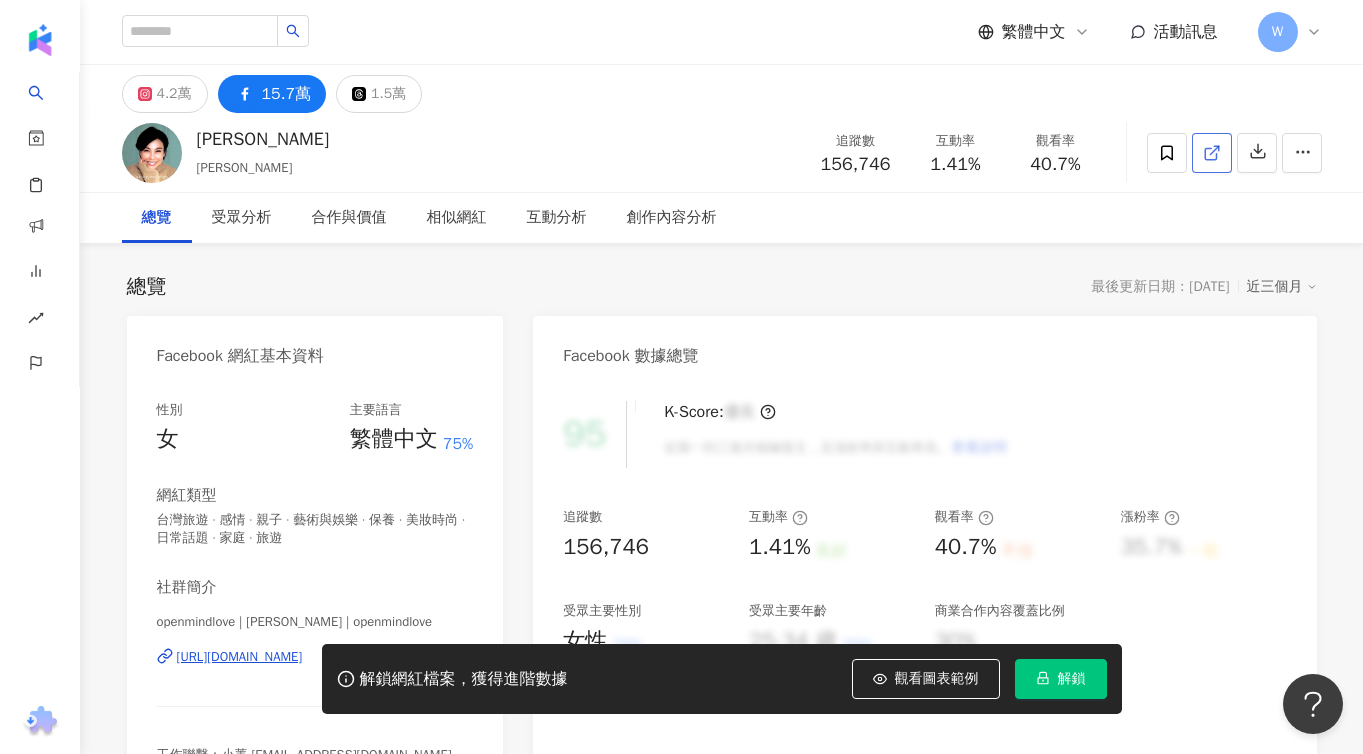 click 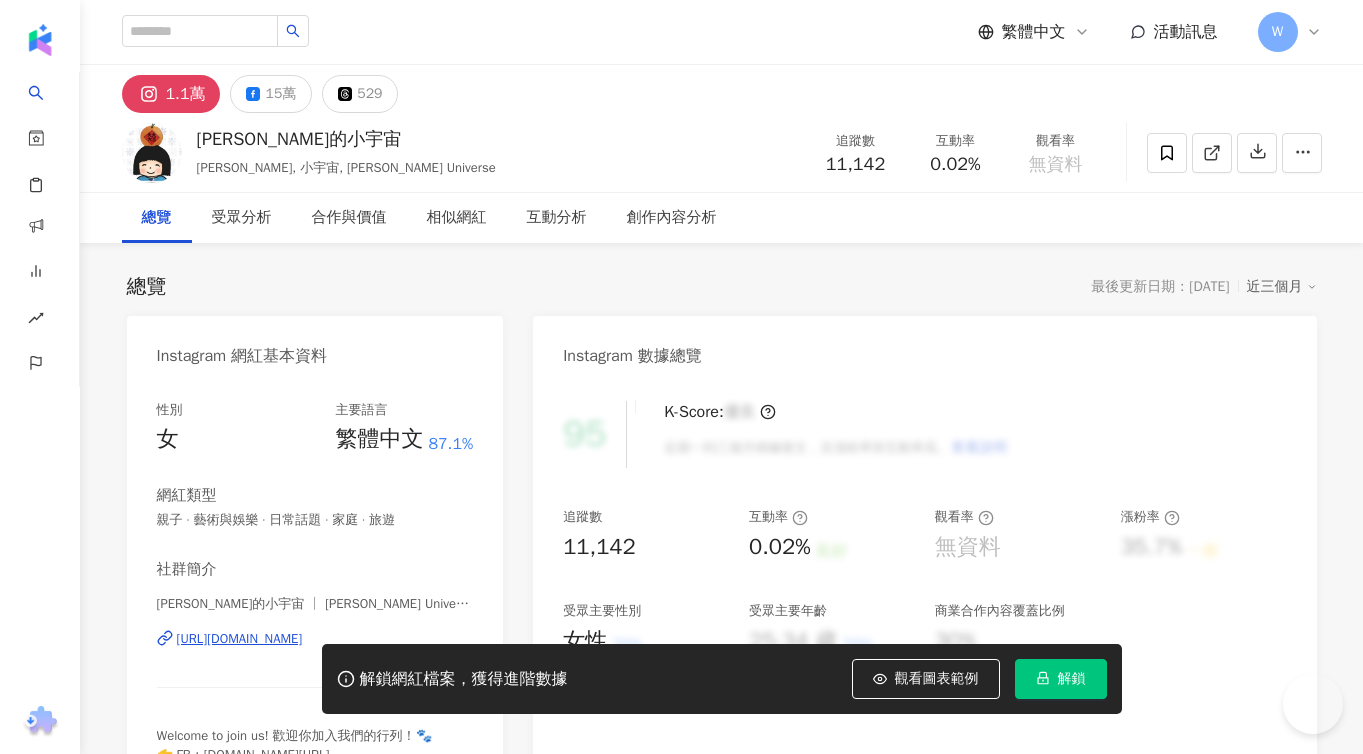 scroll, scrollTop: 0, scrollLeft: 0, axis: both 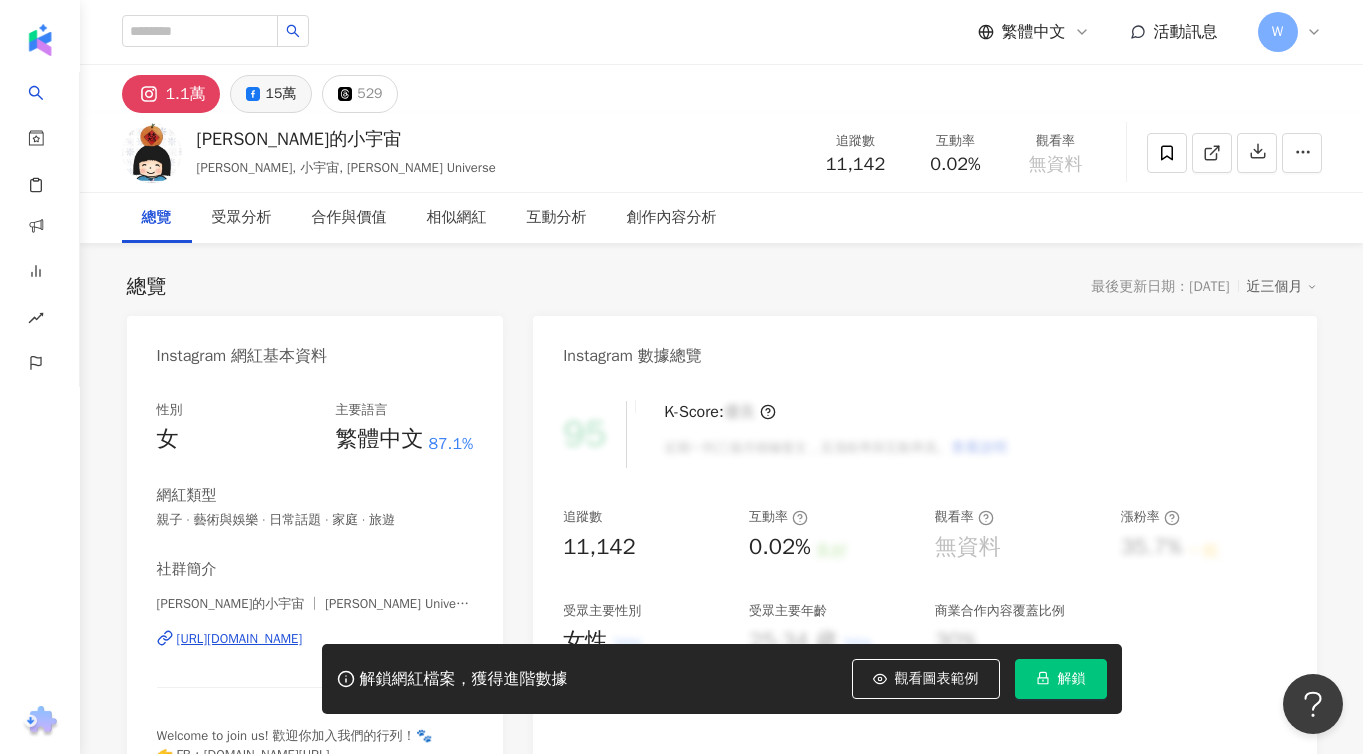 click on "15萬" at bounding box center [280, 94] 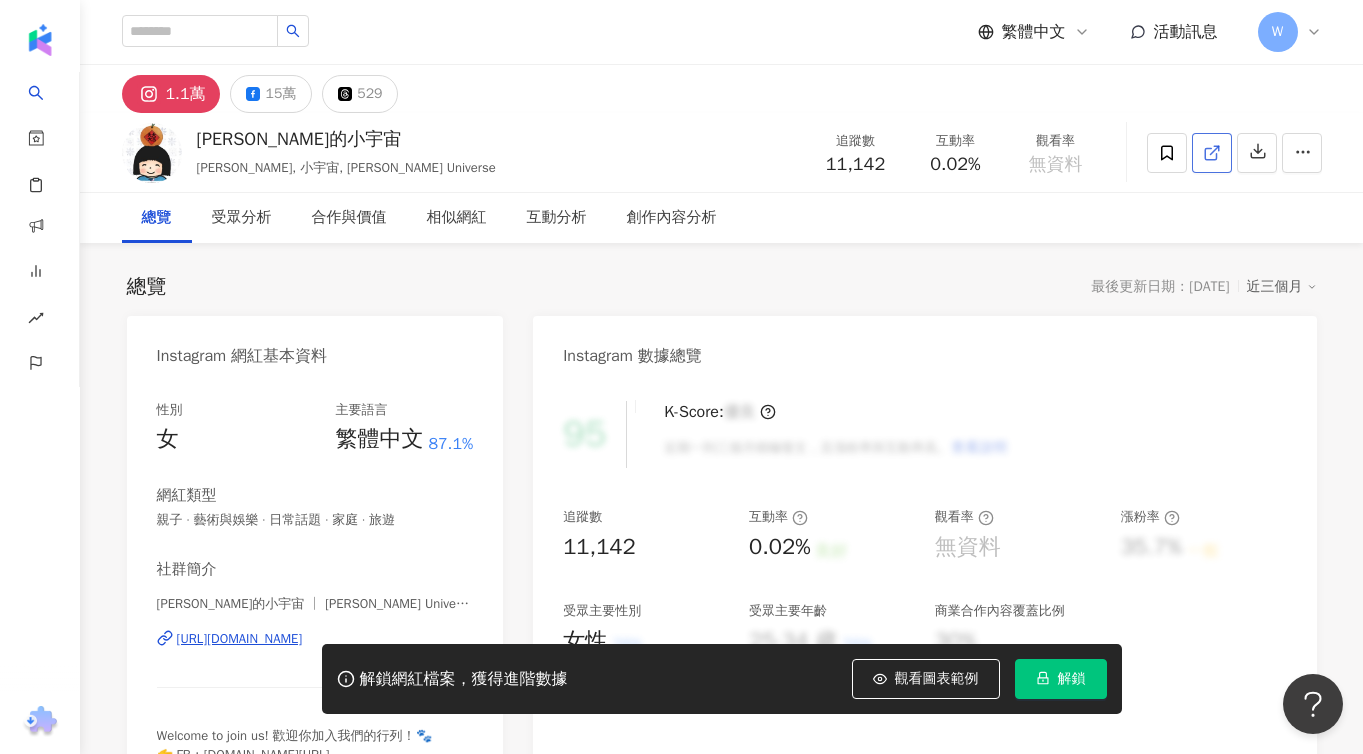 click 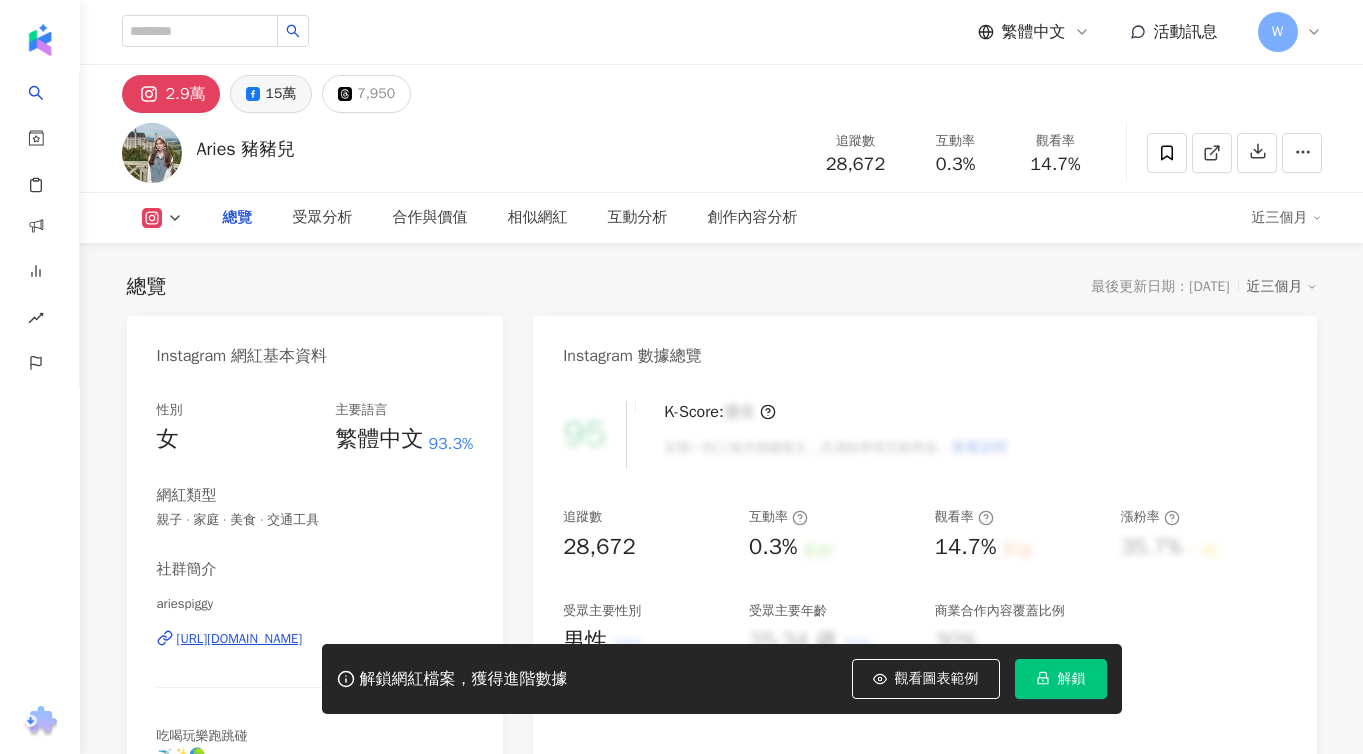 click 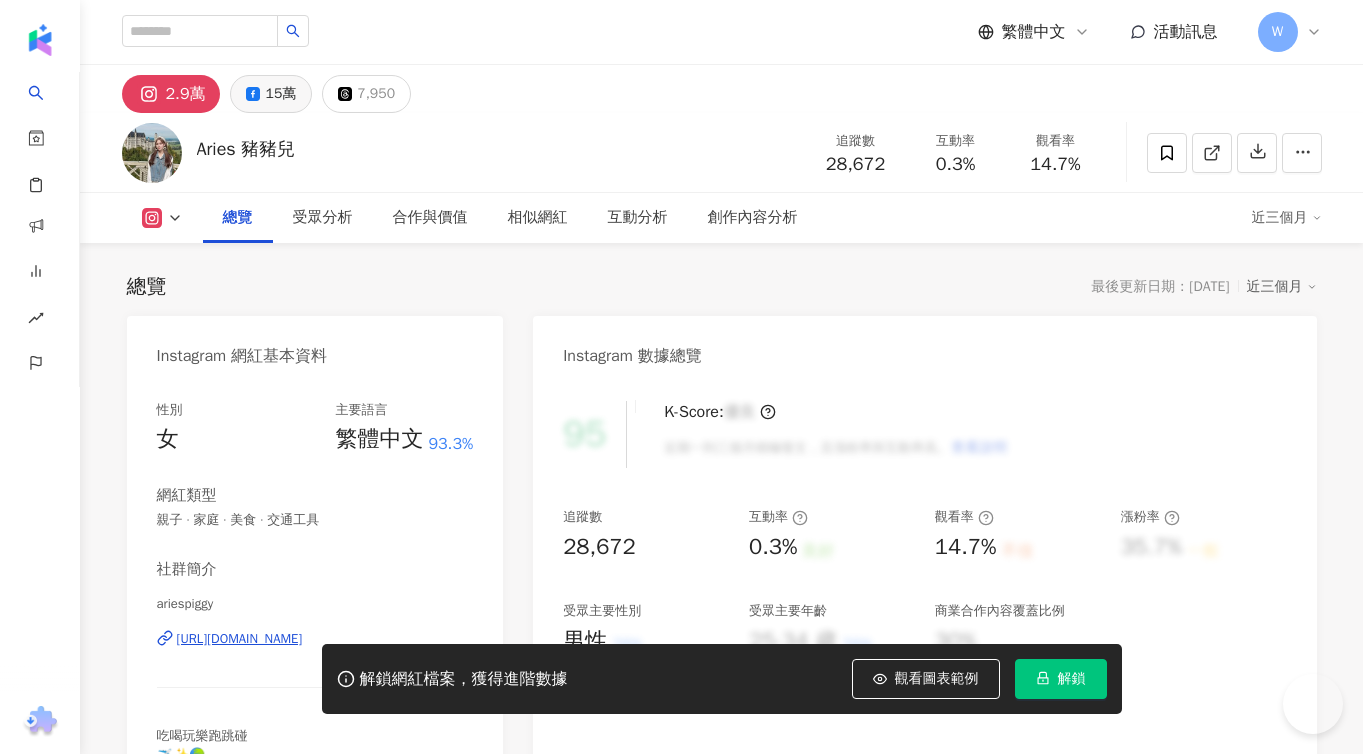 click on "15萬" at bounding box center (280, 94) 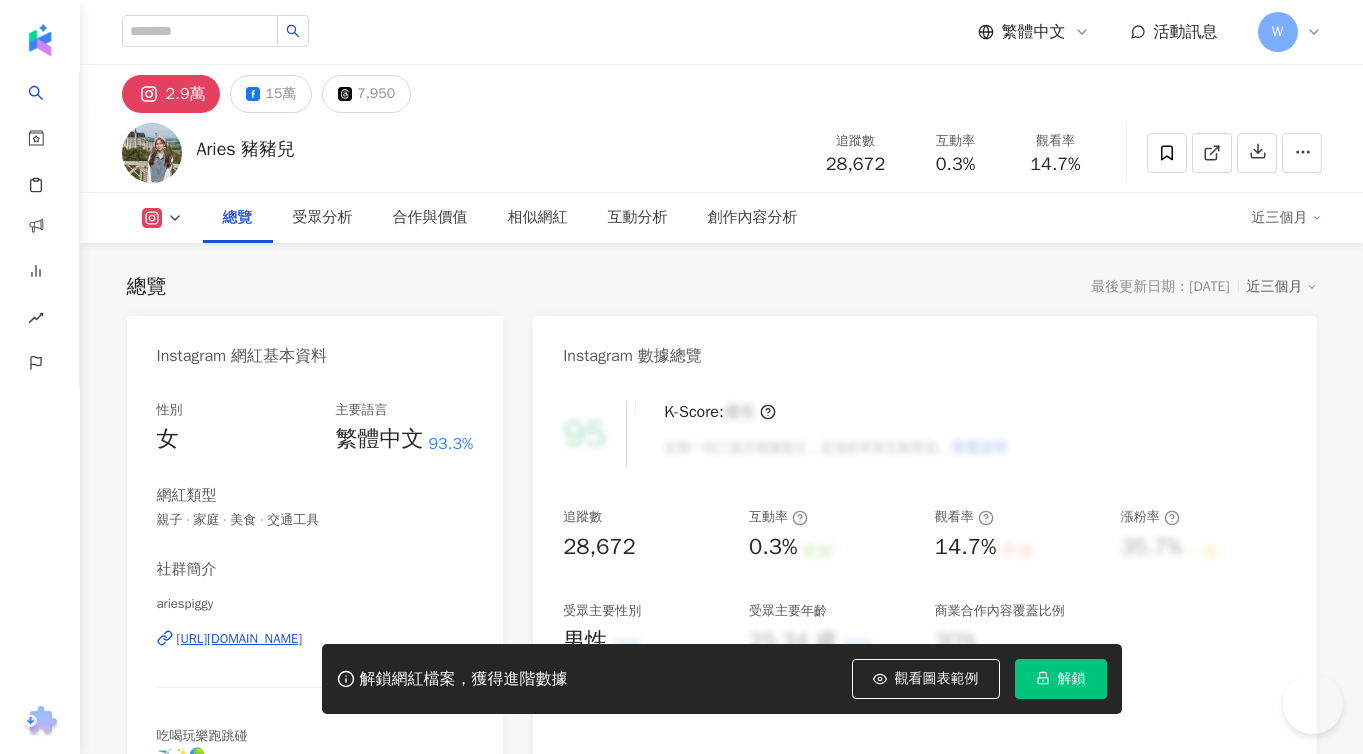 scroll, scrollTop: 0, scrollLeft: 0, axis: both 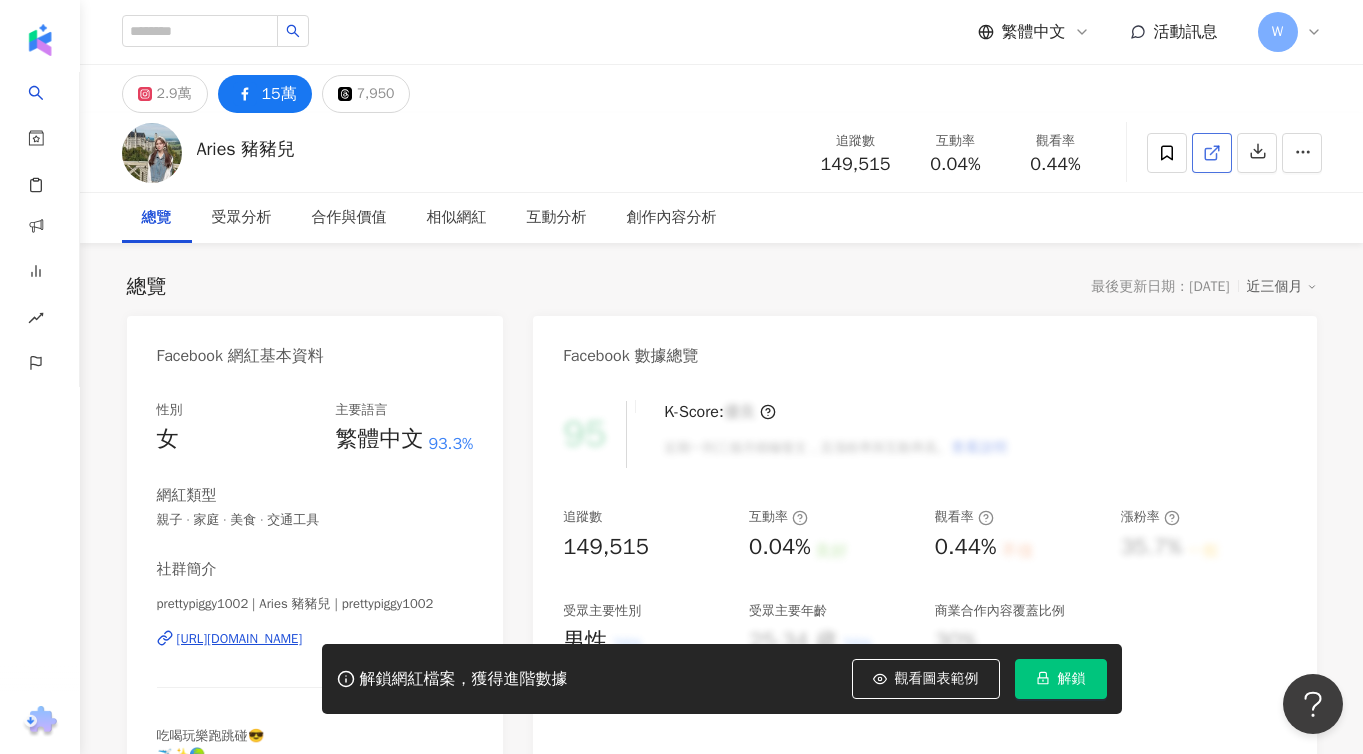 click 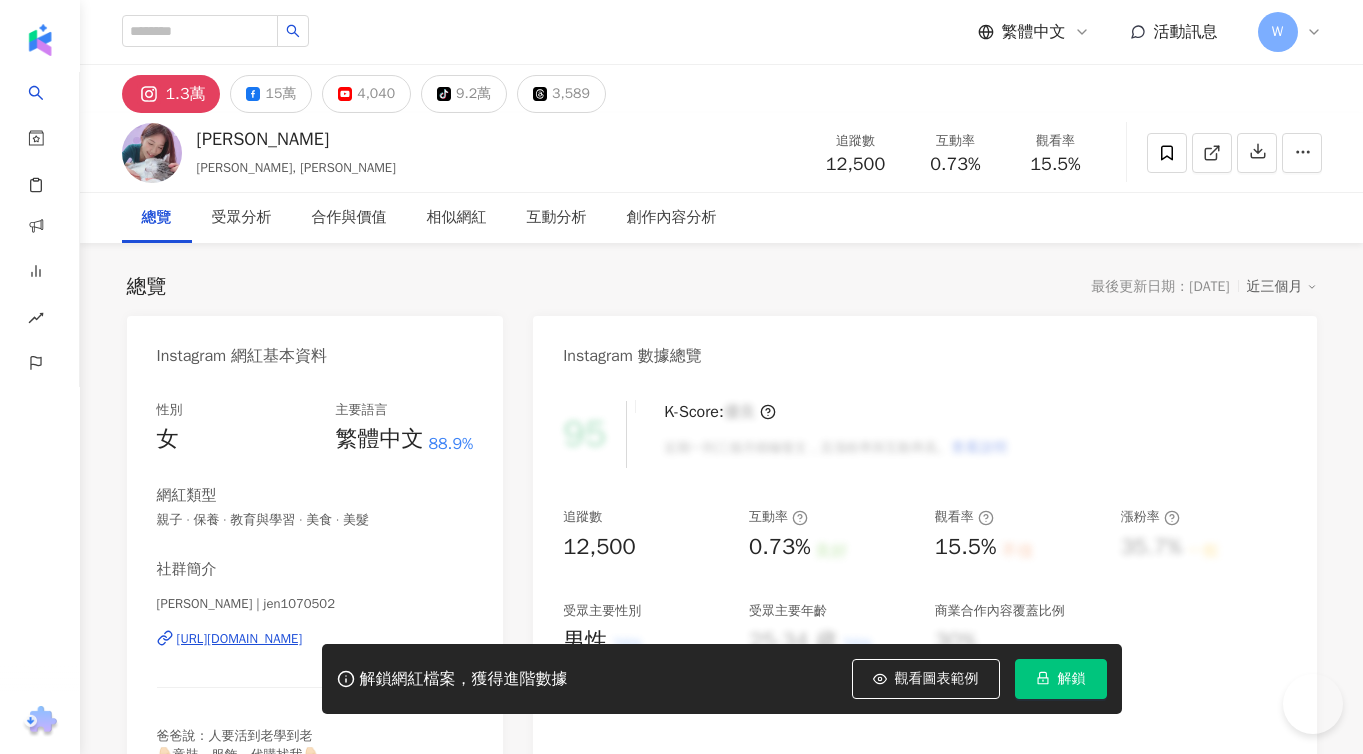 scroll, scrollTop: 0, scrollLeft: 0, axis: both 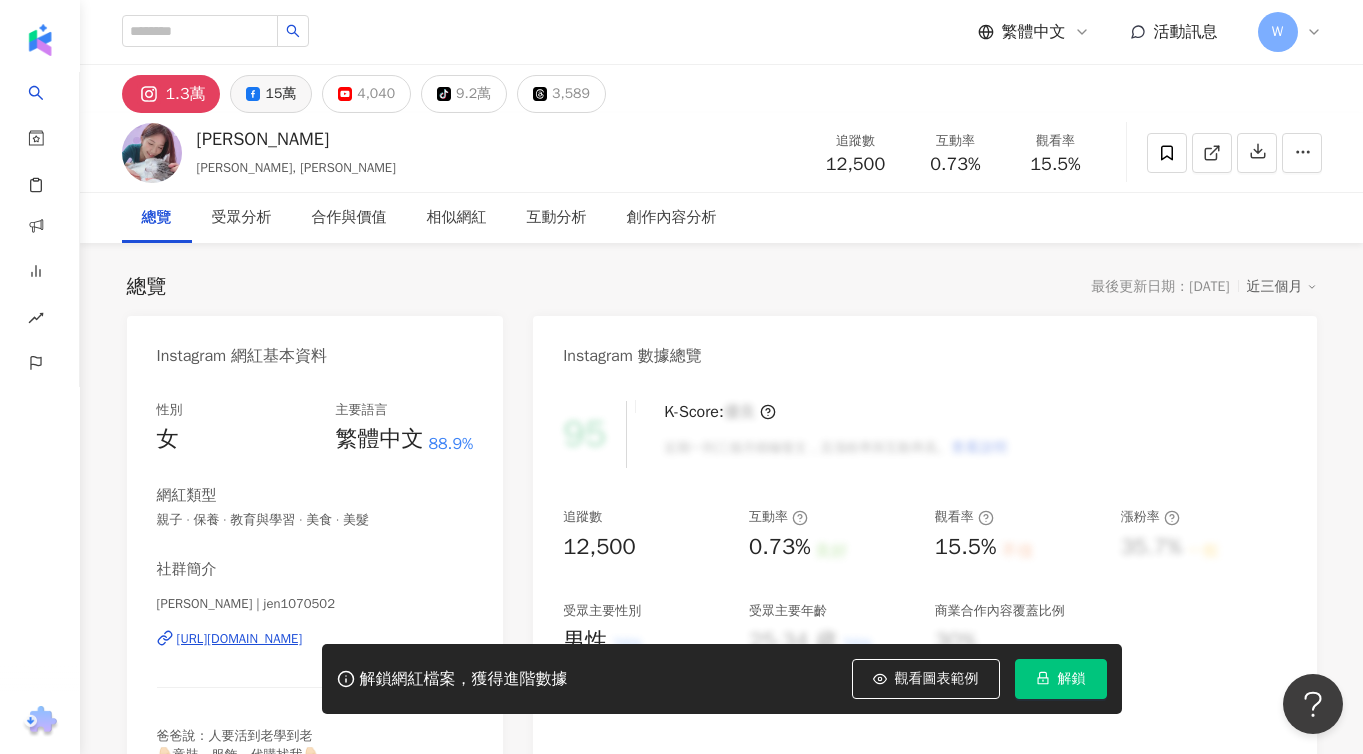 click on "15萬" at bounding box center (280, 94) 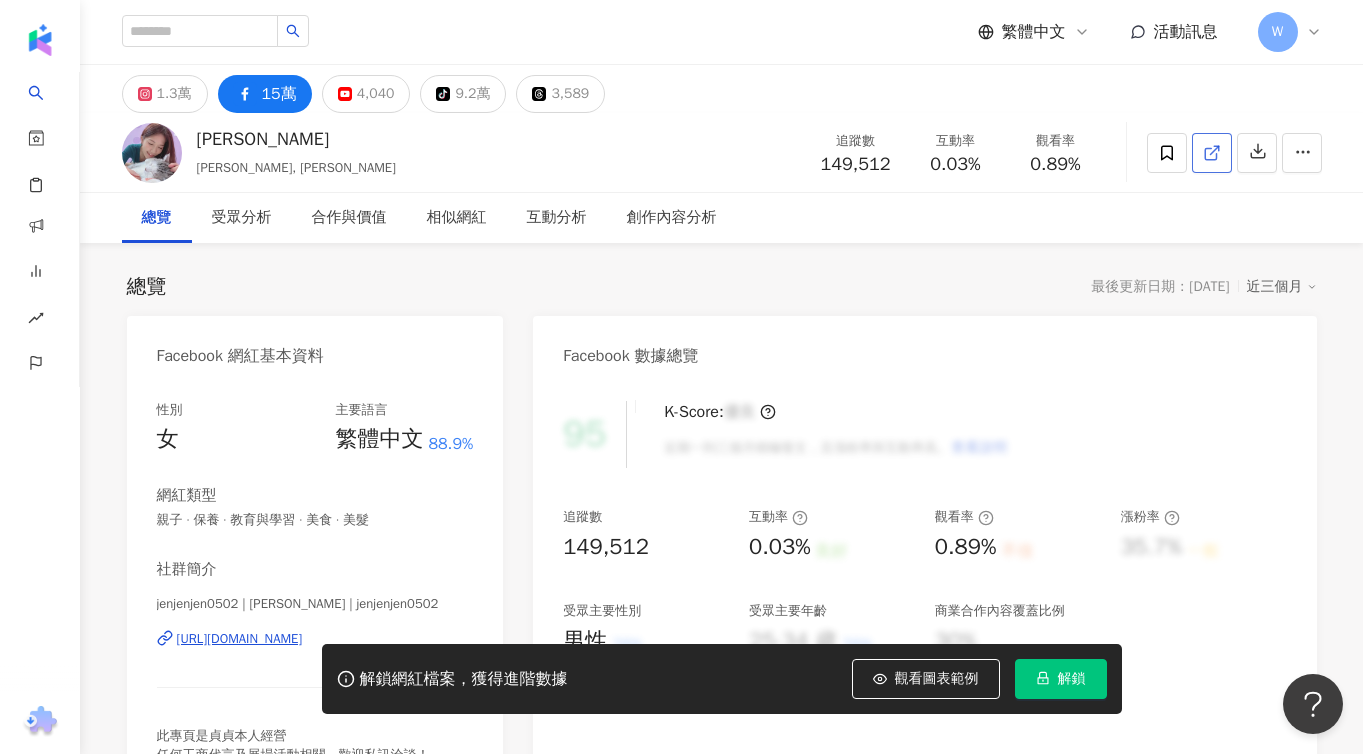 click 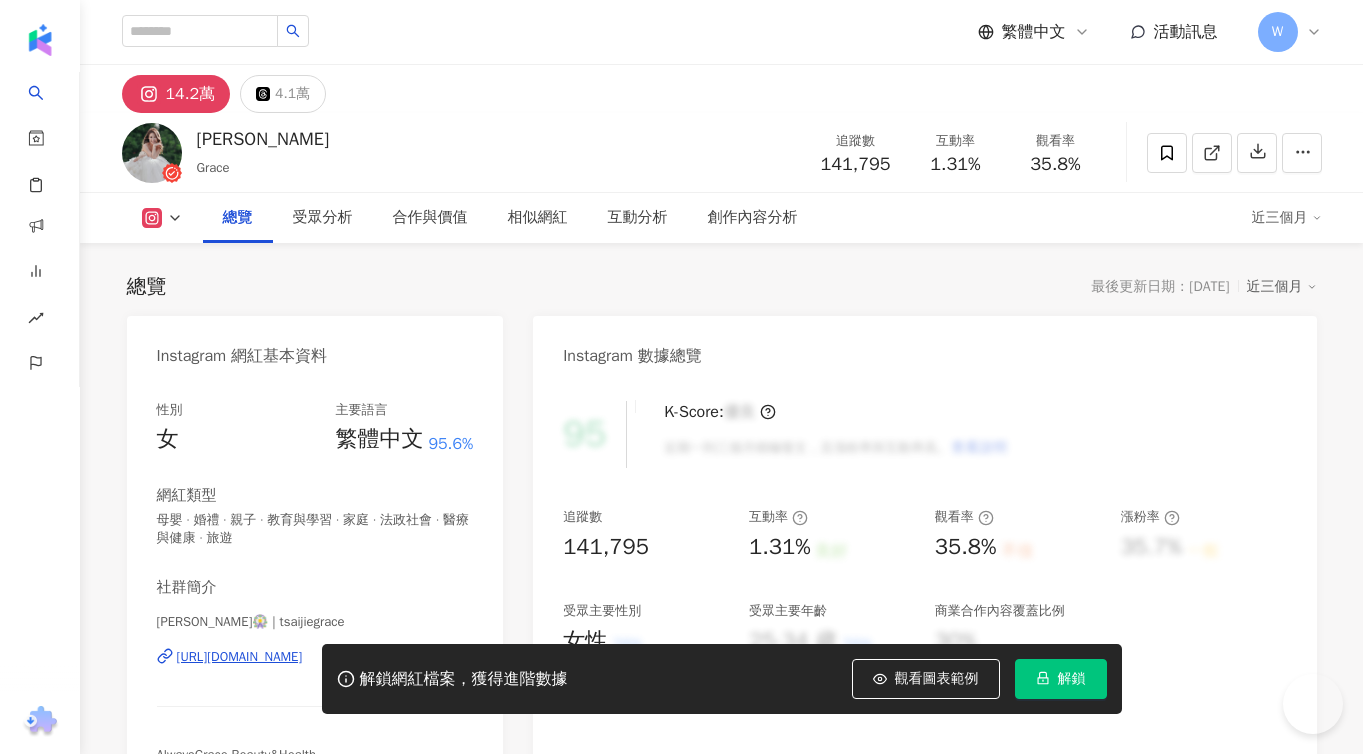 scroll, scrollTop: 0, scrollLeft: 0, axis: both 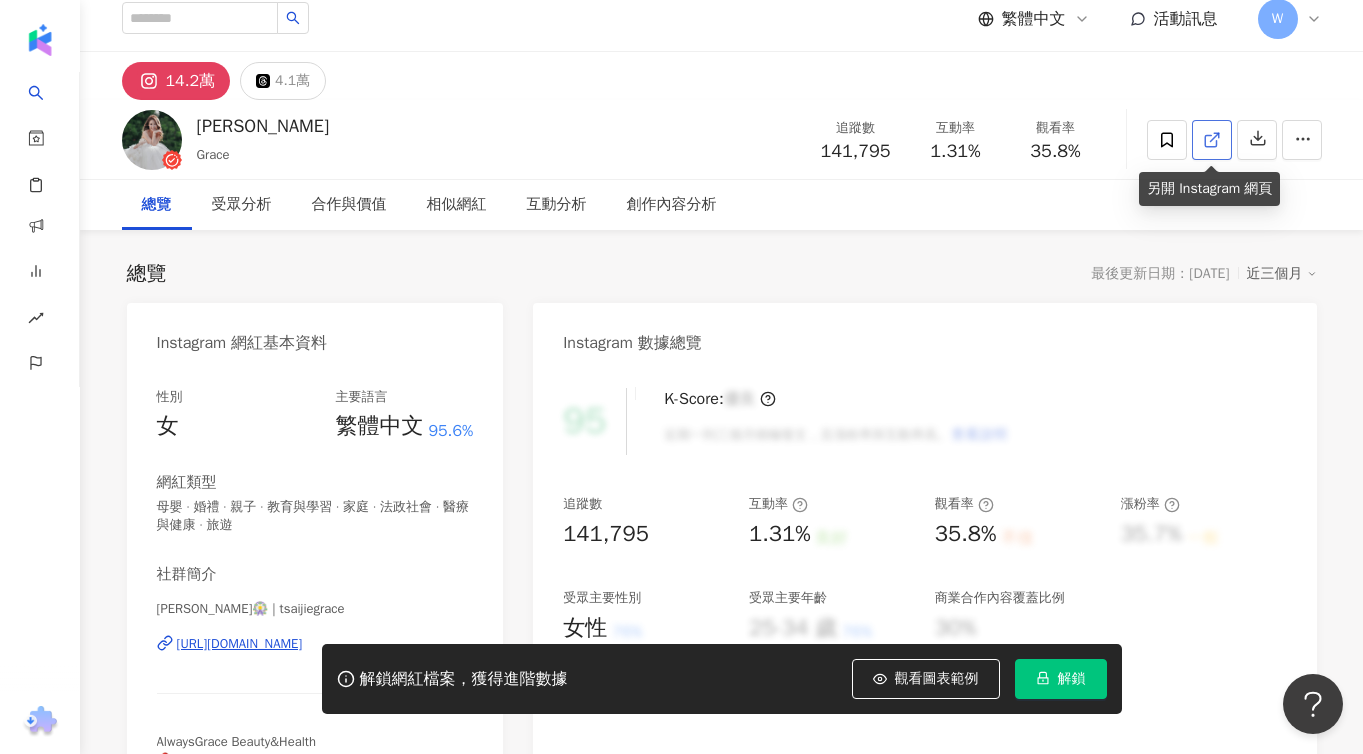 click at bounding box center [1212, 140] 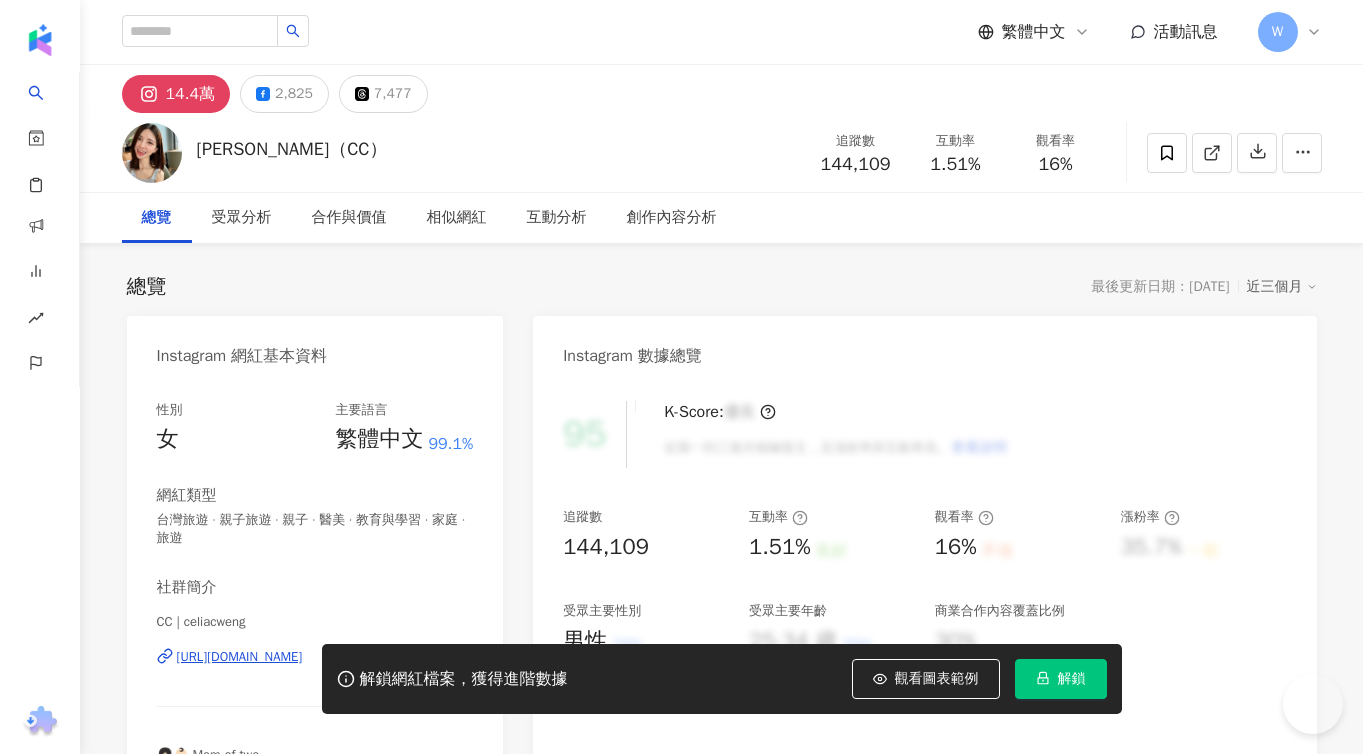 scroll, scrollTop: 0, scrollLeft: 0, axis: both 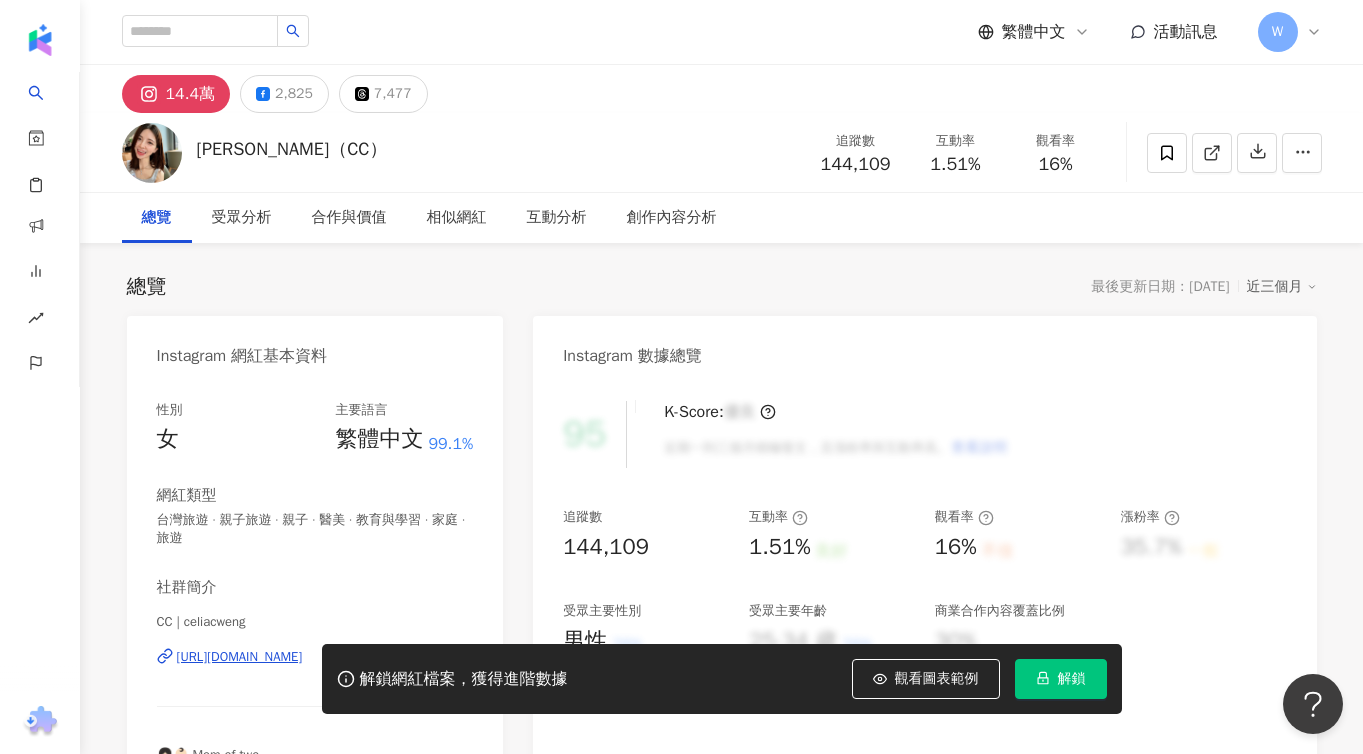 drag, startPoint x: 302, startPoint y: 100, endPoint x: 811, endPoint y: 157, distance: 512.1816 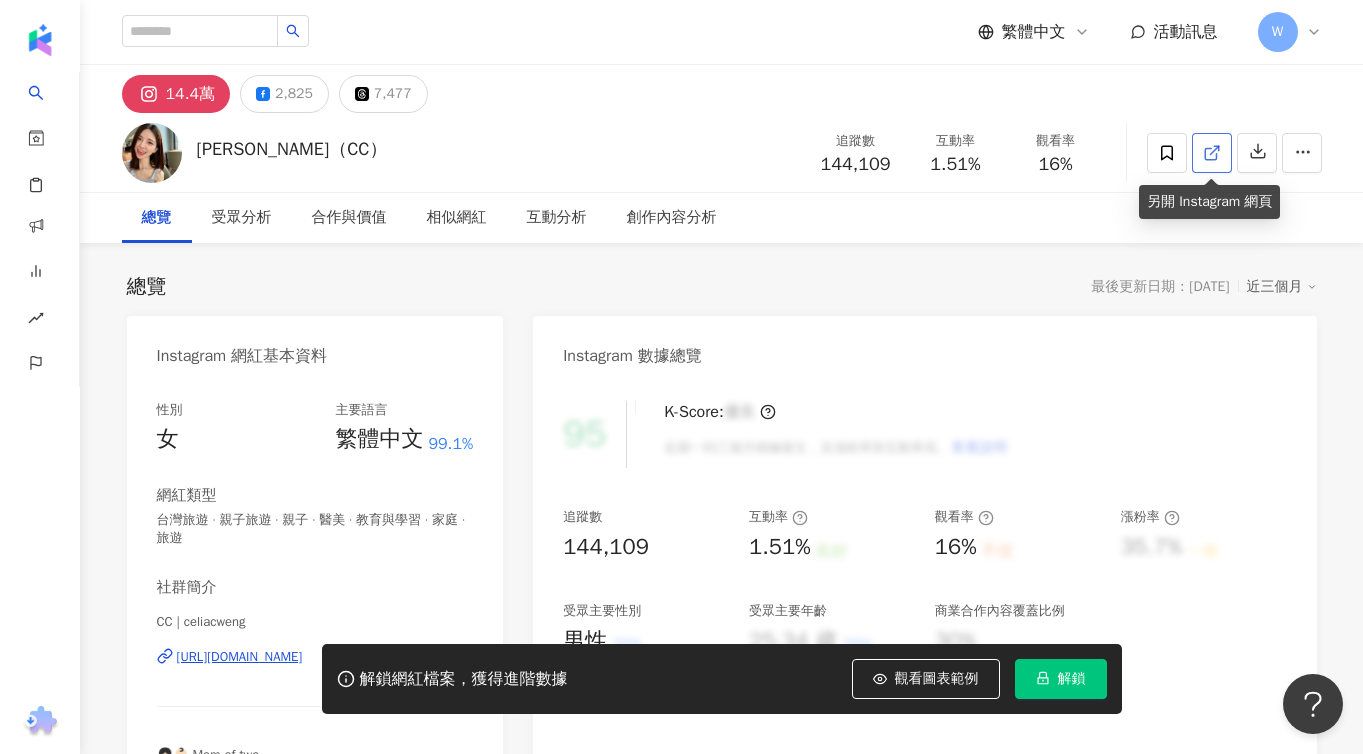 click 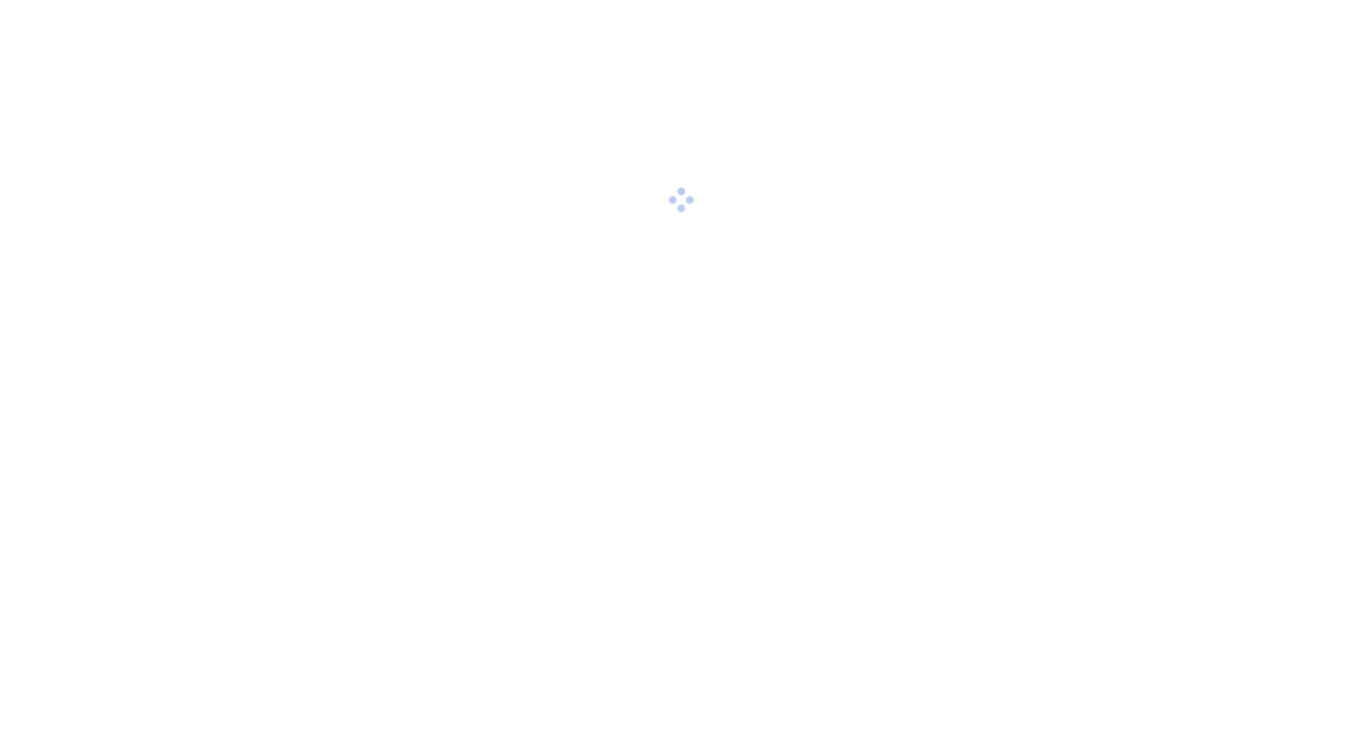 scroll, scrollTop: 0, scrollLeft: 0, axis: both 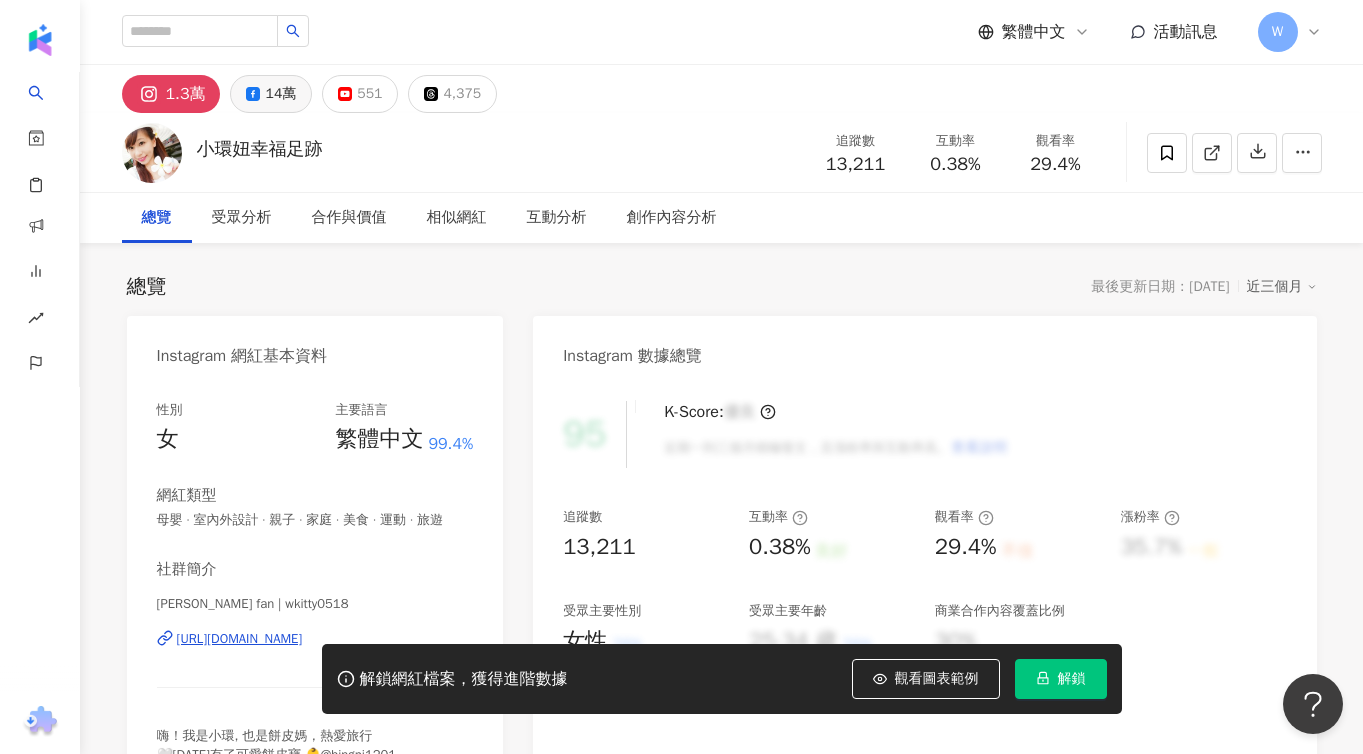 click on "14萬" at bounding box center [280, 94] 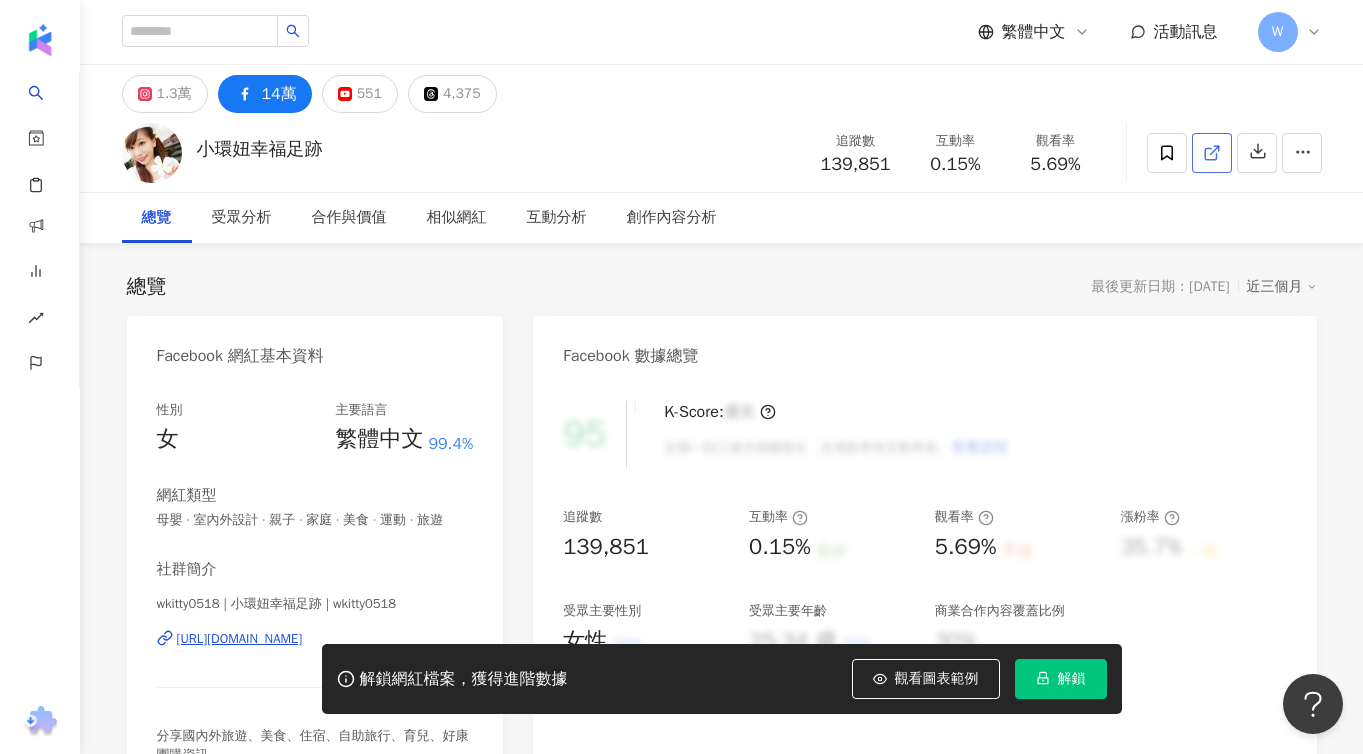 click 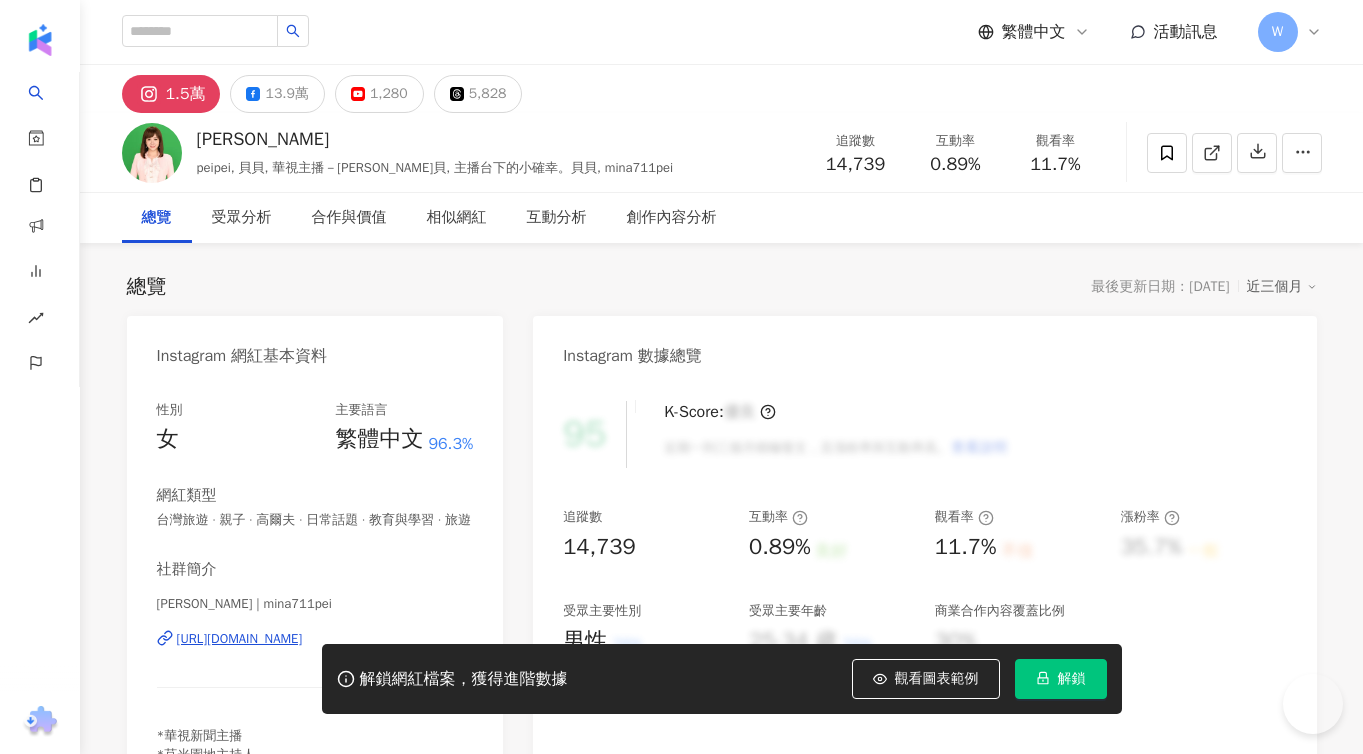 scroll, scrollTop: 0, scrollLeft: 0, axis: both 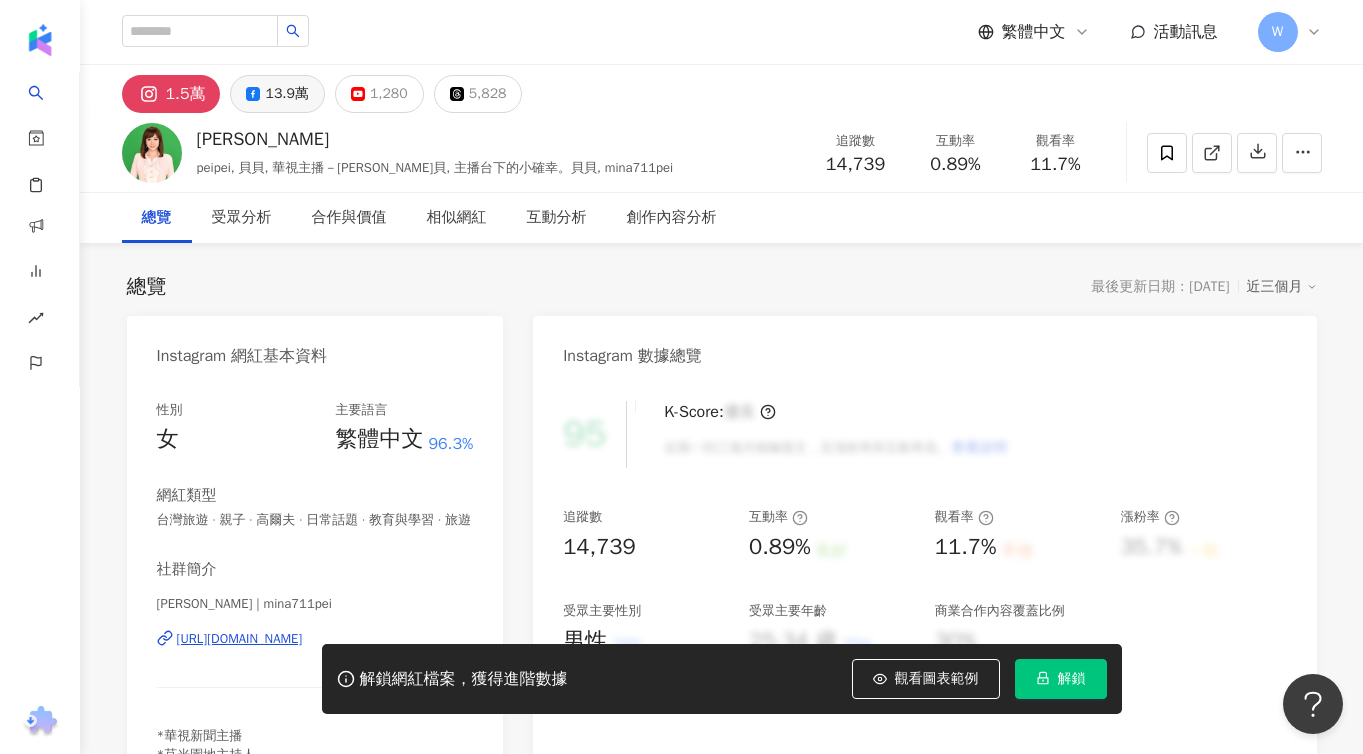 click on "13.9萬" at bounding box center [277, 94] 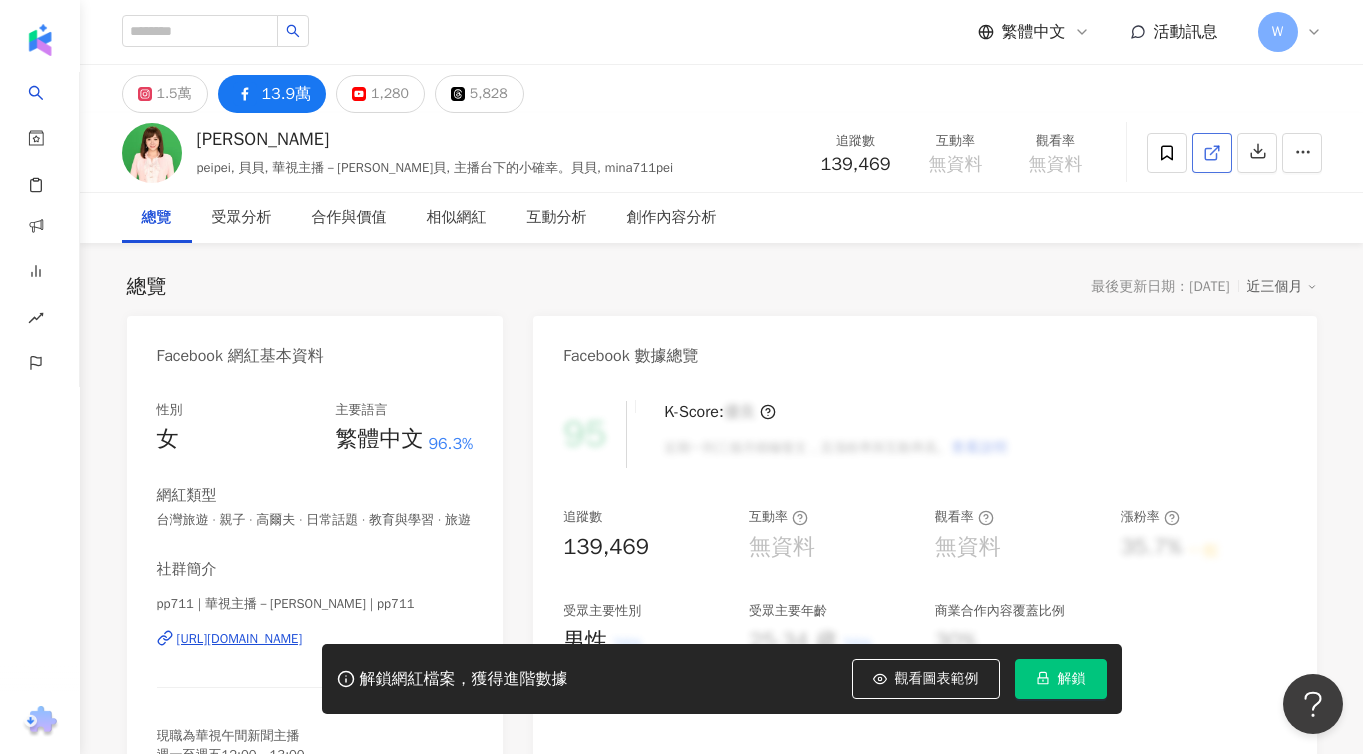 click 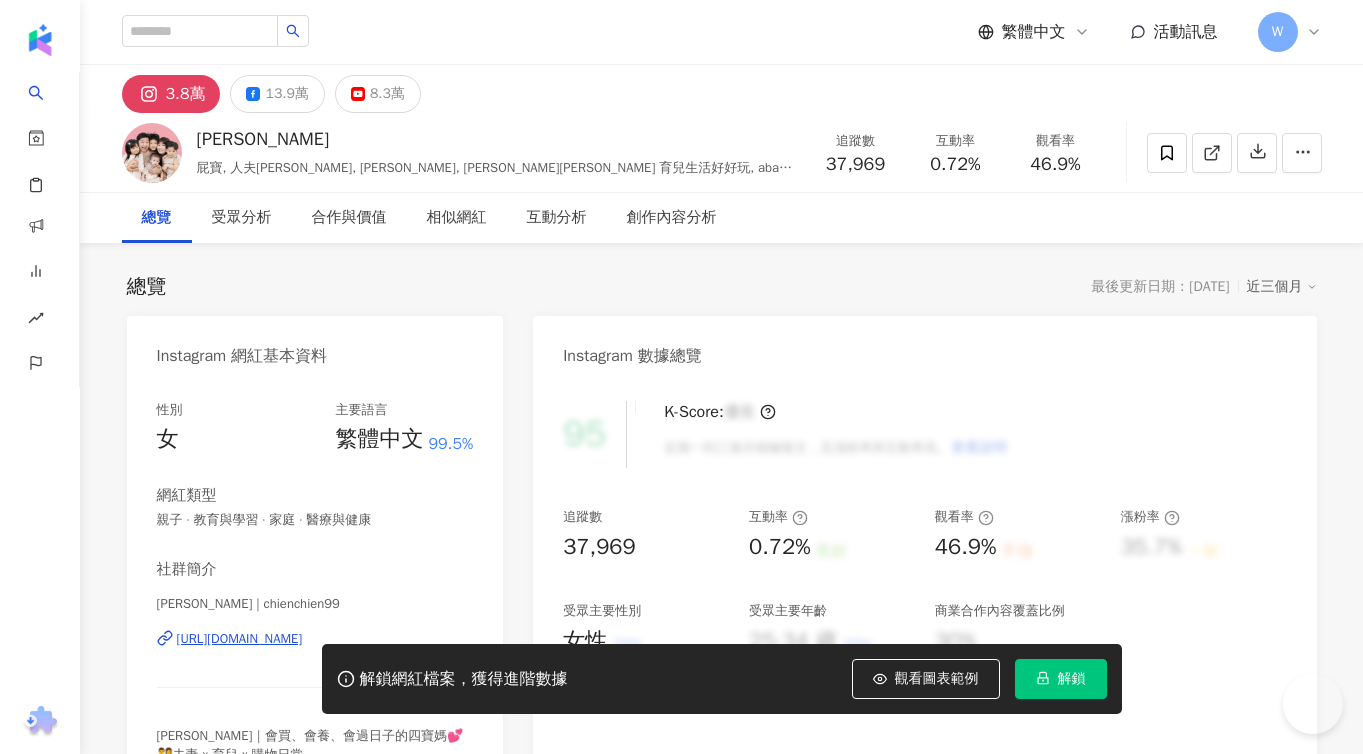 scroll, scrollTop: 0, scrollLeft: 0, axis: both 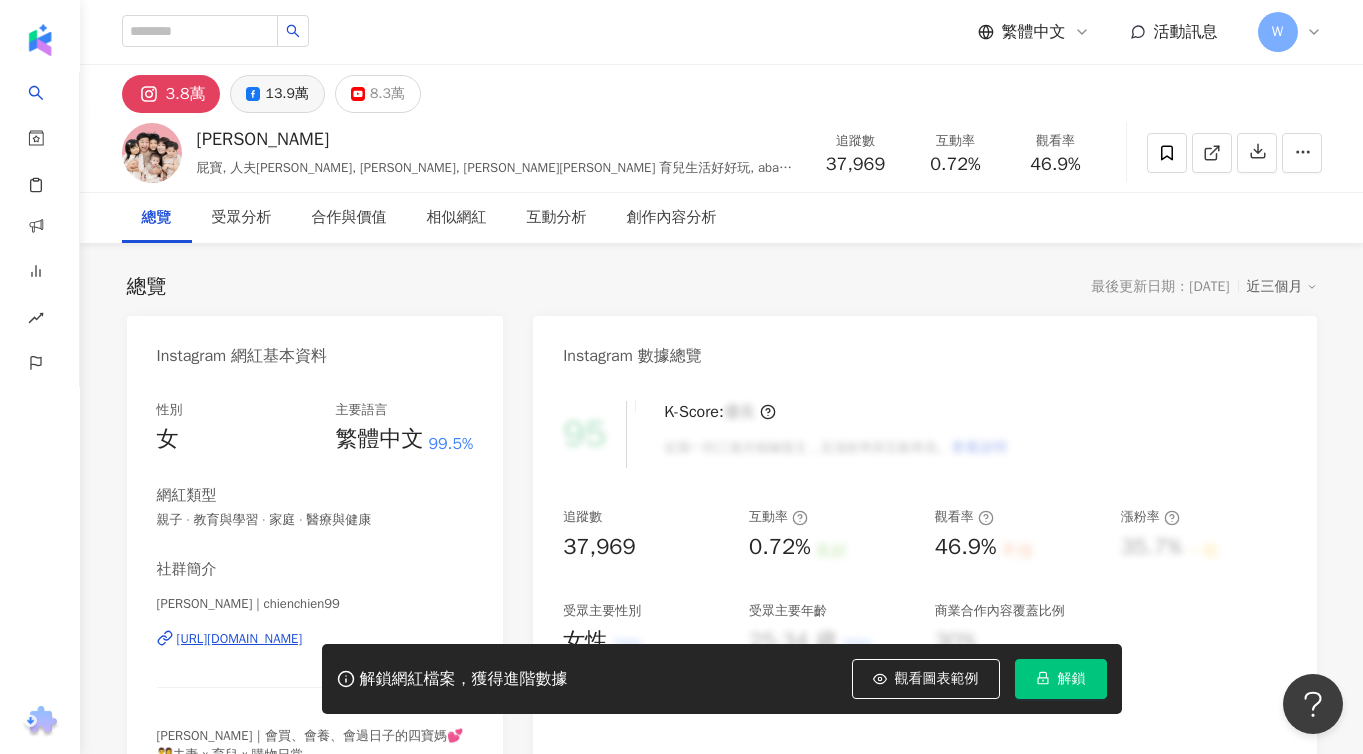 click on "13.9萬" at bounding box center [286, 94] 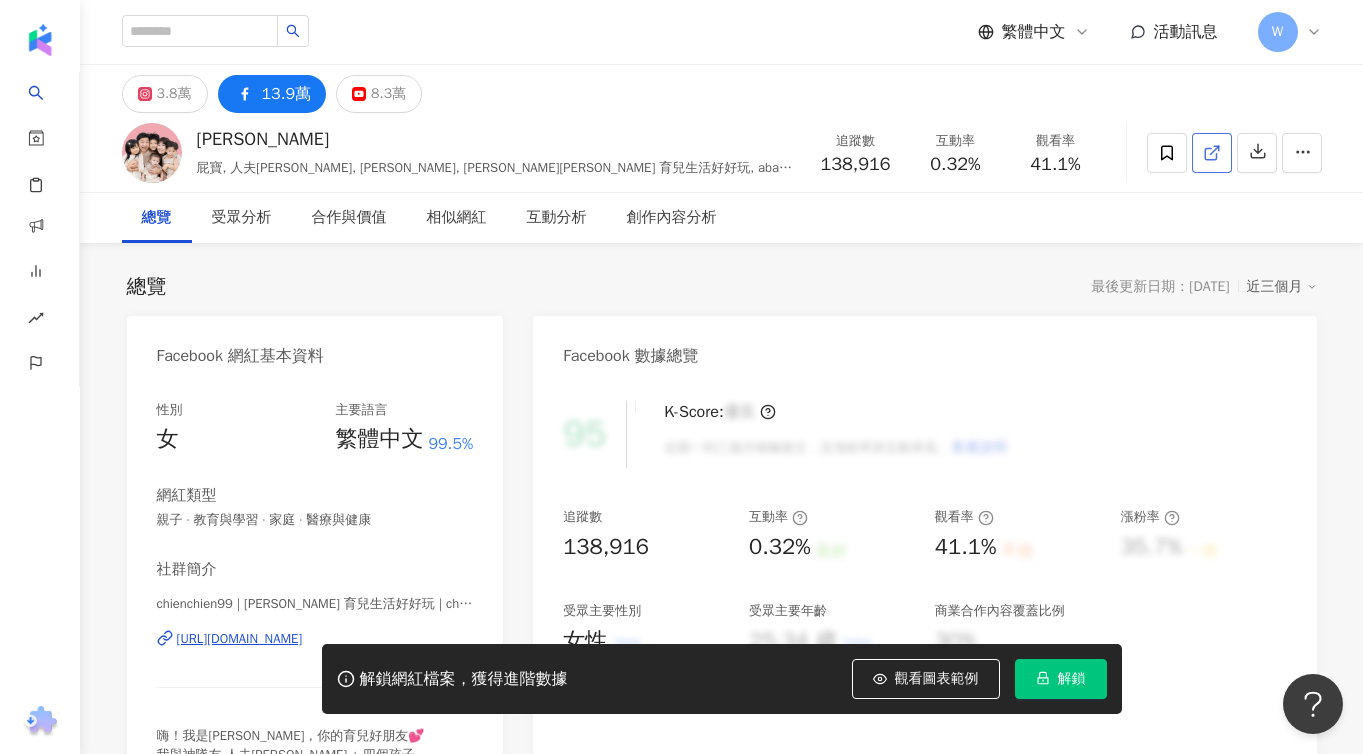 click 